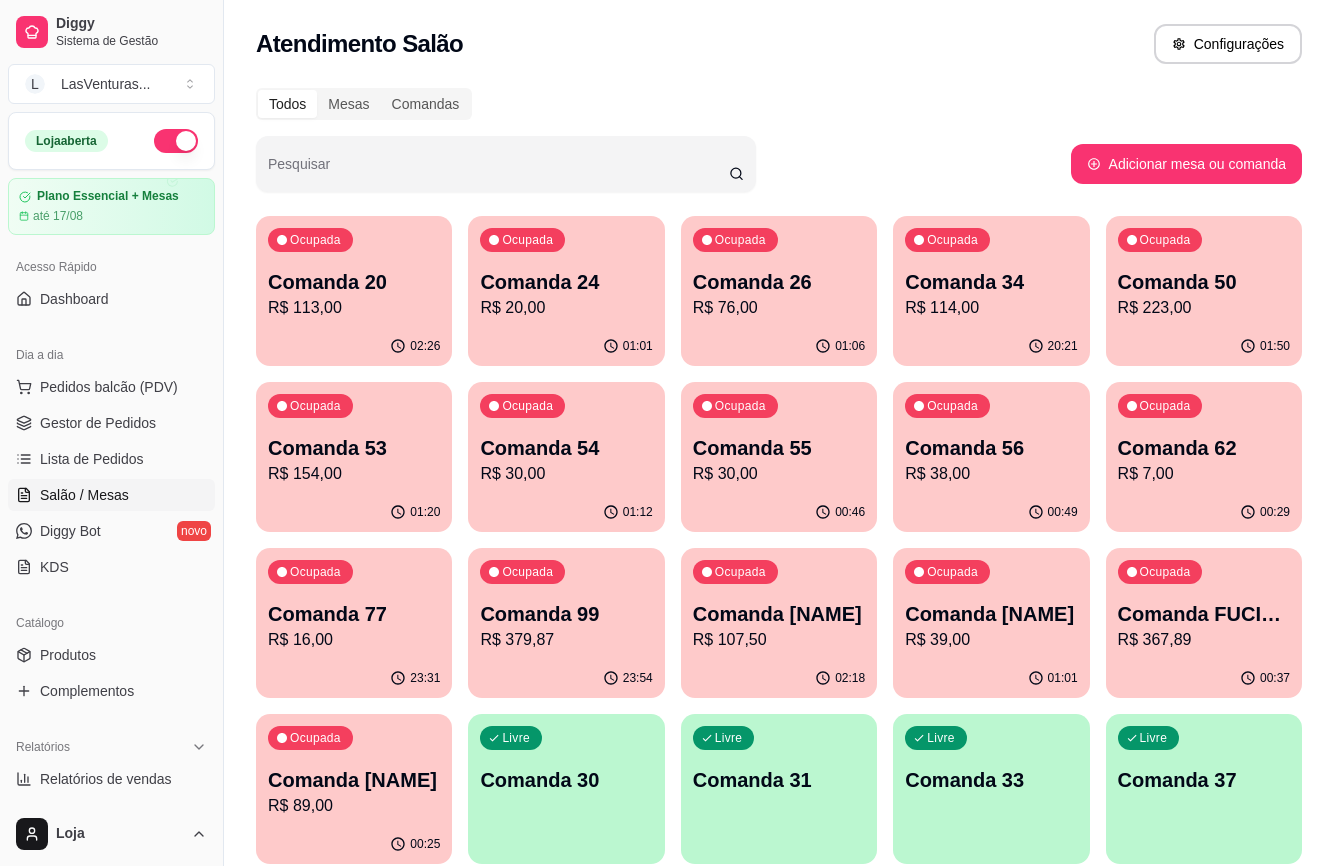 scroll, scrollTop: 0, scrollLeft: 0, axis: both 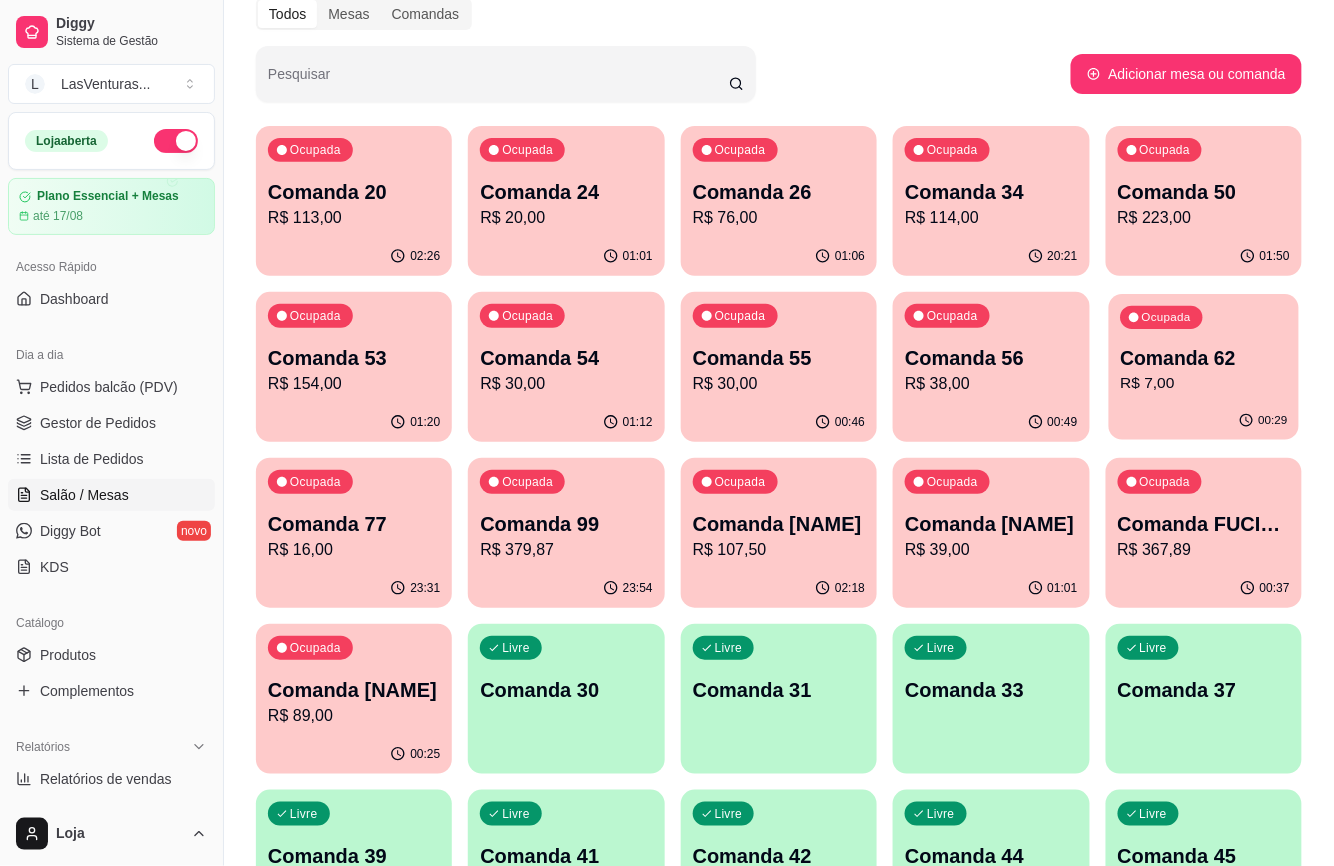 click on "R$ 7,00" at bounding box center (1203, 383) 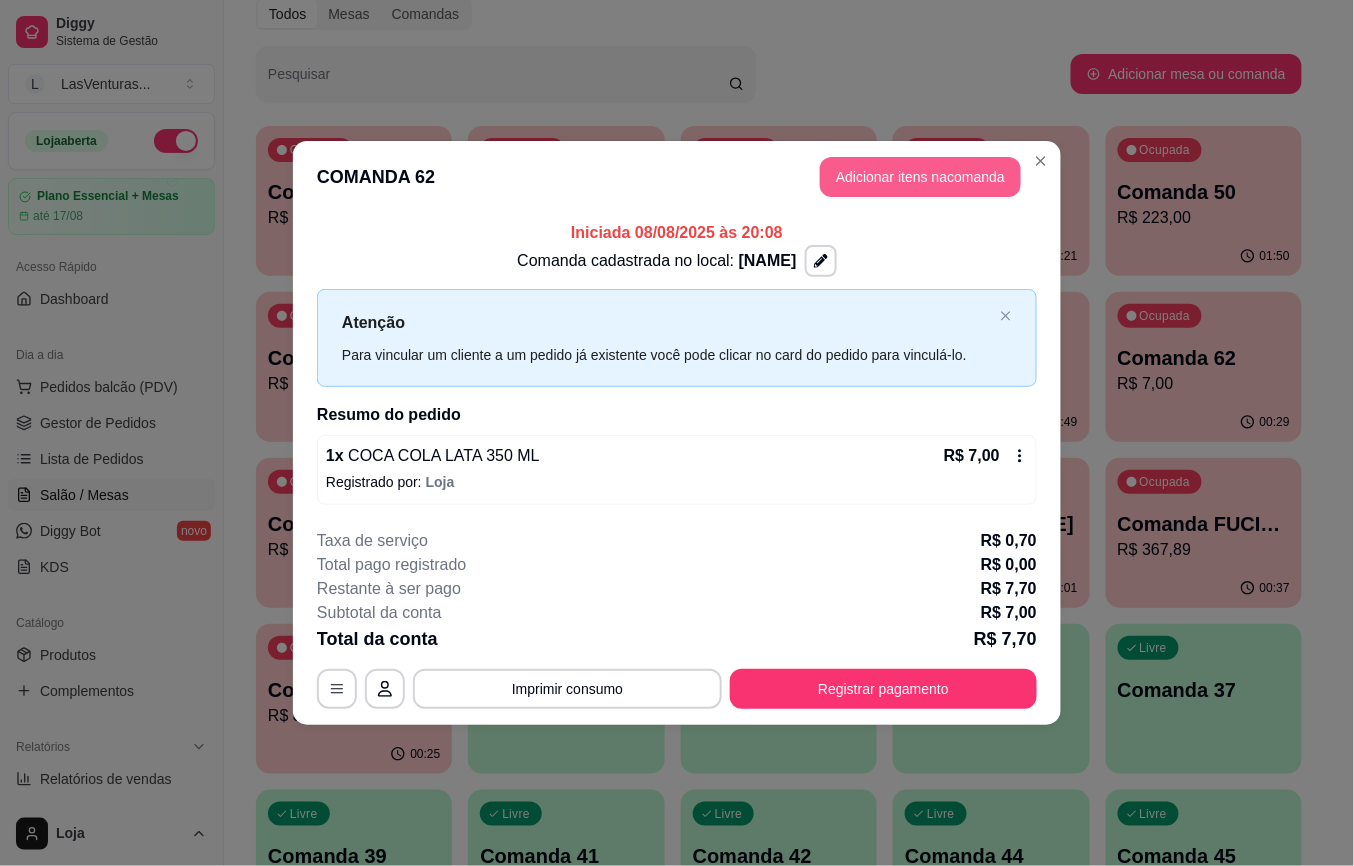 click on "Adicionar itens na  comanda" at bounding box center (920, 177) 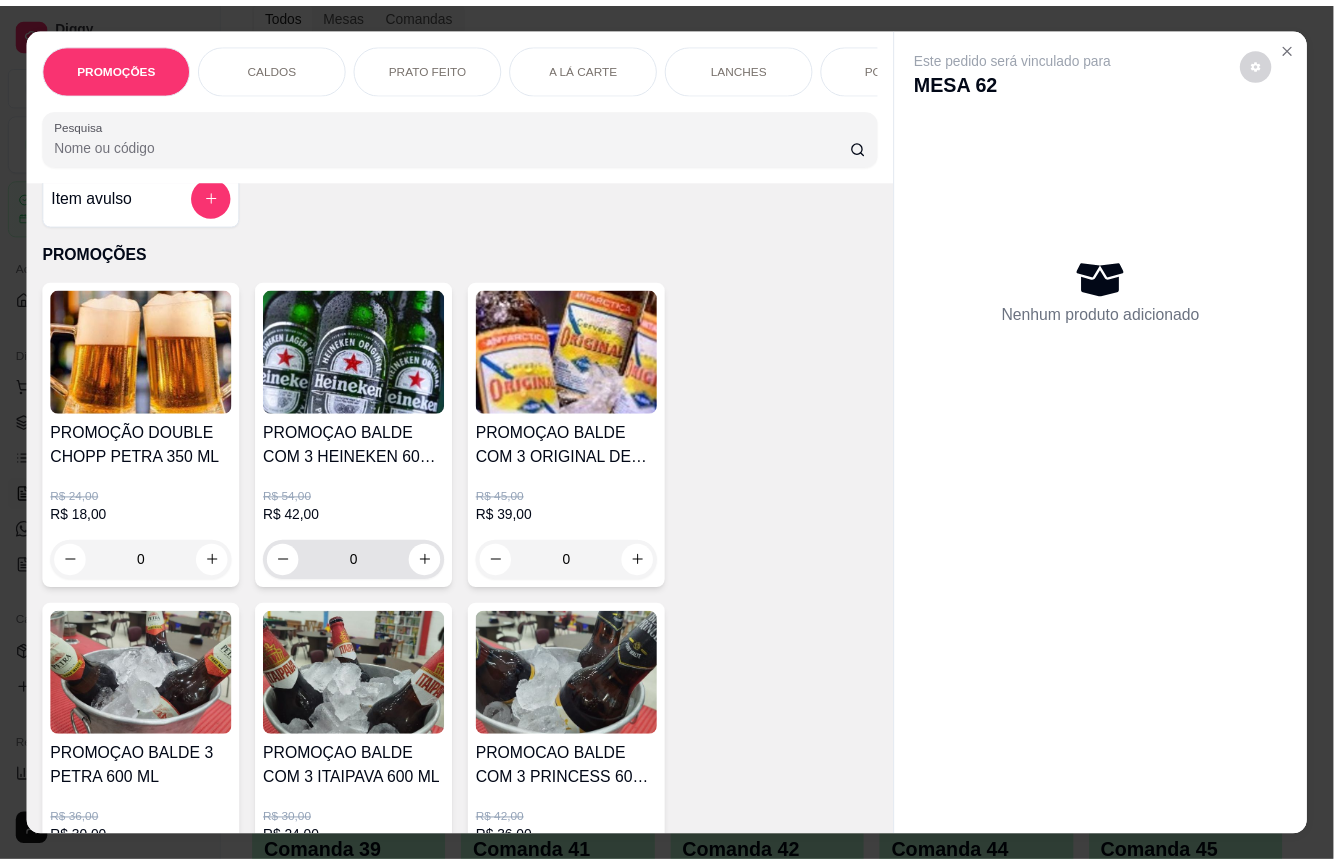 scroll, scrollTop: 0, scrollLeft: 0, axis: both 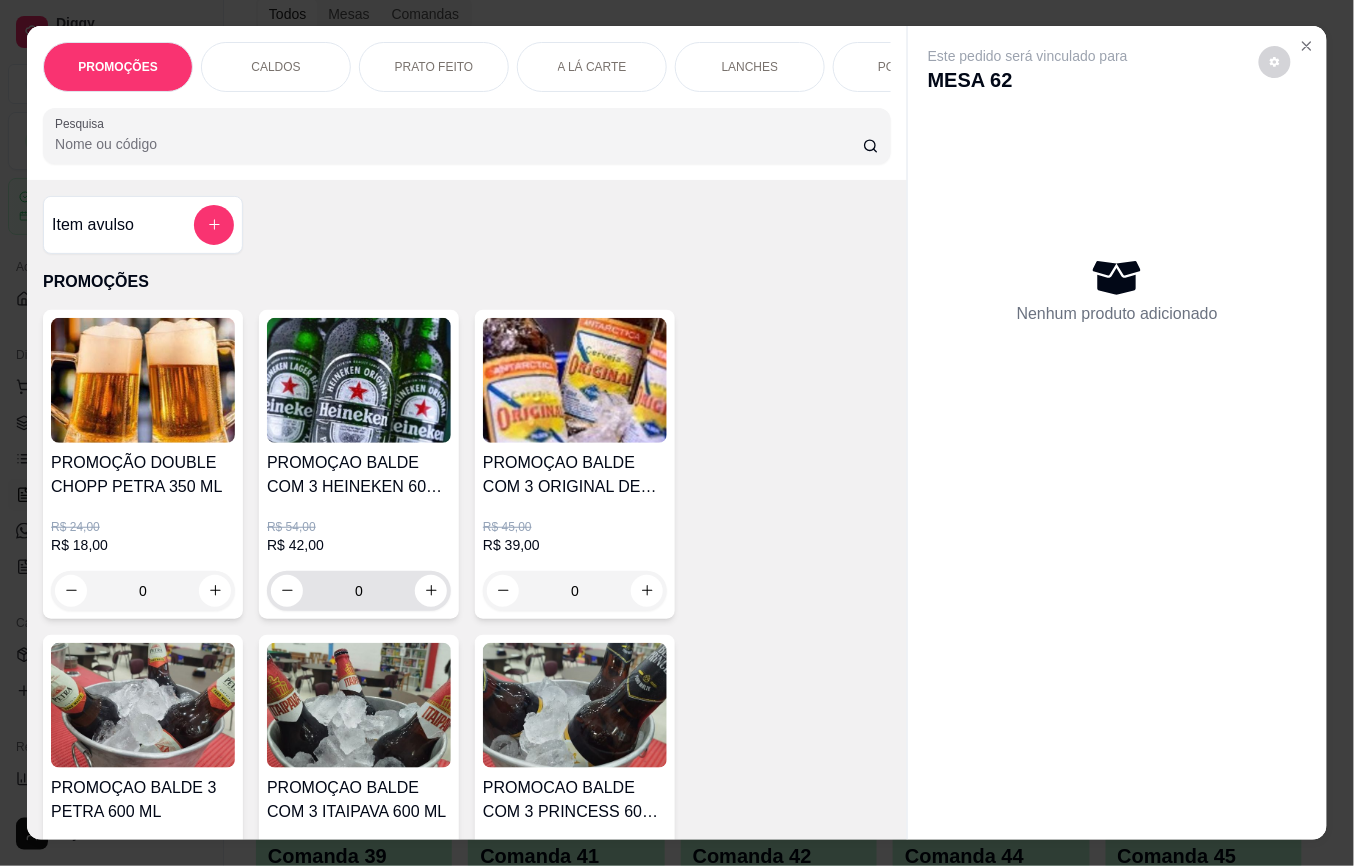 click at bounding box center (431, 591) 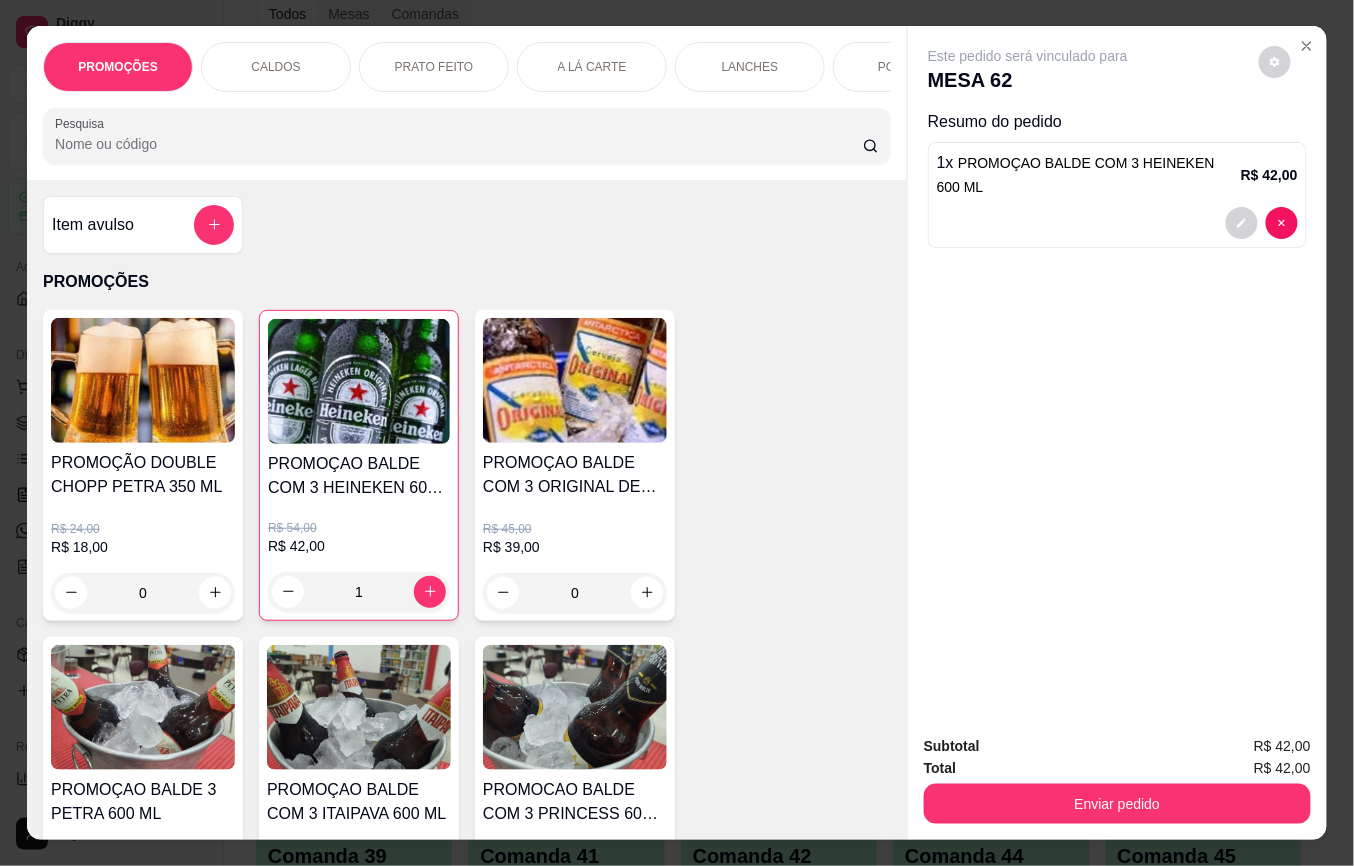 type on "1" 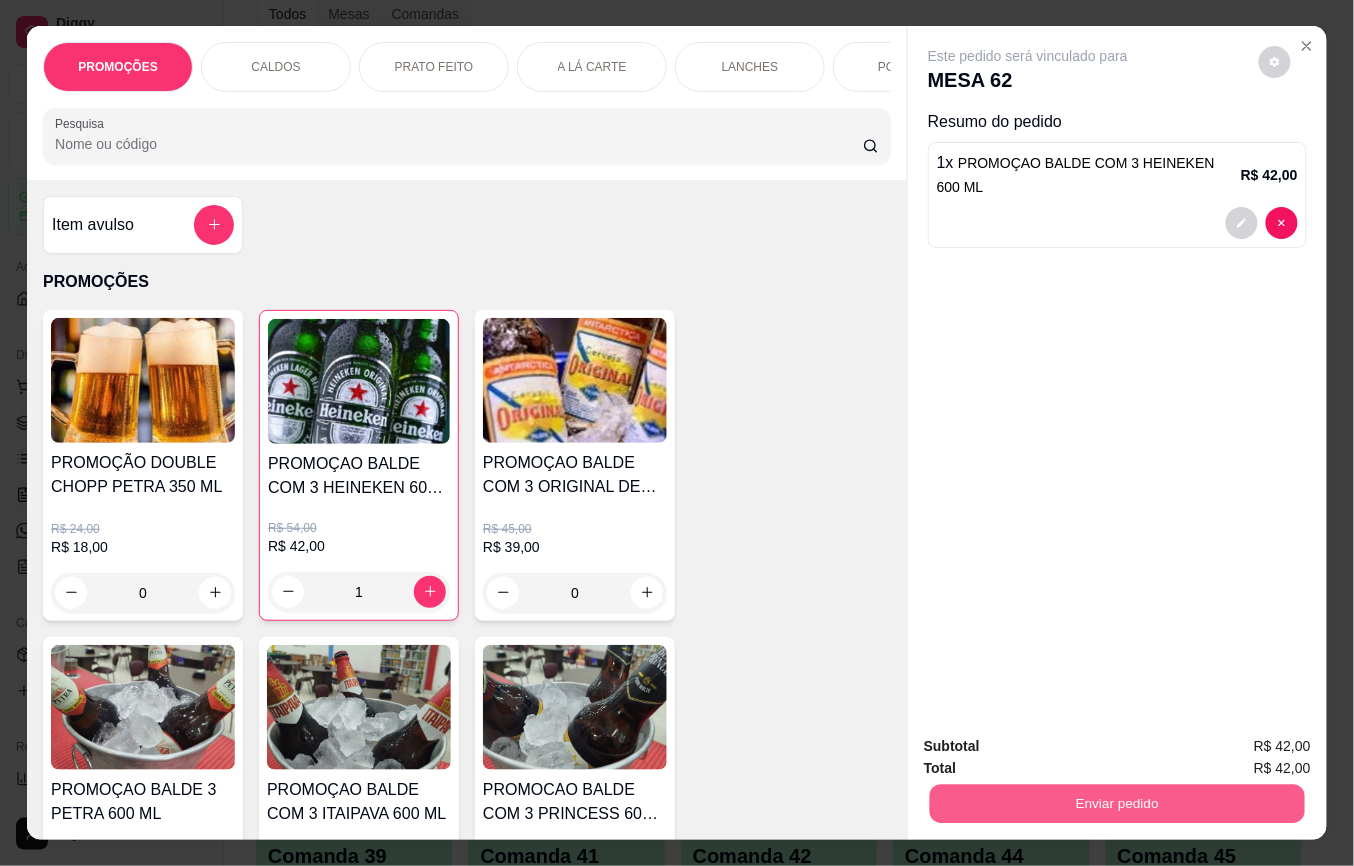 click on "Enviar pedido" at bounding box center [1117, 804] 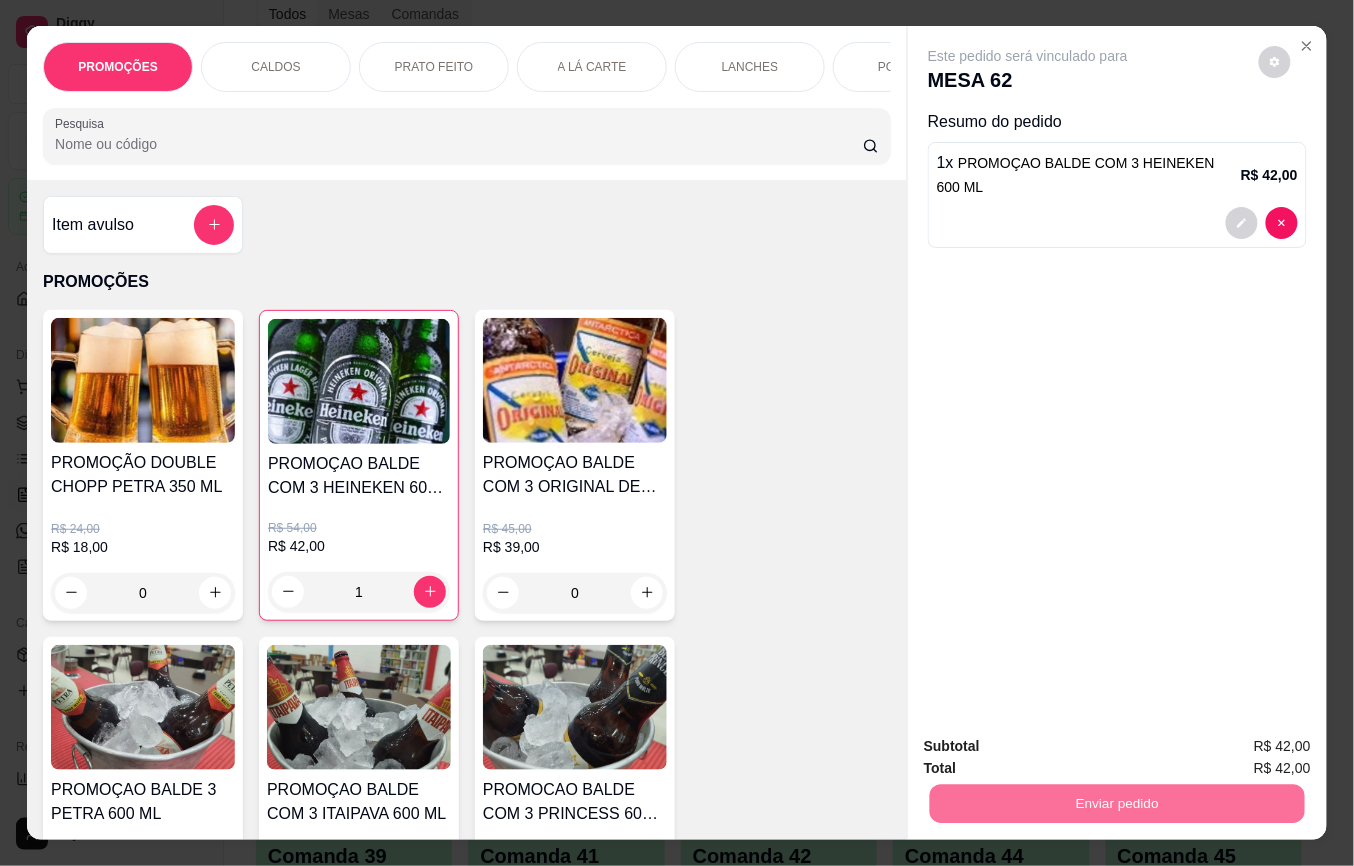 click on "Não registrar e enviar pedido" at bounding box center [1050, 745] 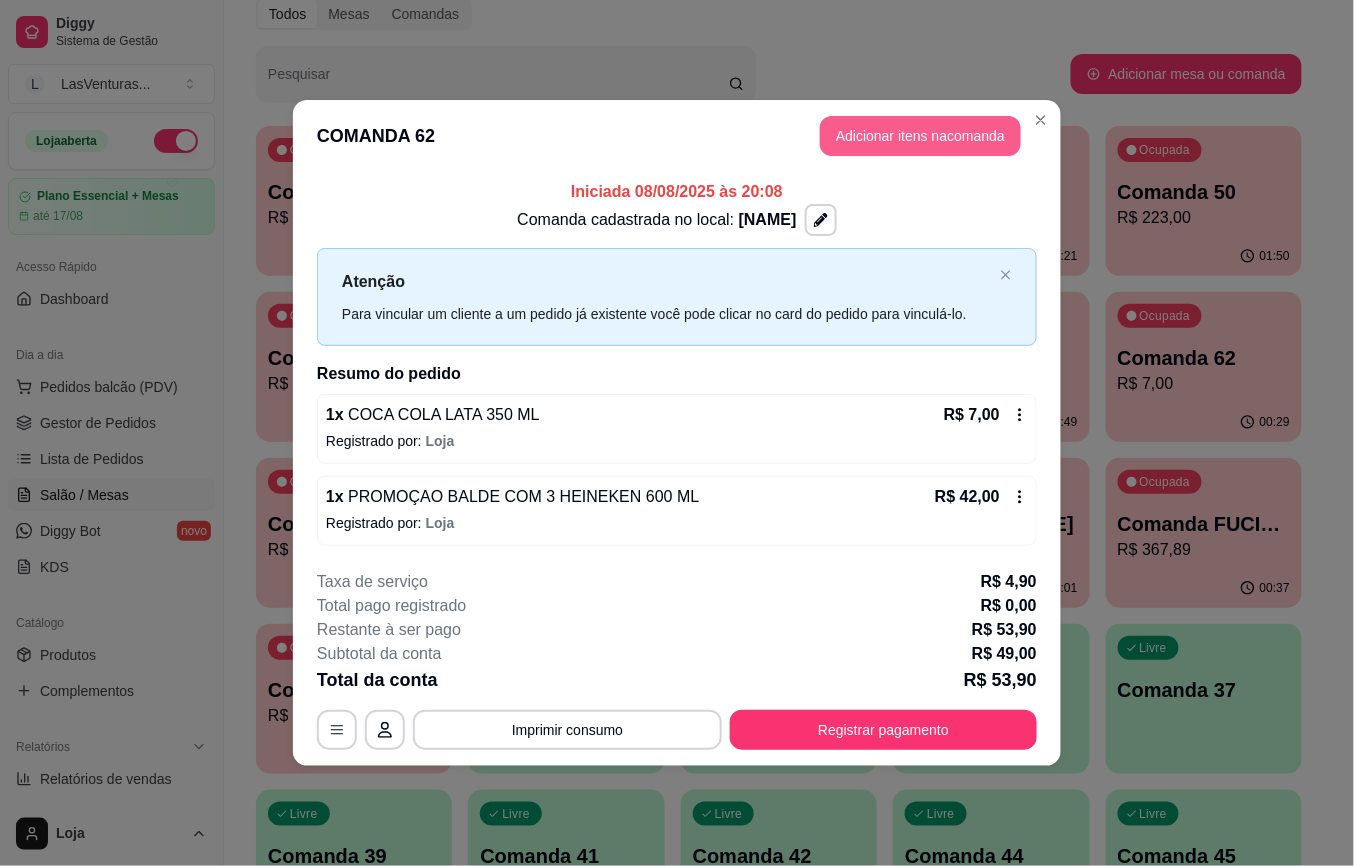 click on "Adicionar itens na  comanda" at bounding box center (920, 136) 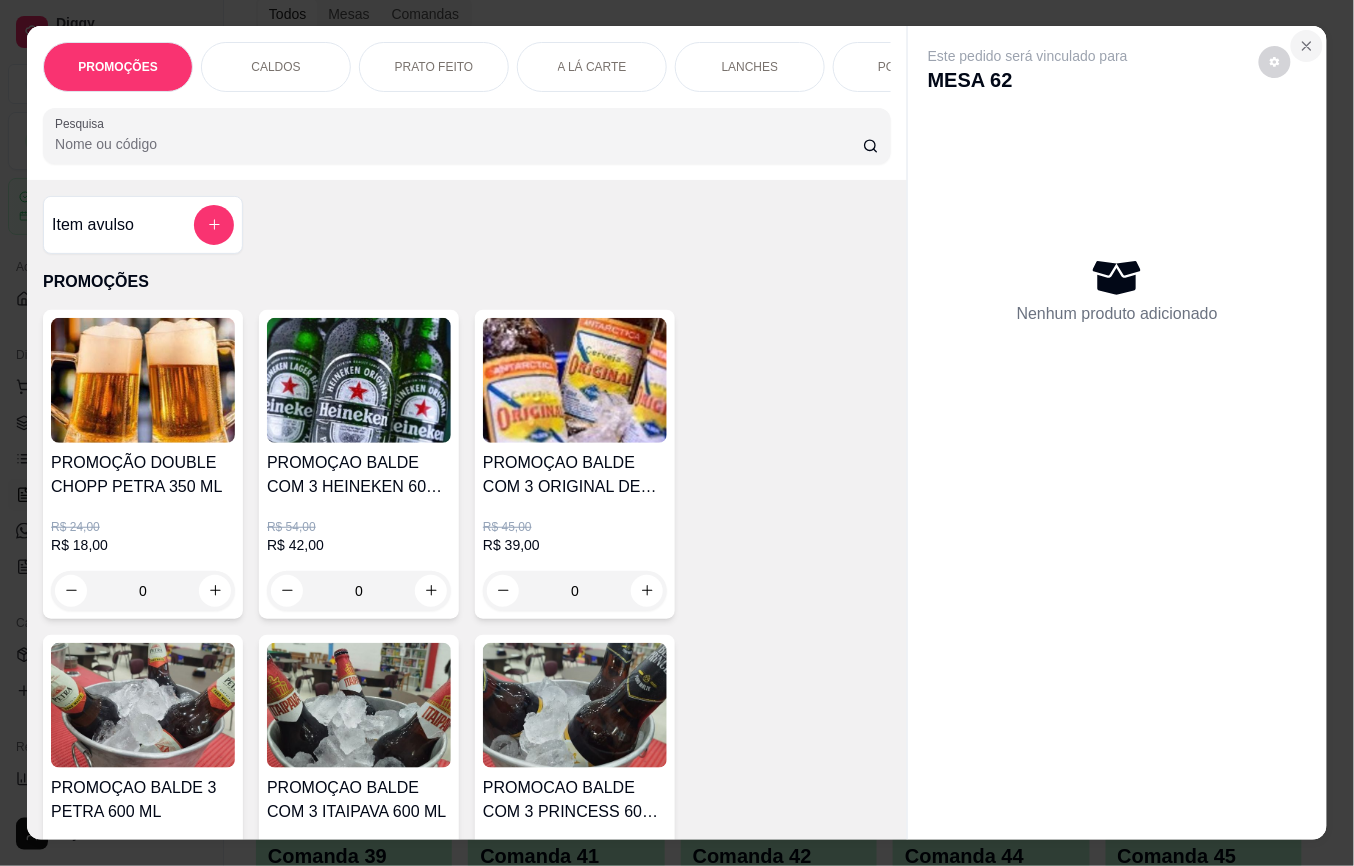 click at bounding box center [1307, 46] 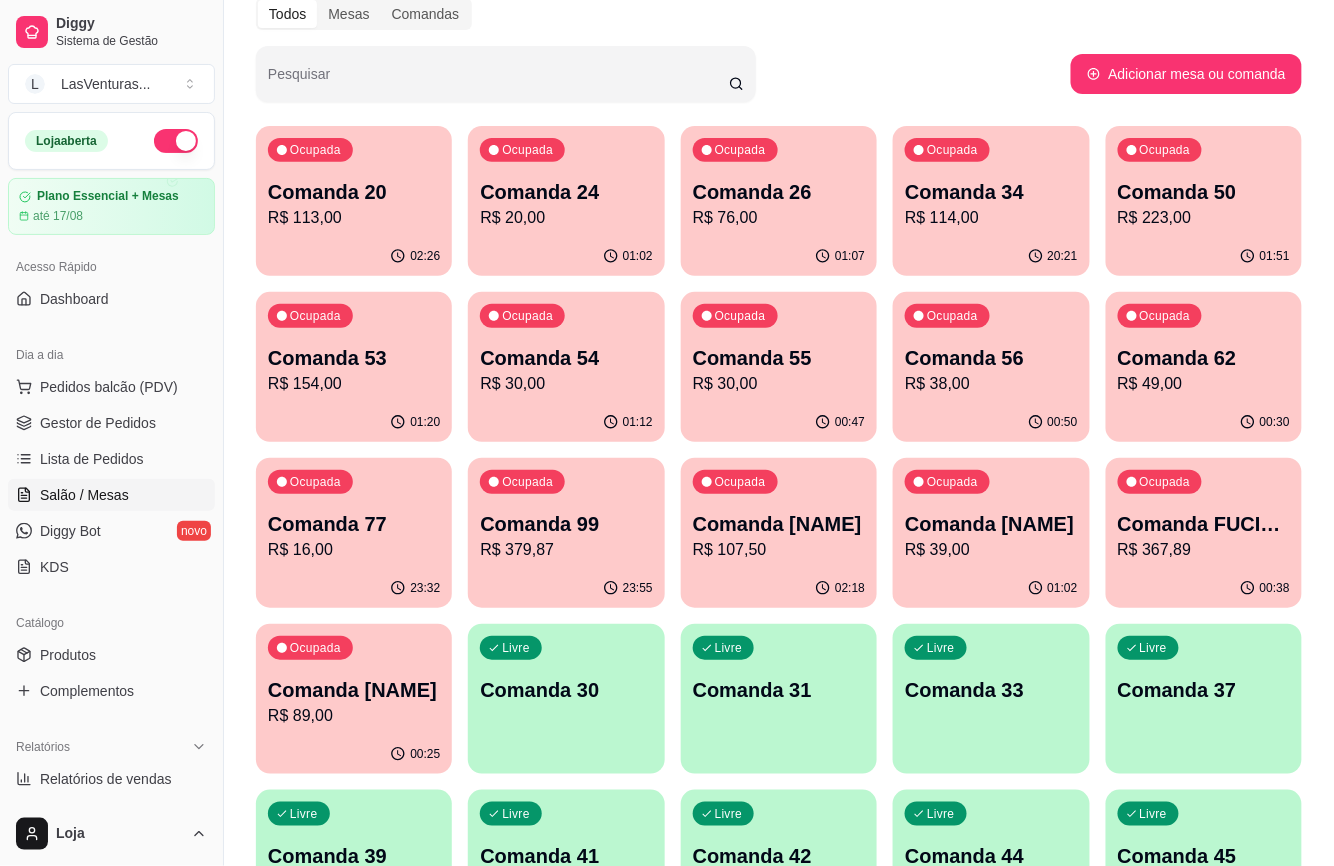 click on "Comanda 62" at bounding box center [1204, 358] 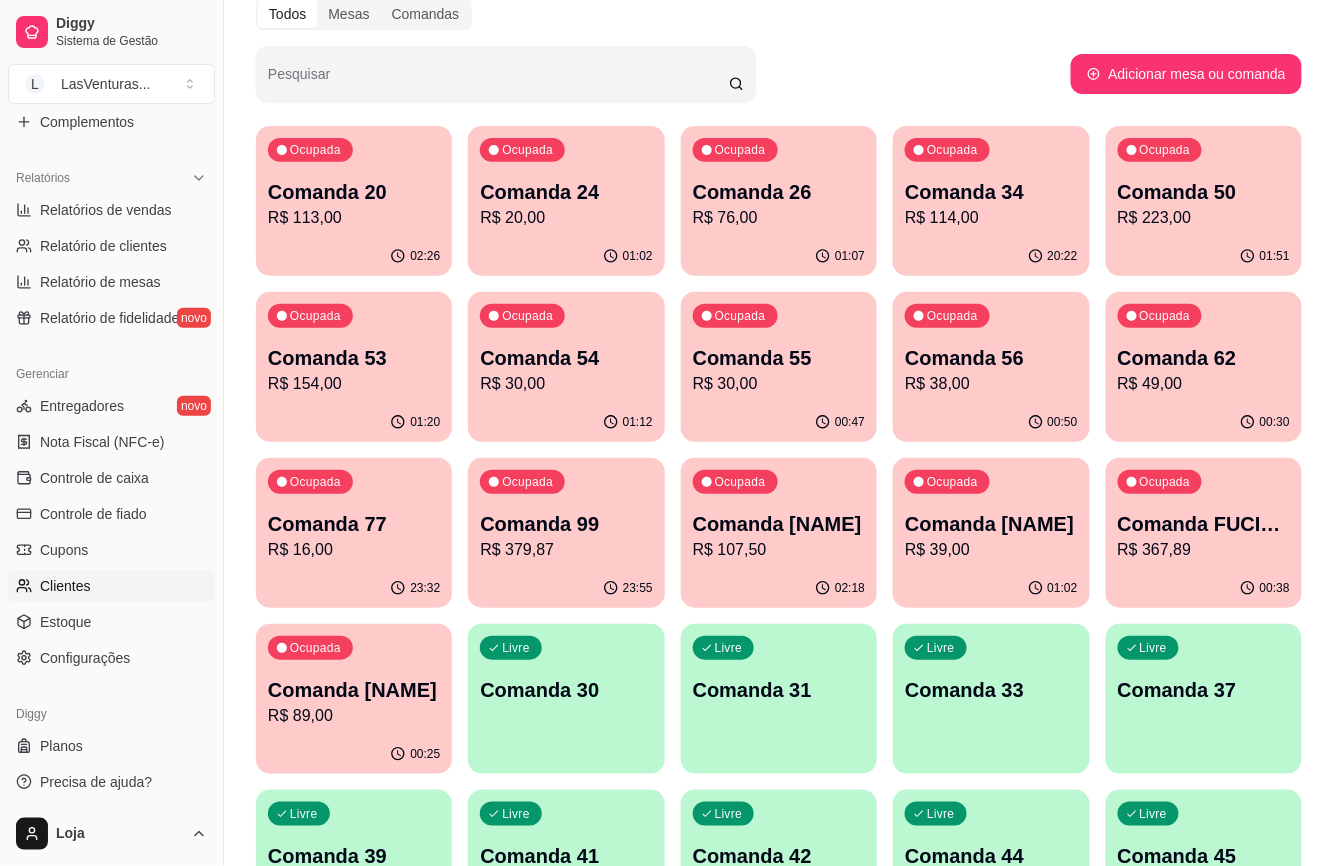 scroll, scrollTop: 573, scrollLeft: 0, axis: vertical 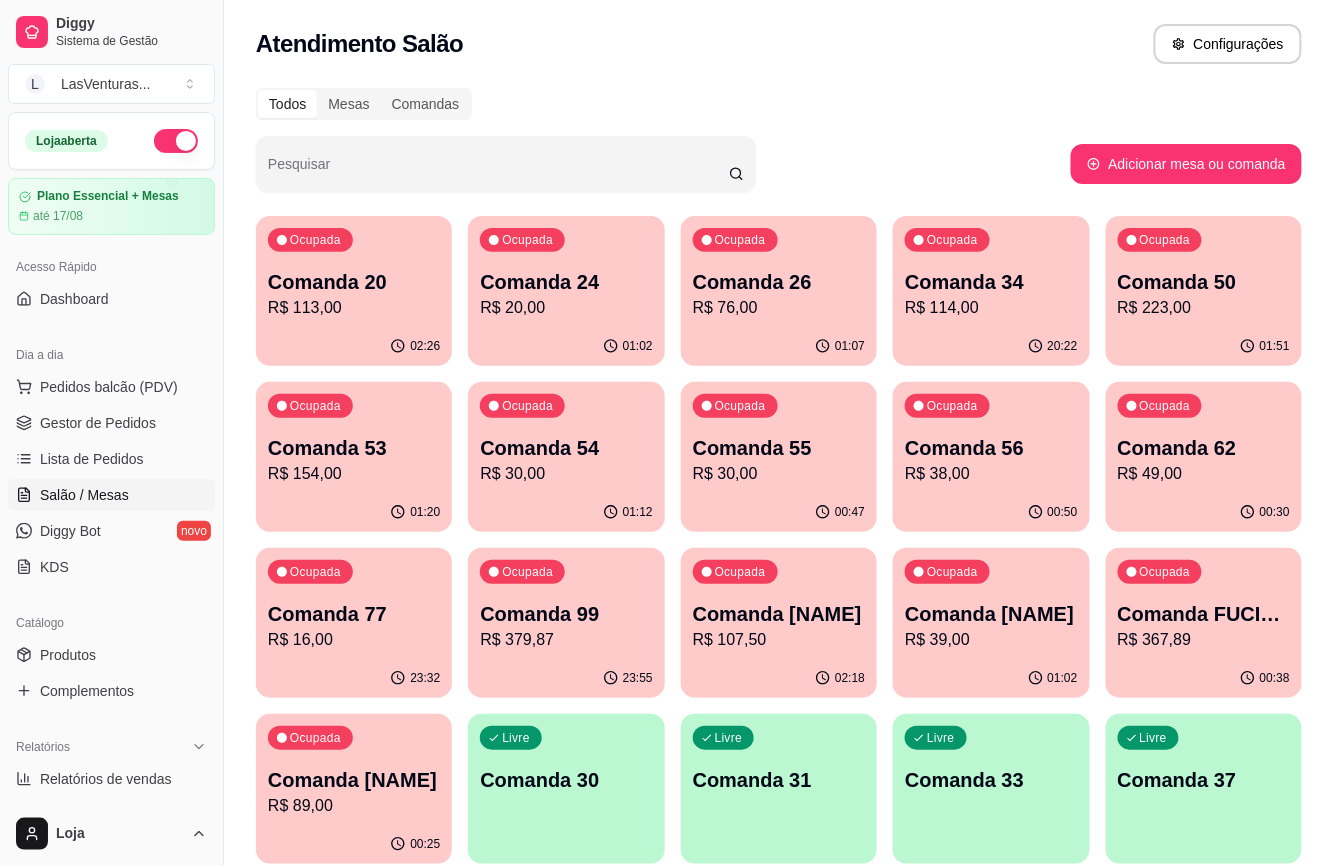 click on "Comanda 53" at bounding box center [354, 448] 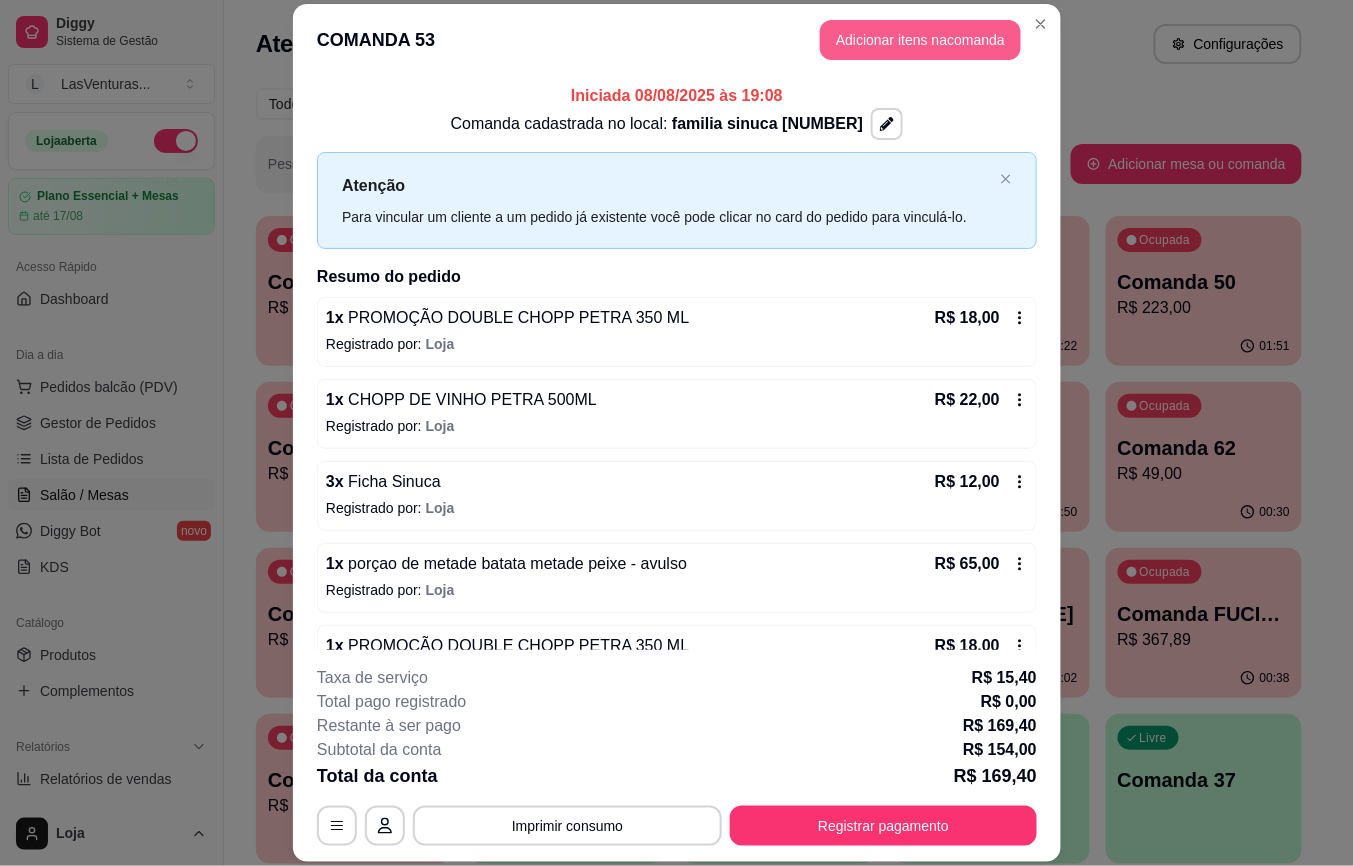 click on "Adicionar itens na  comanda" at bounding box center [920, 40] 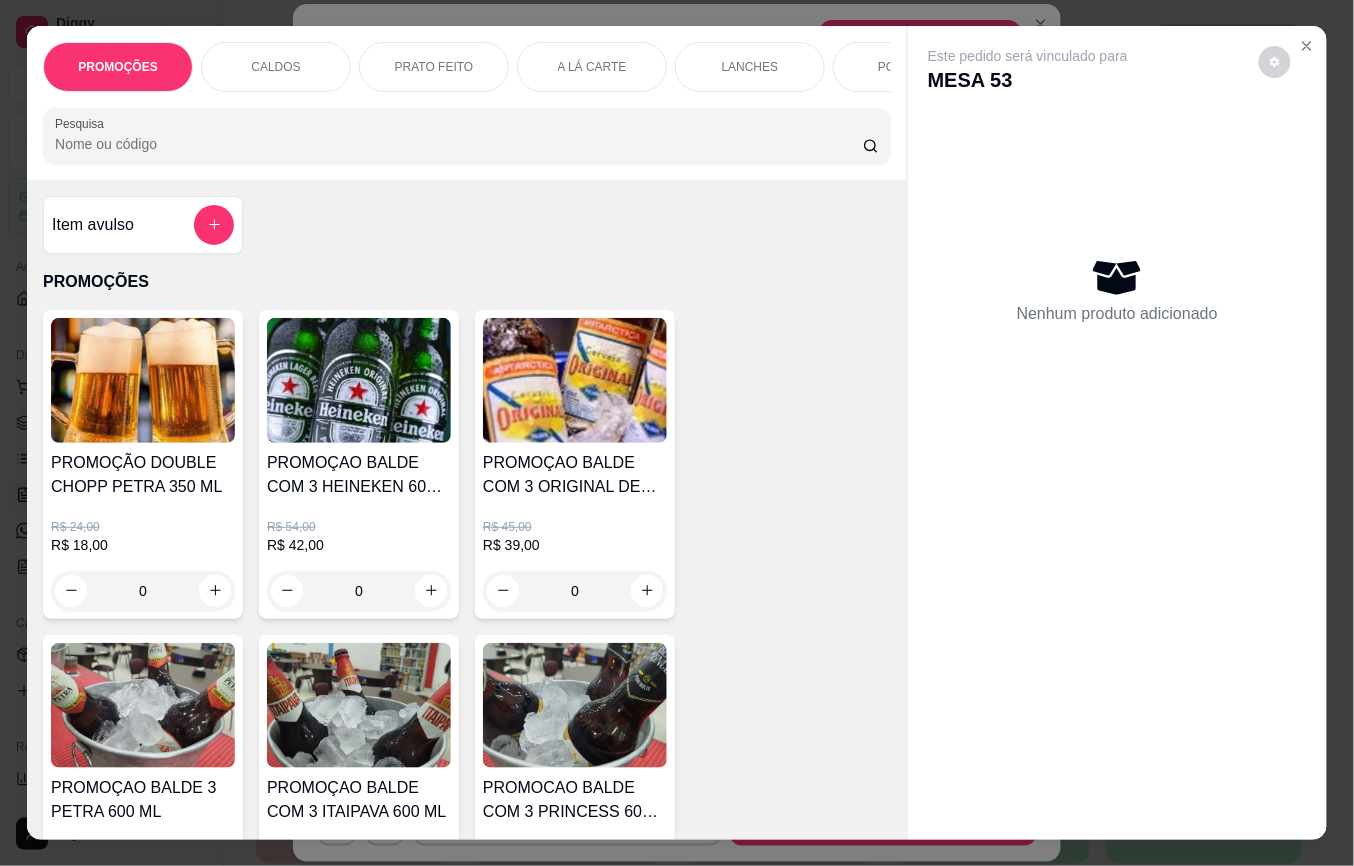 click at bounding box center (214, 225) 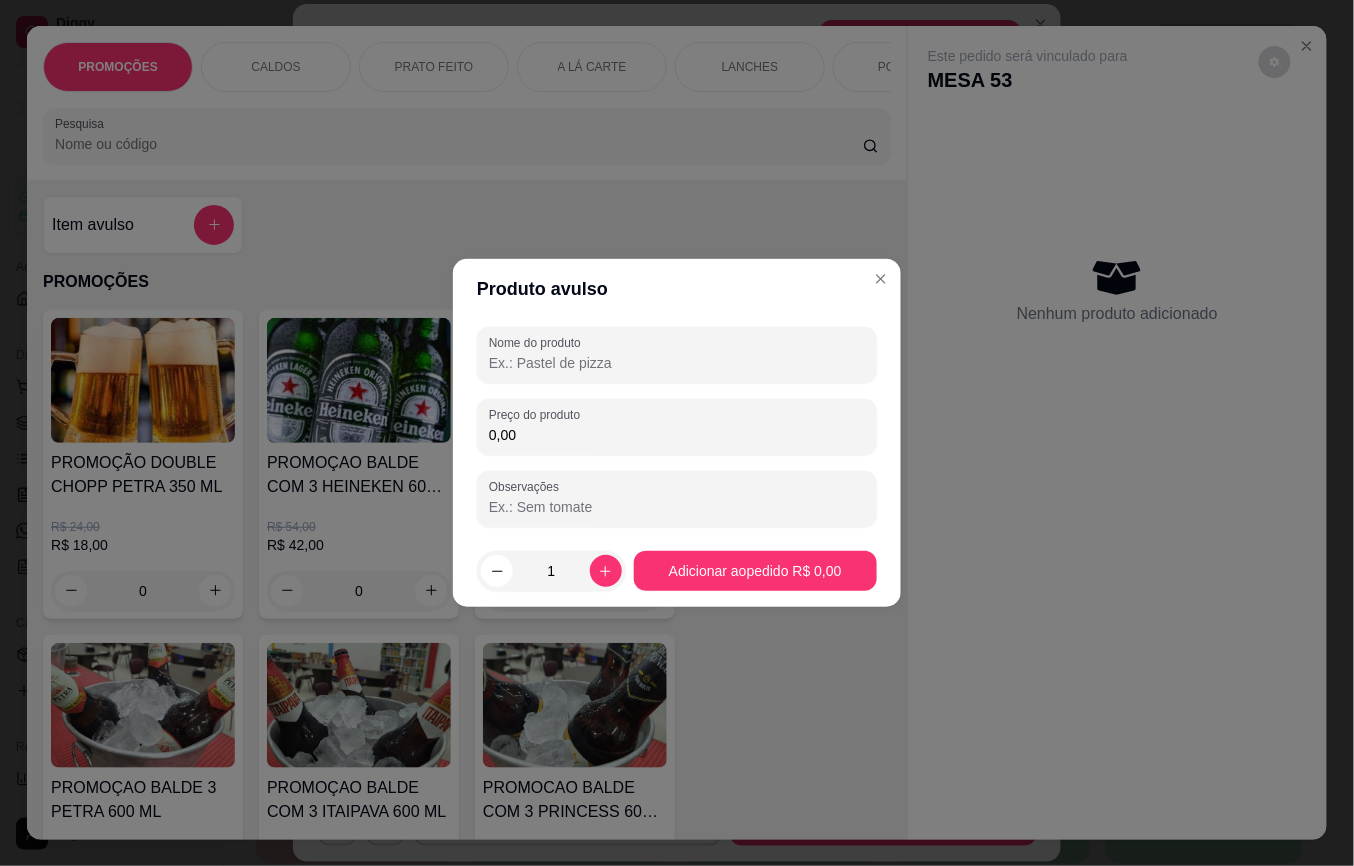 click on "Nome do produto" at bounding box center (677, 363) 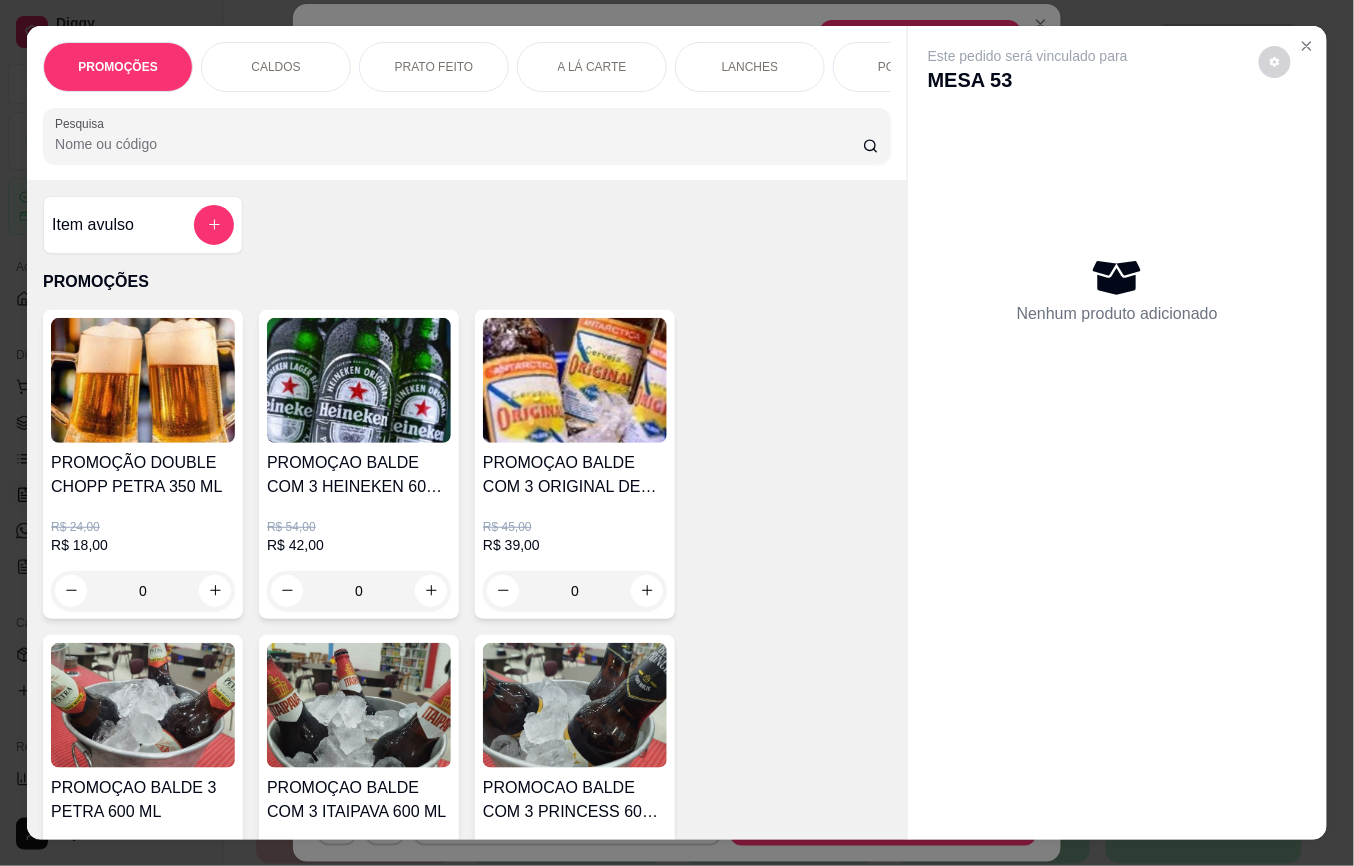 click on "Item avulso PROMOÇÕES PROMOÇÃO DOUBLE CHOPP PETRA 350 ML   R$ 24,00 R$ 18,00 0 PROMOÇAO BALDE COM 3  HEINEKEN 600 ML   R$ 54,00 R$ 42,00 0 PROMOÇAO BALDE COM 3 ORIGINAL DE 600 ML   R$ 45,00 R$ 39,00 0 PROMOÇAO BALDE 3 PETRA 600 ML   R$ 36,00 R$ 30,00 0 PROMOÇAO BALDE COM 3 ITAIPAVA 600 ML   R$ 30,00 R$ 24,00 0 PROMOCAO BALDE COM 3 PRINCESS  600 ML   R$ 42,00 R$ 36,00 0 CALDOS CALDO MANDIOQUINHA   R$ 0,00 0 CALDO DE ERVILHA    R$ 0,00 0 PRATO FEITO FRANGO A PARMEGIANA   R$ 24,99 0 FILÉ DE PEIXE AO MOLHO DE CAMARÃO   R$ 24,99 0 CONTRA FILÉ A CAVALO   R$ 24,99 0 FILÉ A FRANCESA   R$ 35,00 0 Macarrão à bolonhesa   R$ 16,99 0 Frango Grelhado com creme de milho   R$ 24,99 0 Linguiça Toscana   R$ 16,99 0 LASANHA    R$ 24,99 0 Omelete   R$ 16,99 0 A LÁ CARTE FRANGO A PARMEGIANA   R$ 70,00 0 FILÉ DE PEIXE AO MOLHO DE CAMARÃO    R$ 75,00 0 CONTRA FILÉ A CAVALO    R$ 90,00 0 LASANHA   R$ 70,00 0 LANCHES CHEESE BURGUER + BATATA    R$ 30,00 0 CHEESE SALADA +BATATA   R$ 35,00" at bounding box center [467, 510] 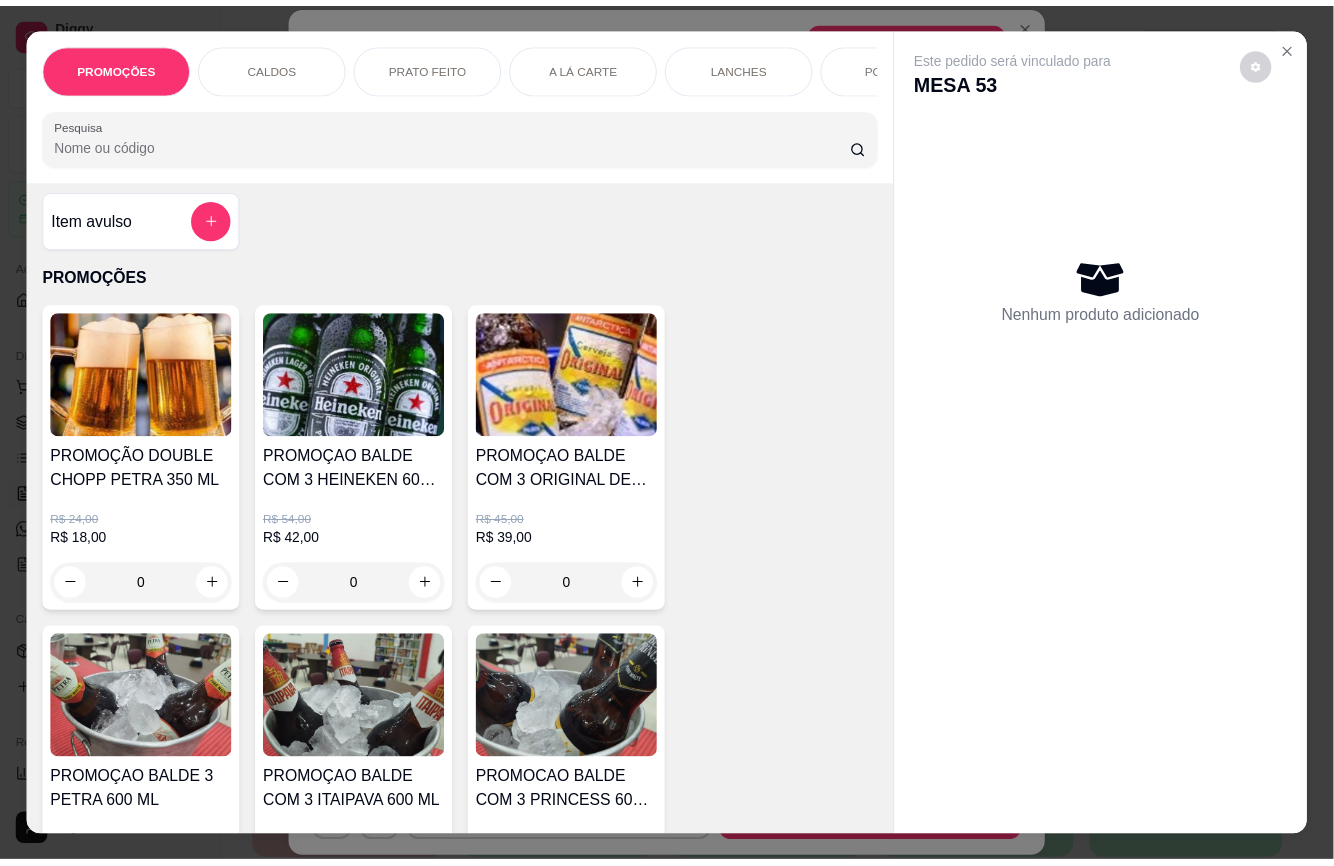 scroll, scrollTop: 0, scrollLeft: 0, axis: both 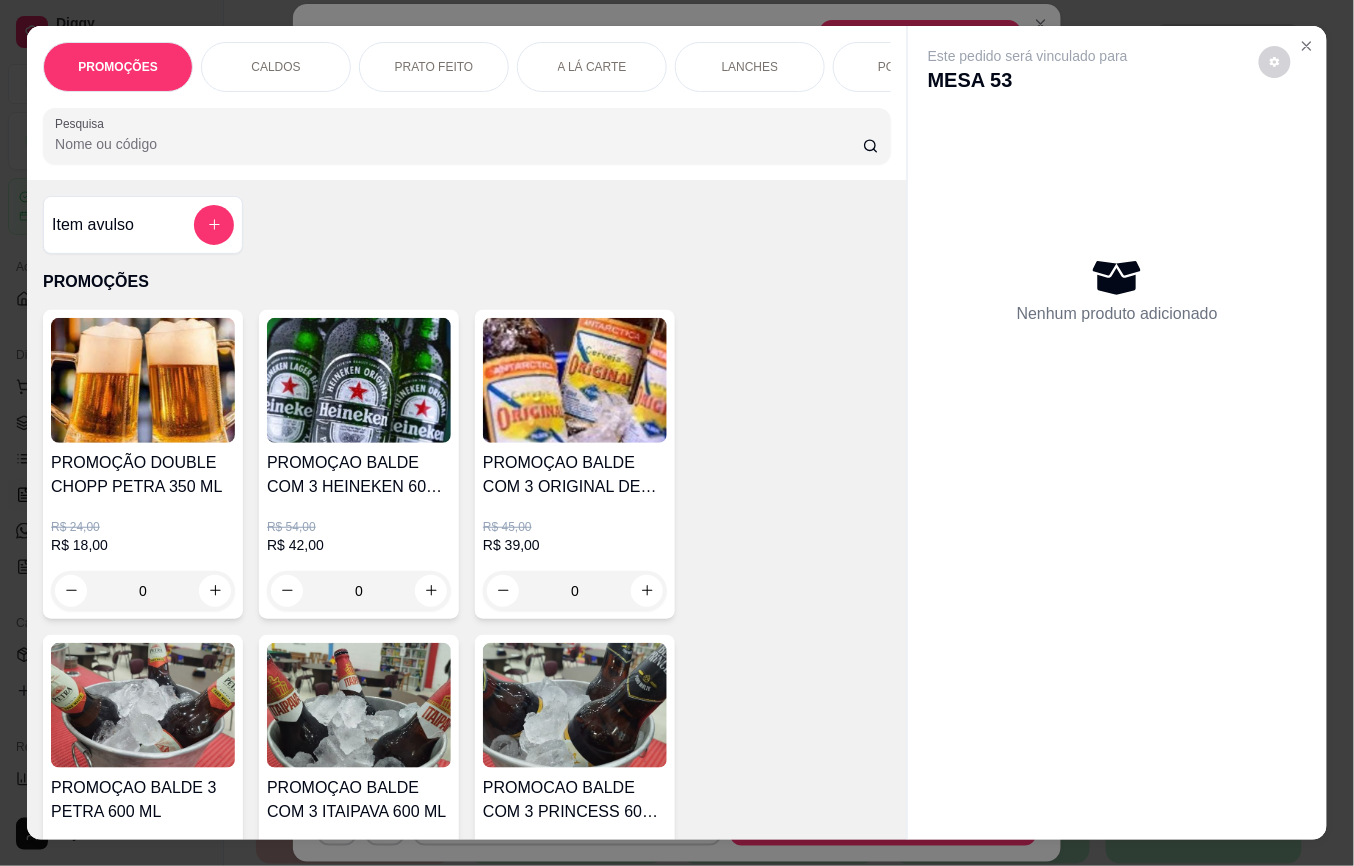 drag, startPoint x: 220, startPoint y: 250, endPoint x: 213, endPoint y: 240, distance: 12.206555 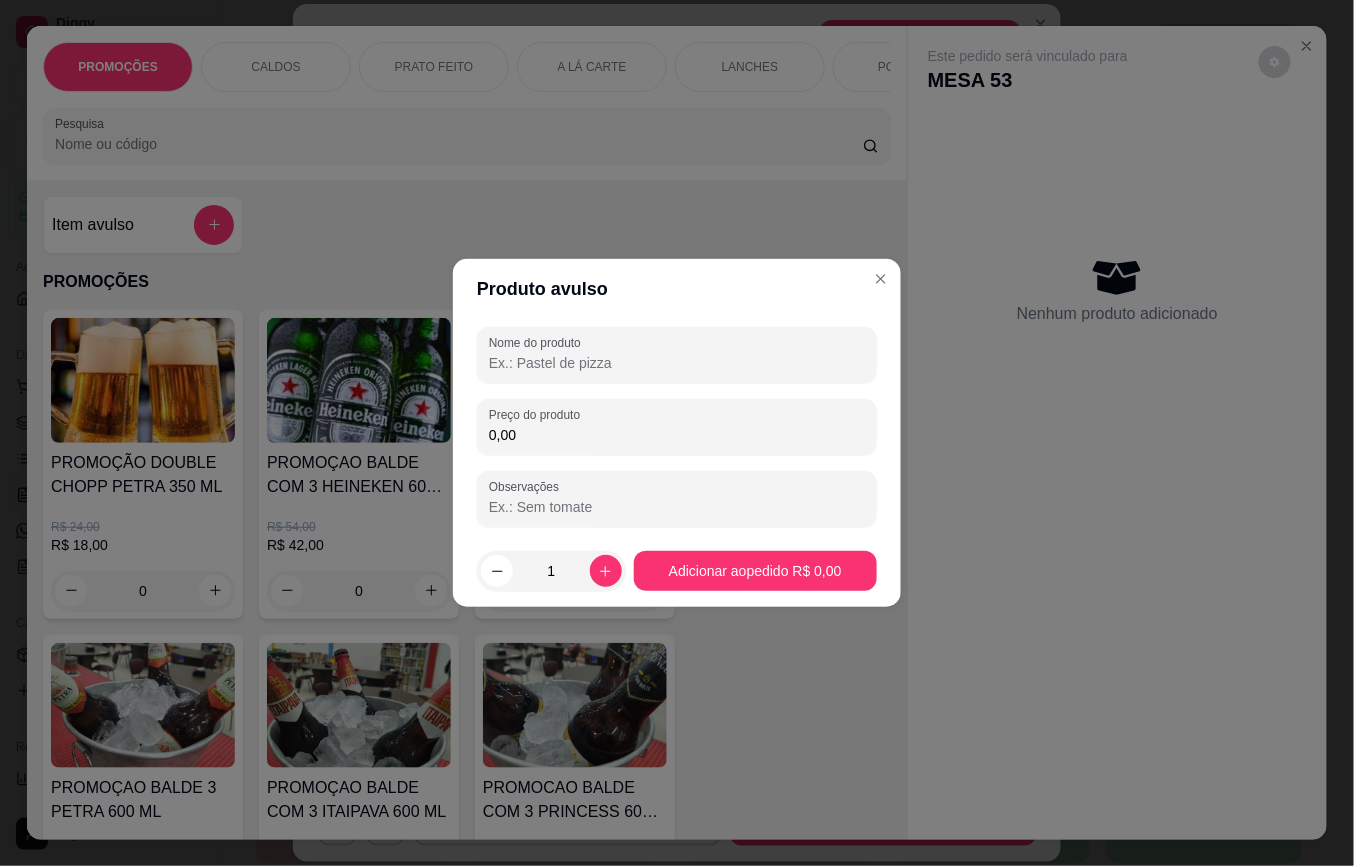 click at bounding box center (677, 355) 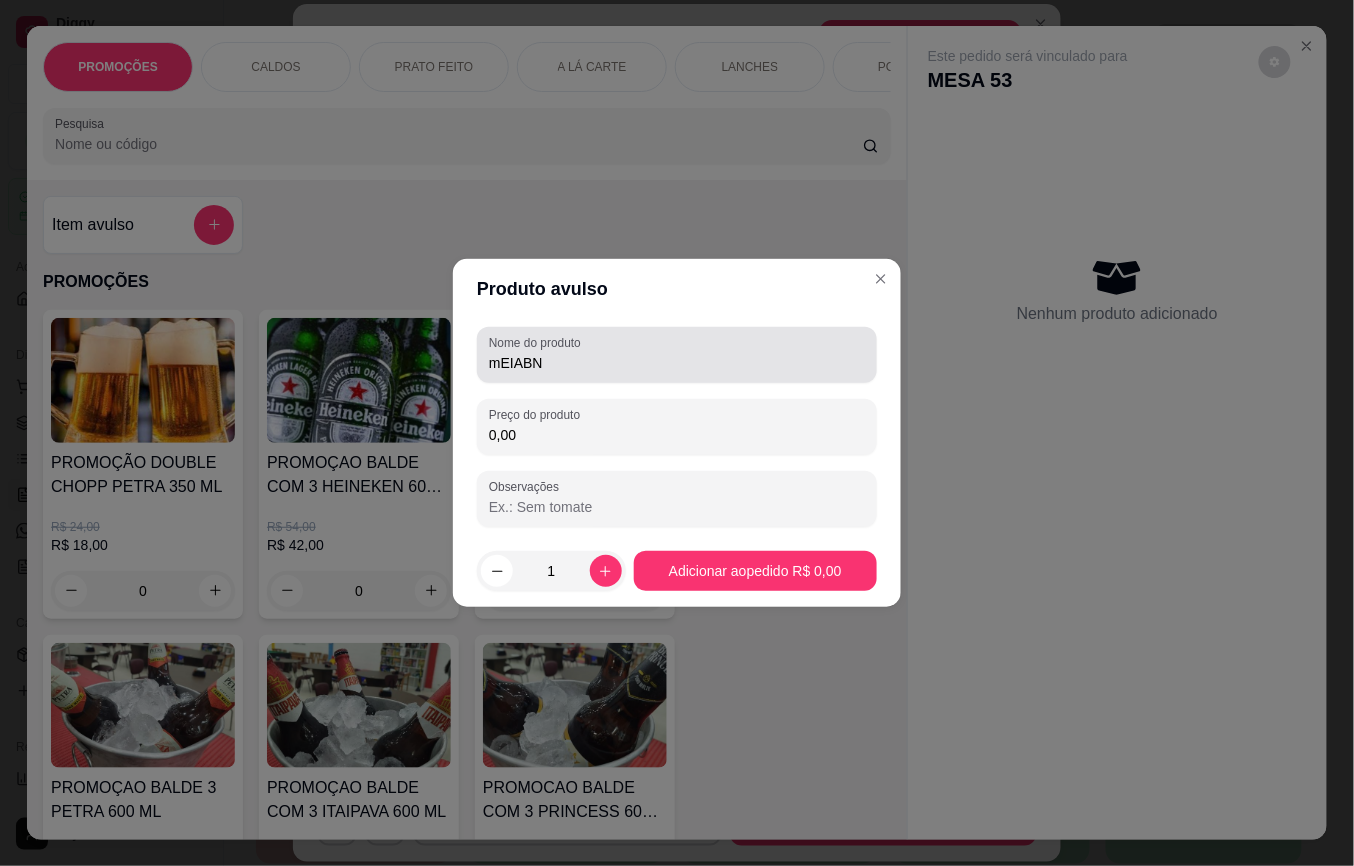 click on "mEIABN" at bounding box center [677, 355] 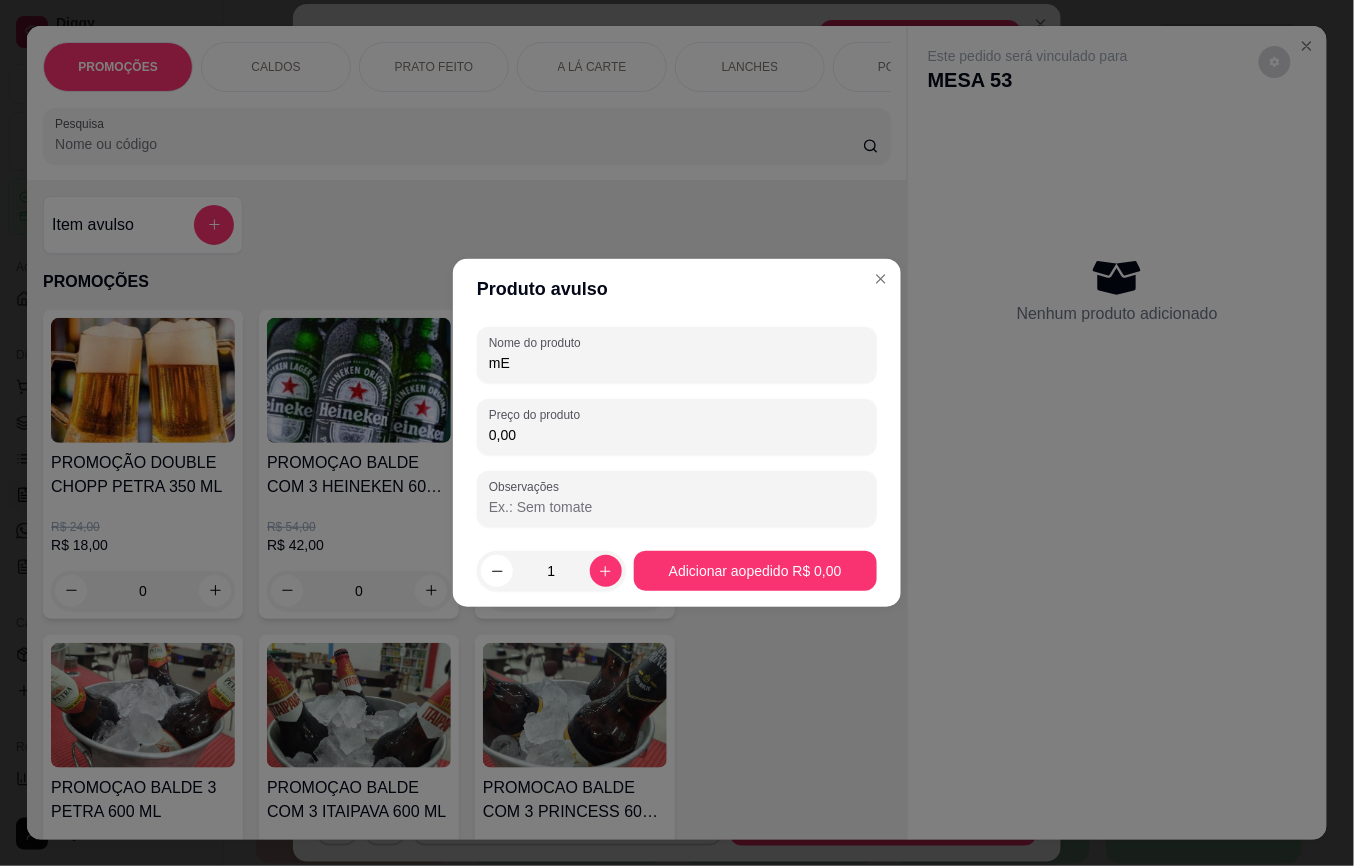 type on "m" 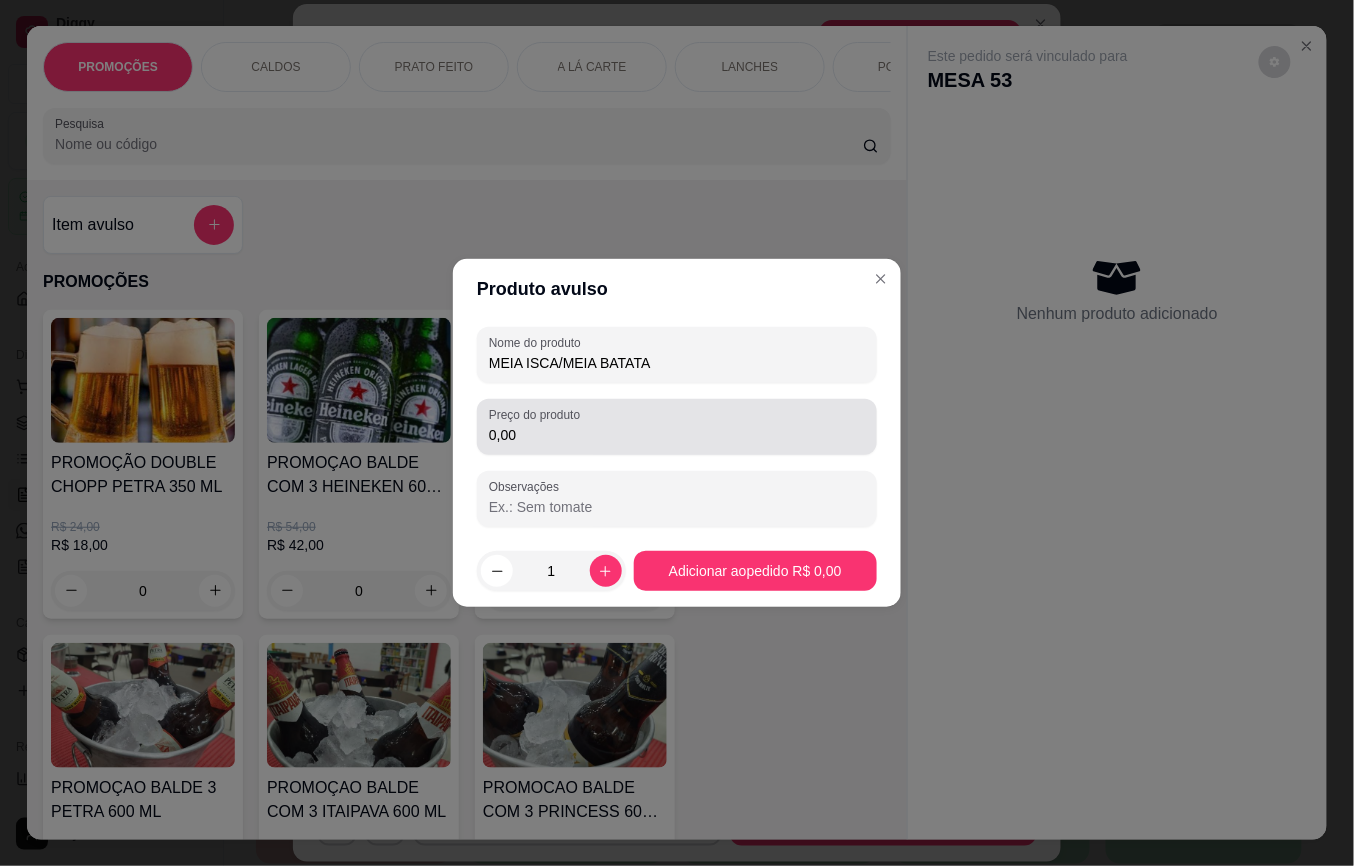 type on "MEIA ISCA/MEIA BATATA" 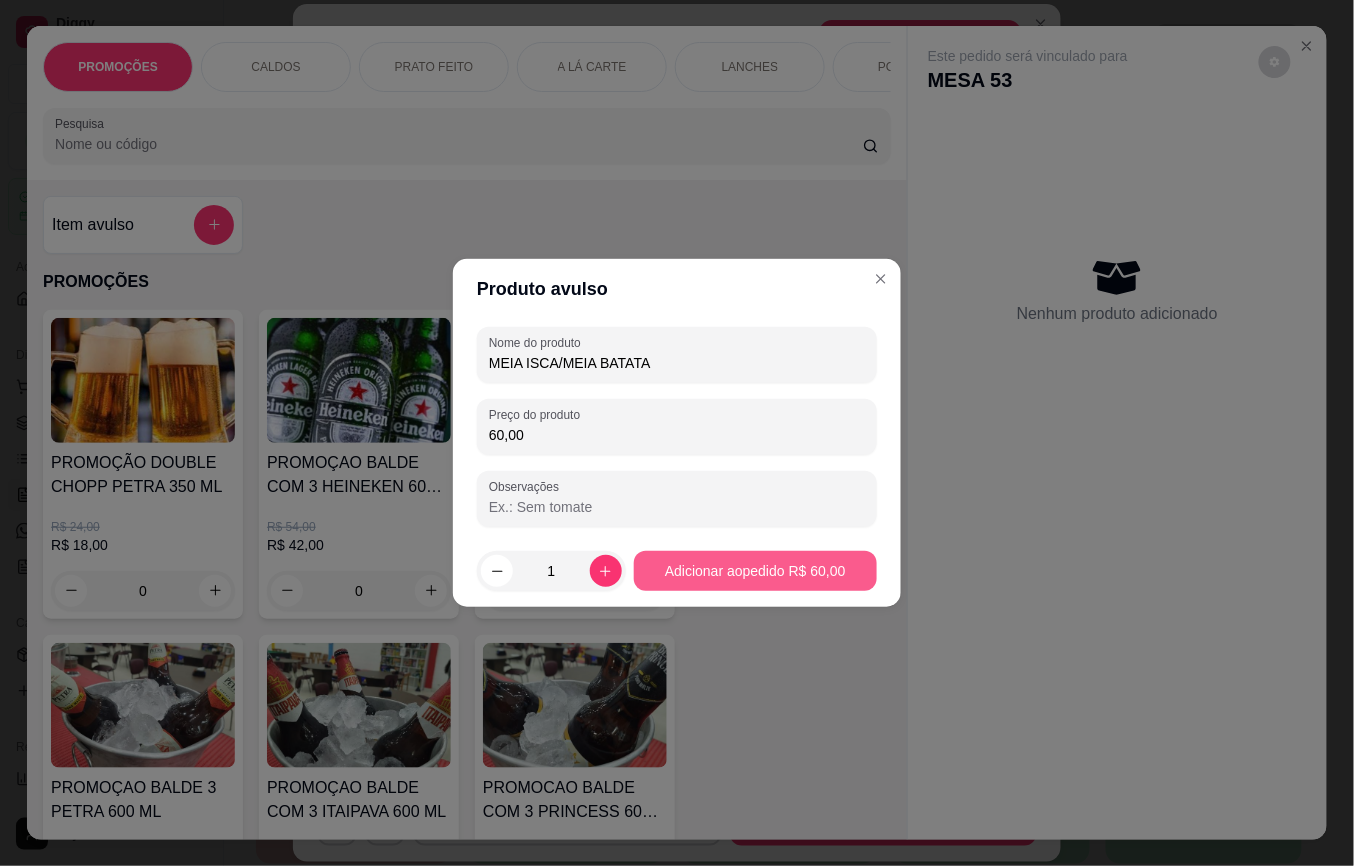 type on "60,00" 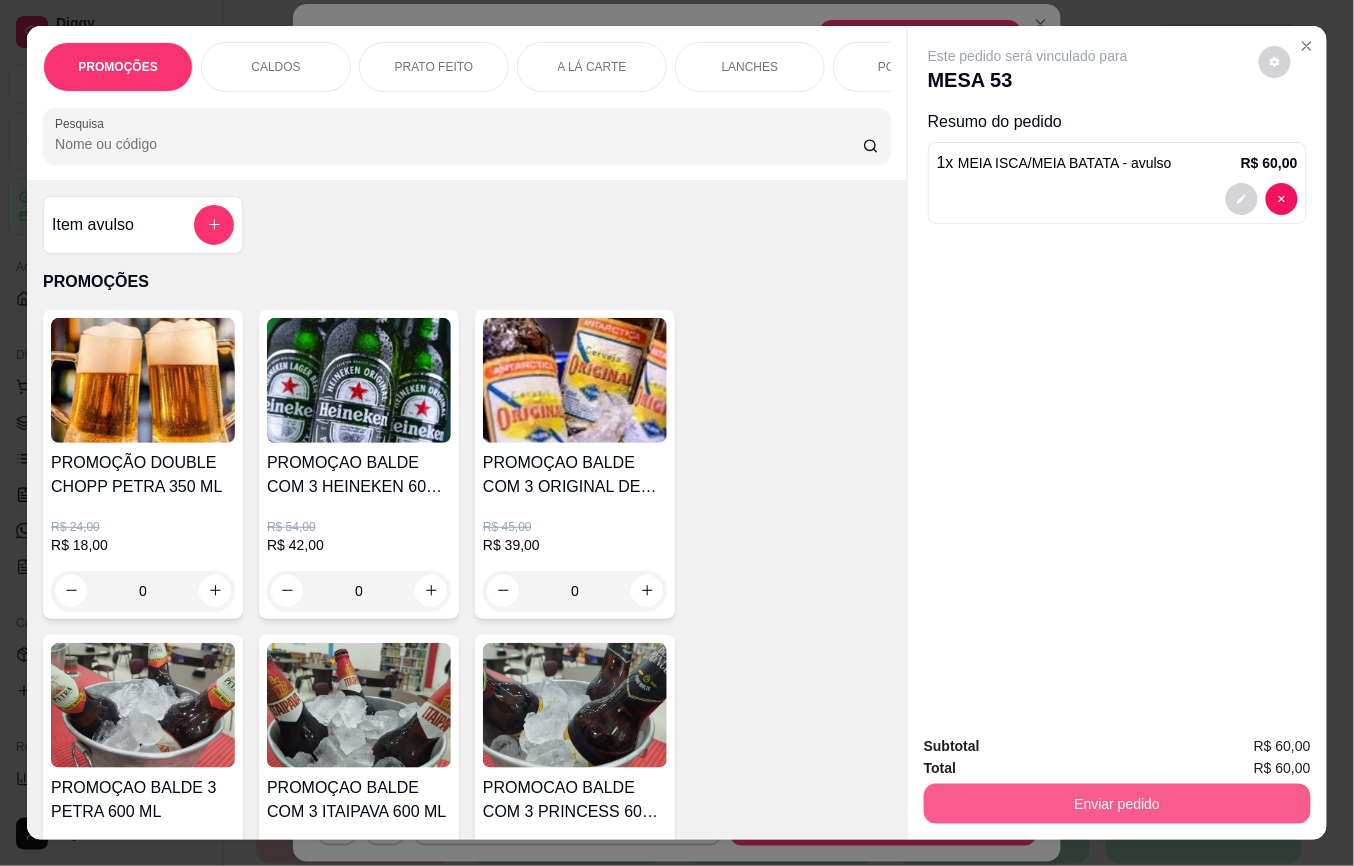 click on "Enviar pedido" at bounding box center (1117, 804) 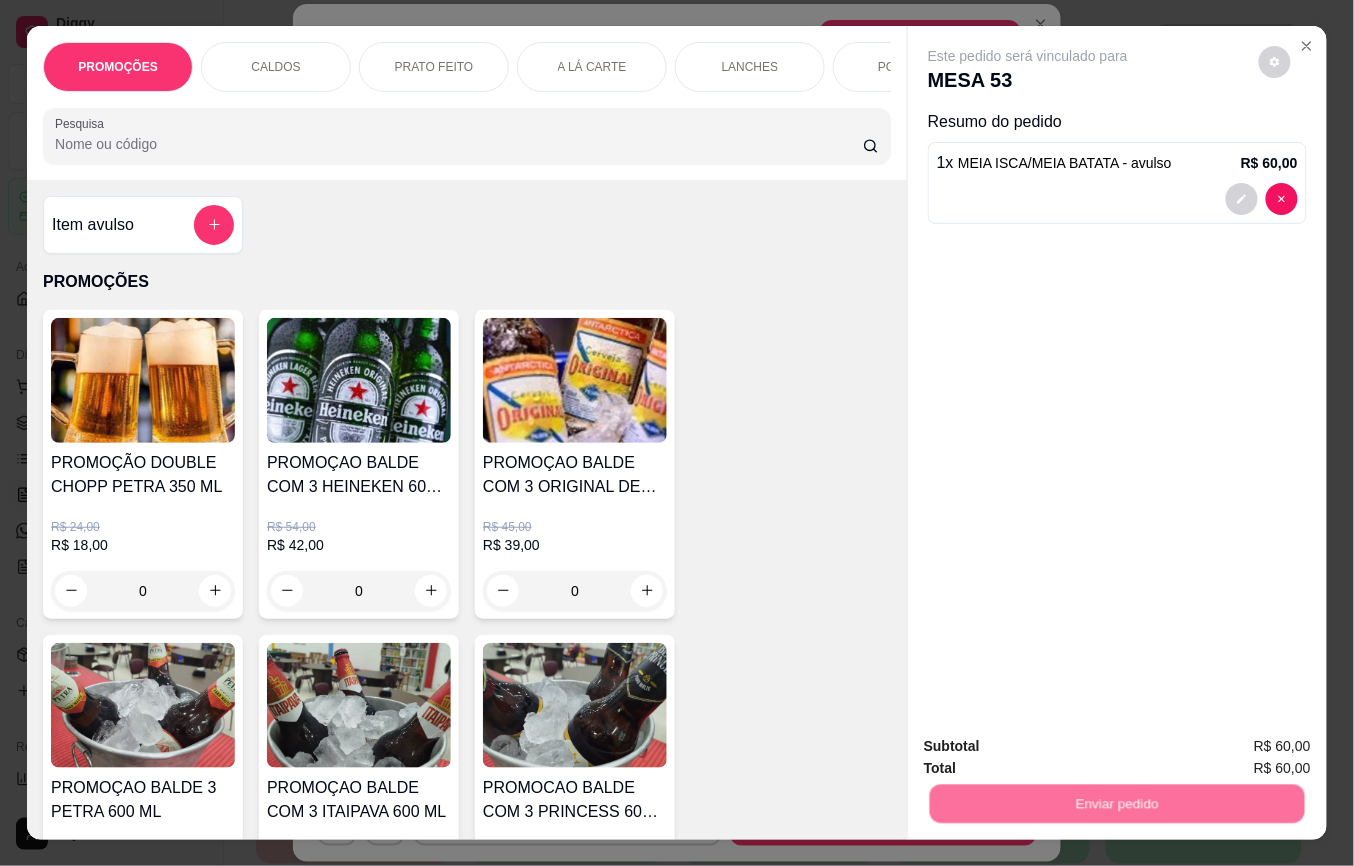 click on "Não registrar e enviar pedido" at bounding box center (1050, 745) 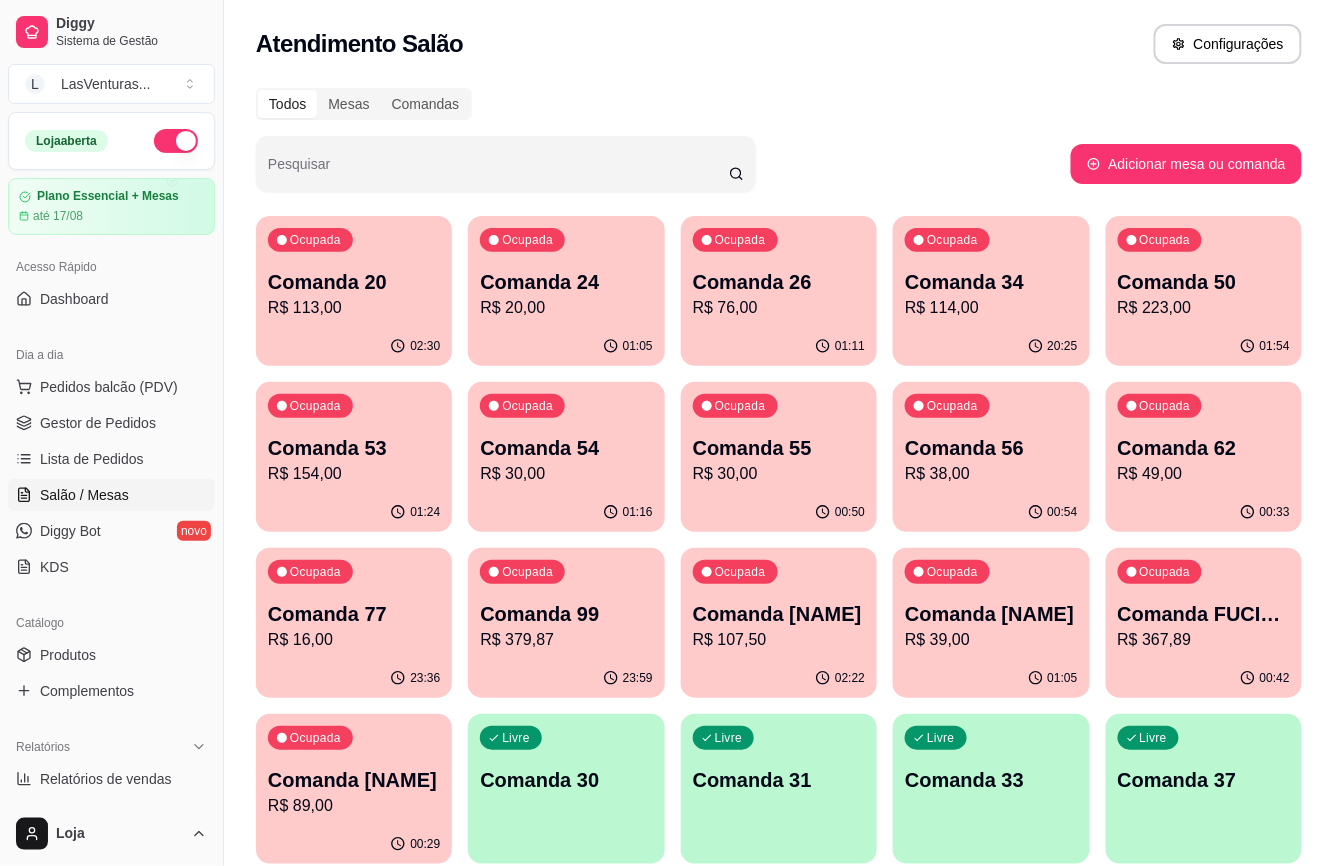 scroll, scrollTop: 573, scrollLeft: 0, axis: vertical 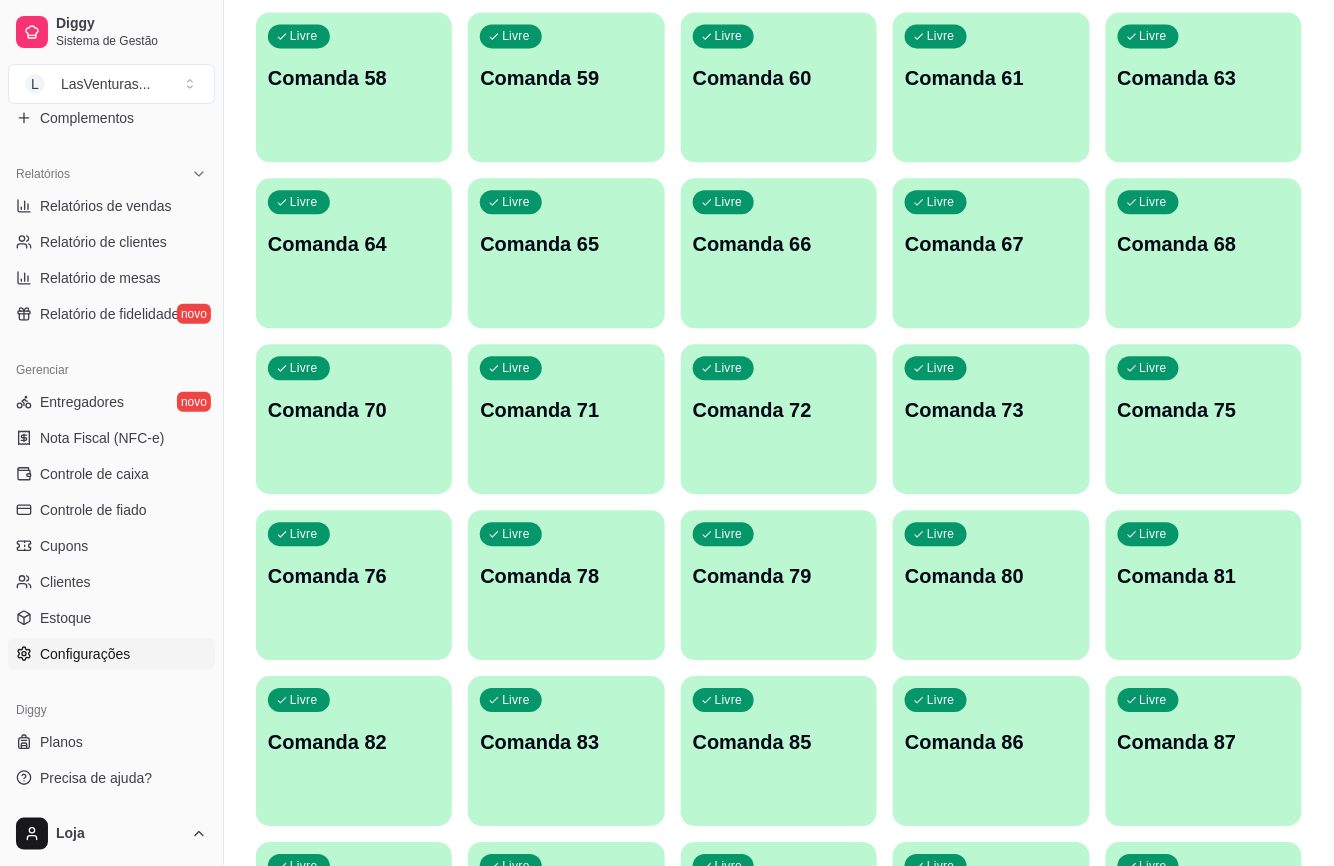 click on "Configurações" at bounding box center (85, 654) 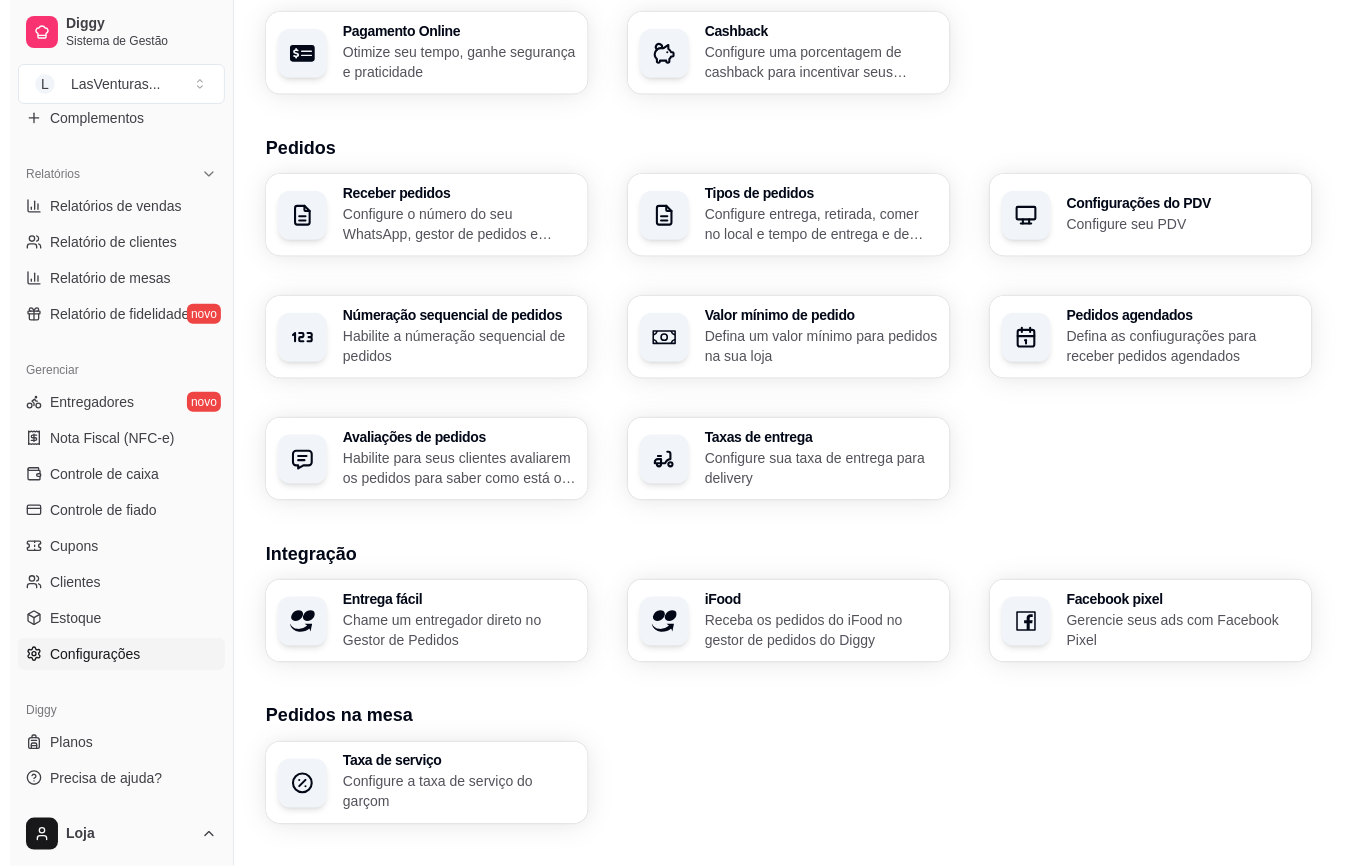 scroll, scrollTop: 544, scrollLeft: 0, axis: vertical 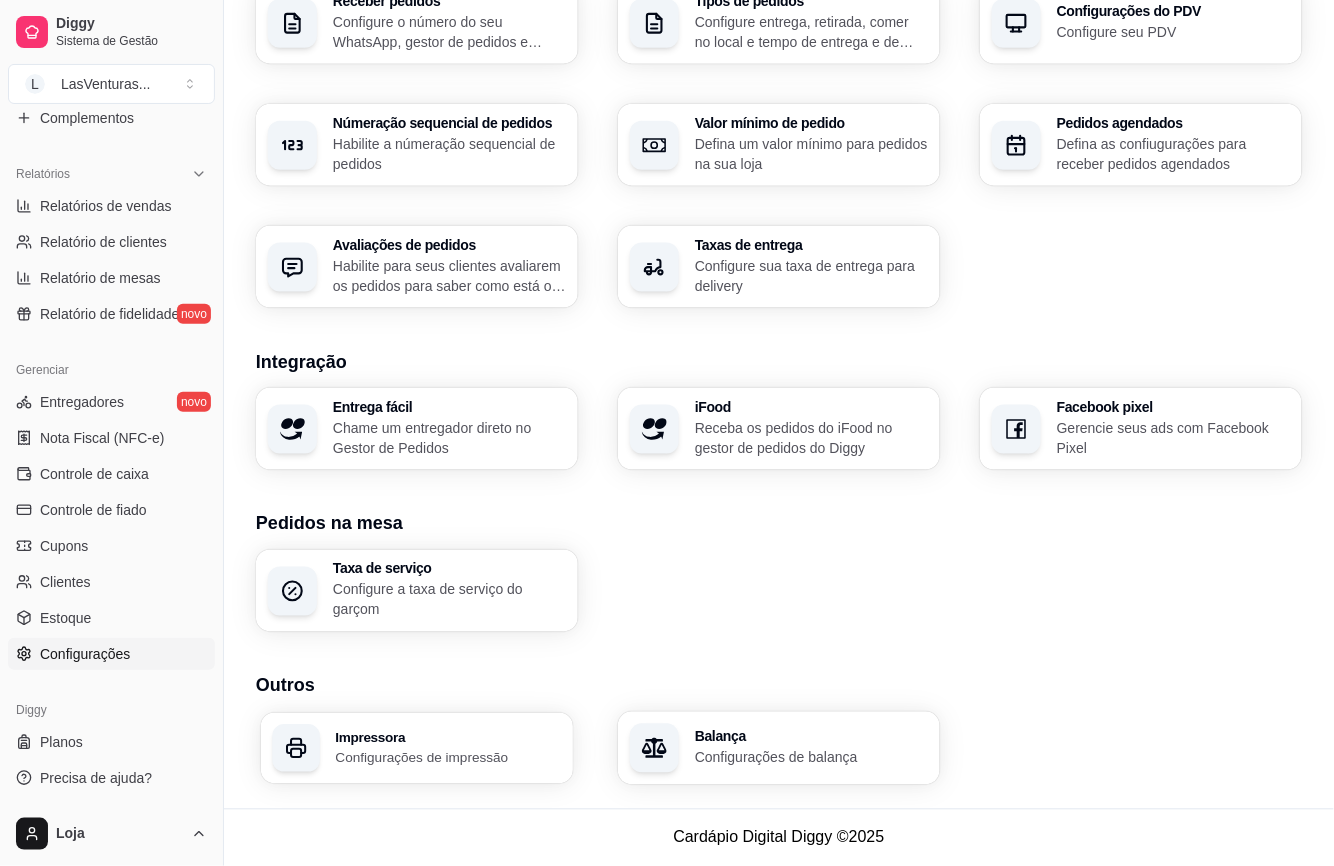 click on "Impressora Configurações de impressão" at bounding box center [417, 748] 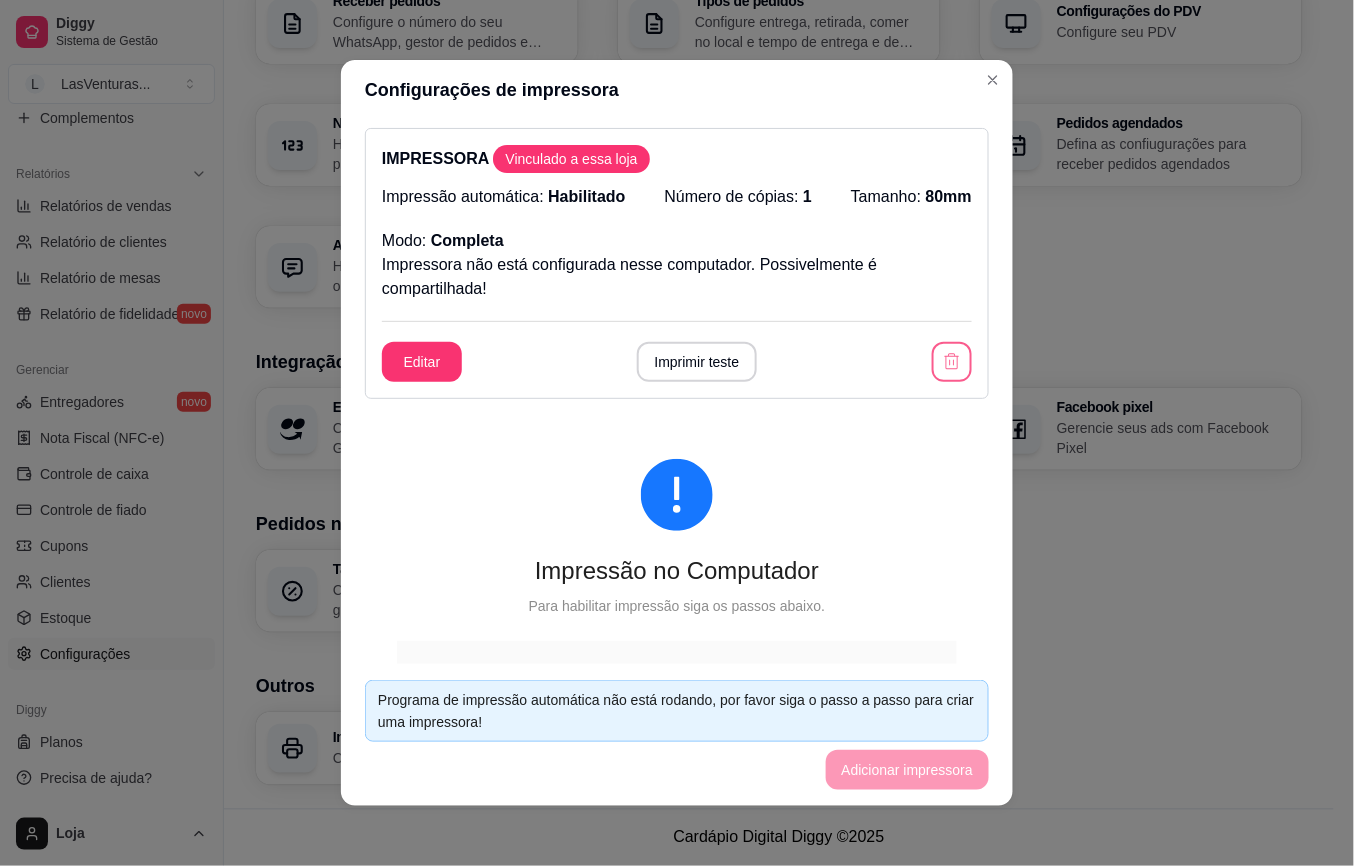 click at bounding box center [952, 362] 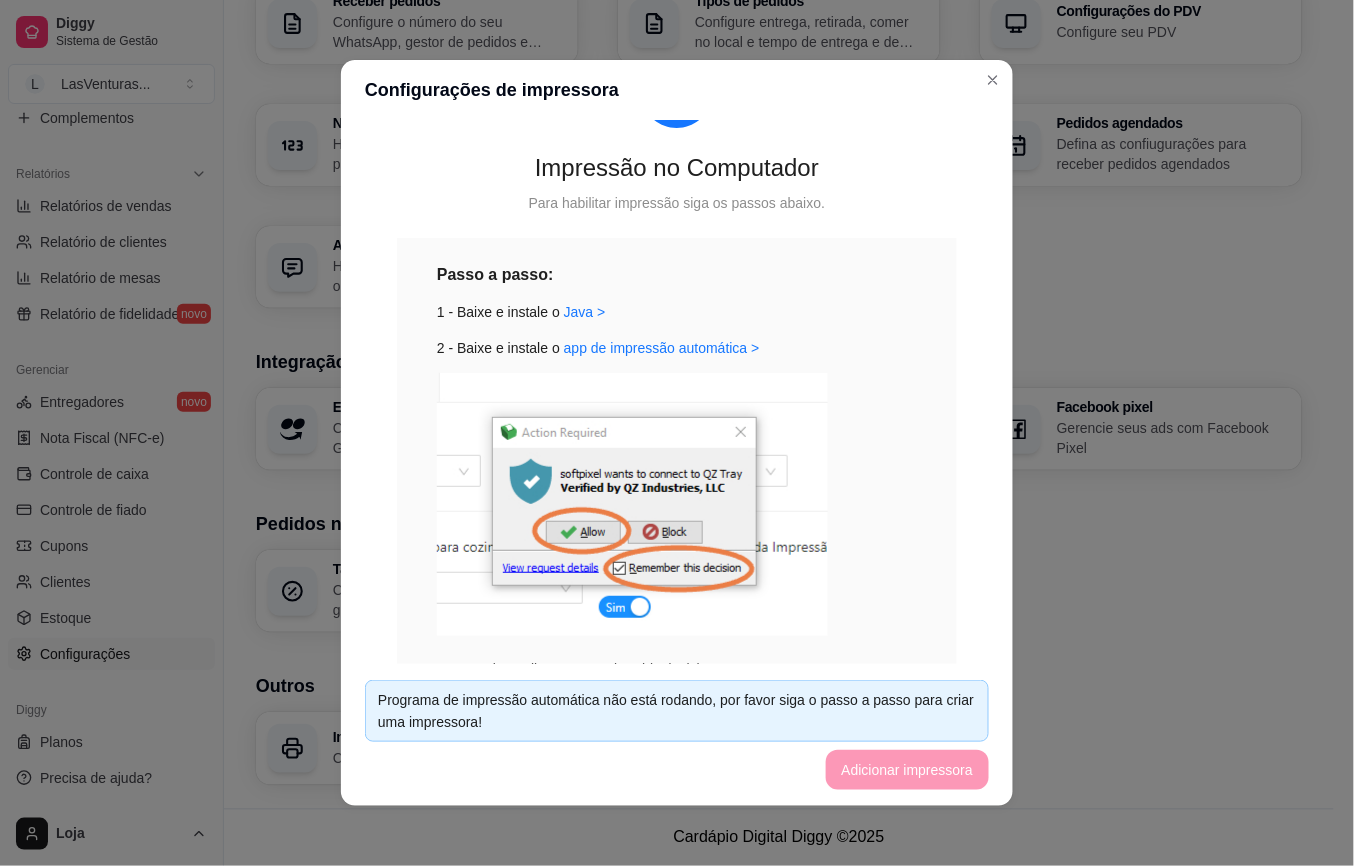scroll, scrollTop: 266, scrollLeft: 0, axis: vertical 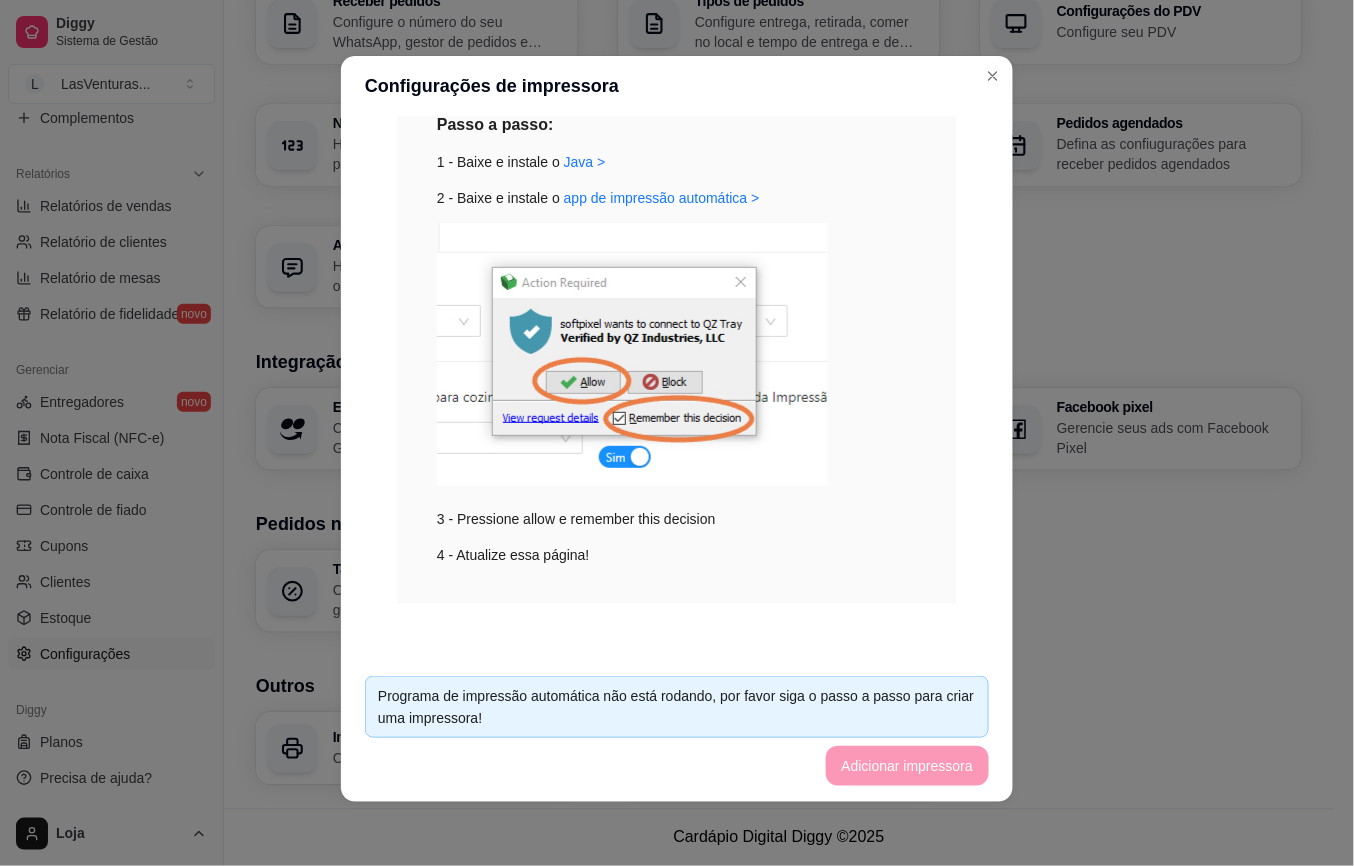 click on "Impressão no Computador Para habilitar impressão siga os passos abaixo. Passo a passo: 1 - Baixe e instale o   Java > 2 - Baixe e instale o   app de impressão automática >   3 - Pressione allow e remember this decision 4 - Atualize essa página!" at bounding box center [677, 255] 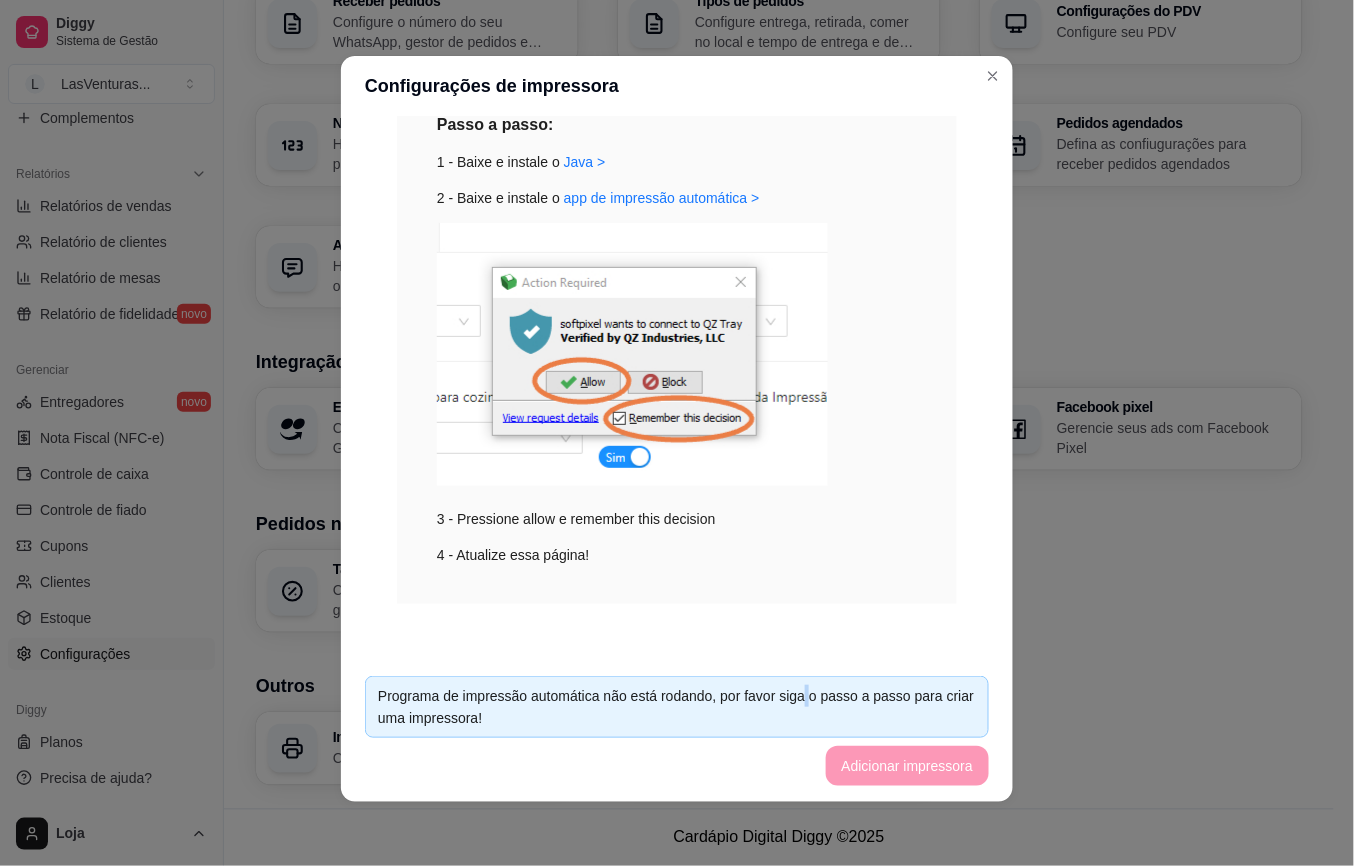 drag, startPoint x: 793, startPoint y: 668, endPoint x: 800, endPoint y: 685, distance: 18.384777 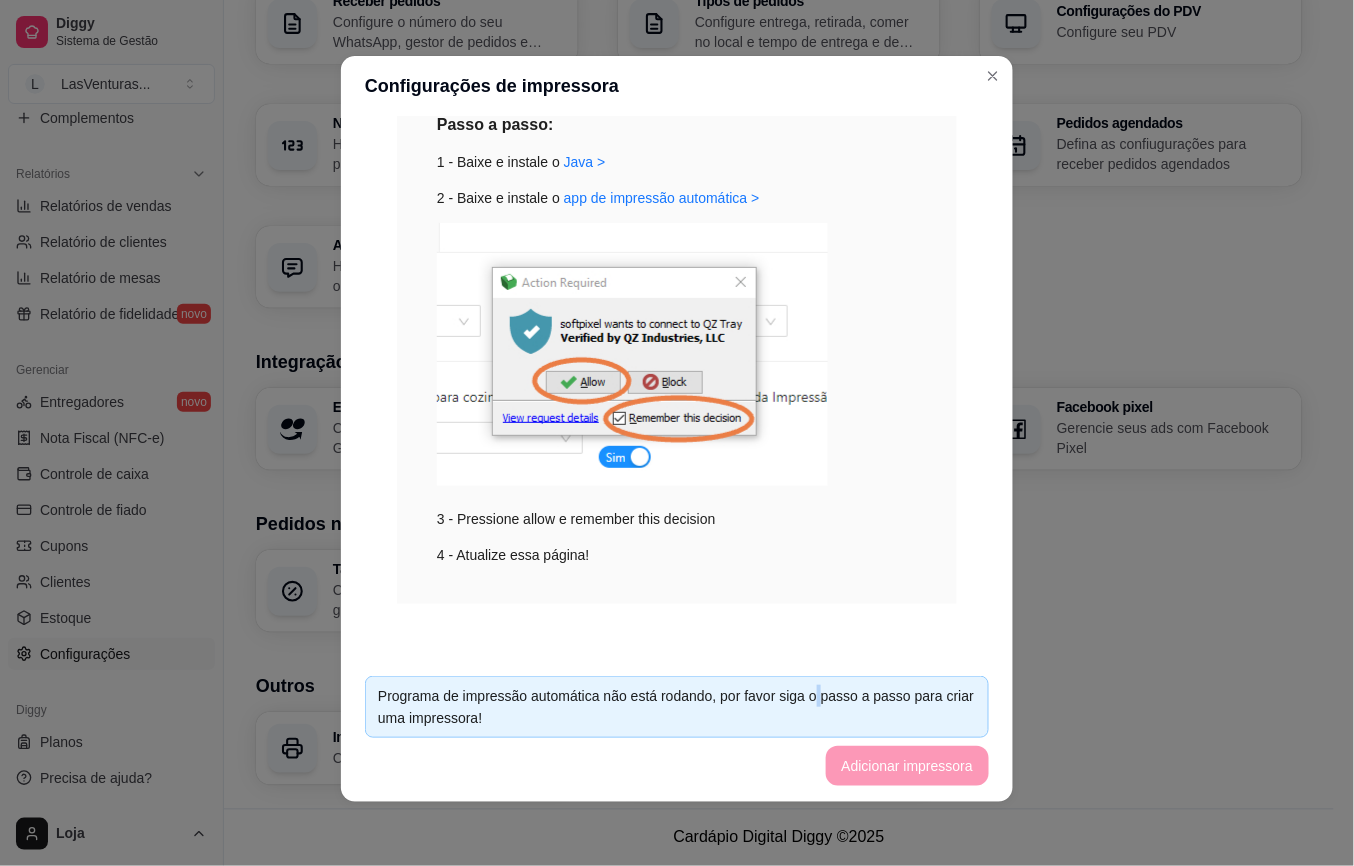 drag, startPoint x: 809, startPoint y: 692, endPoint x: 837, endPoint y: 728, distance: 45.607018 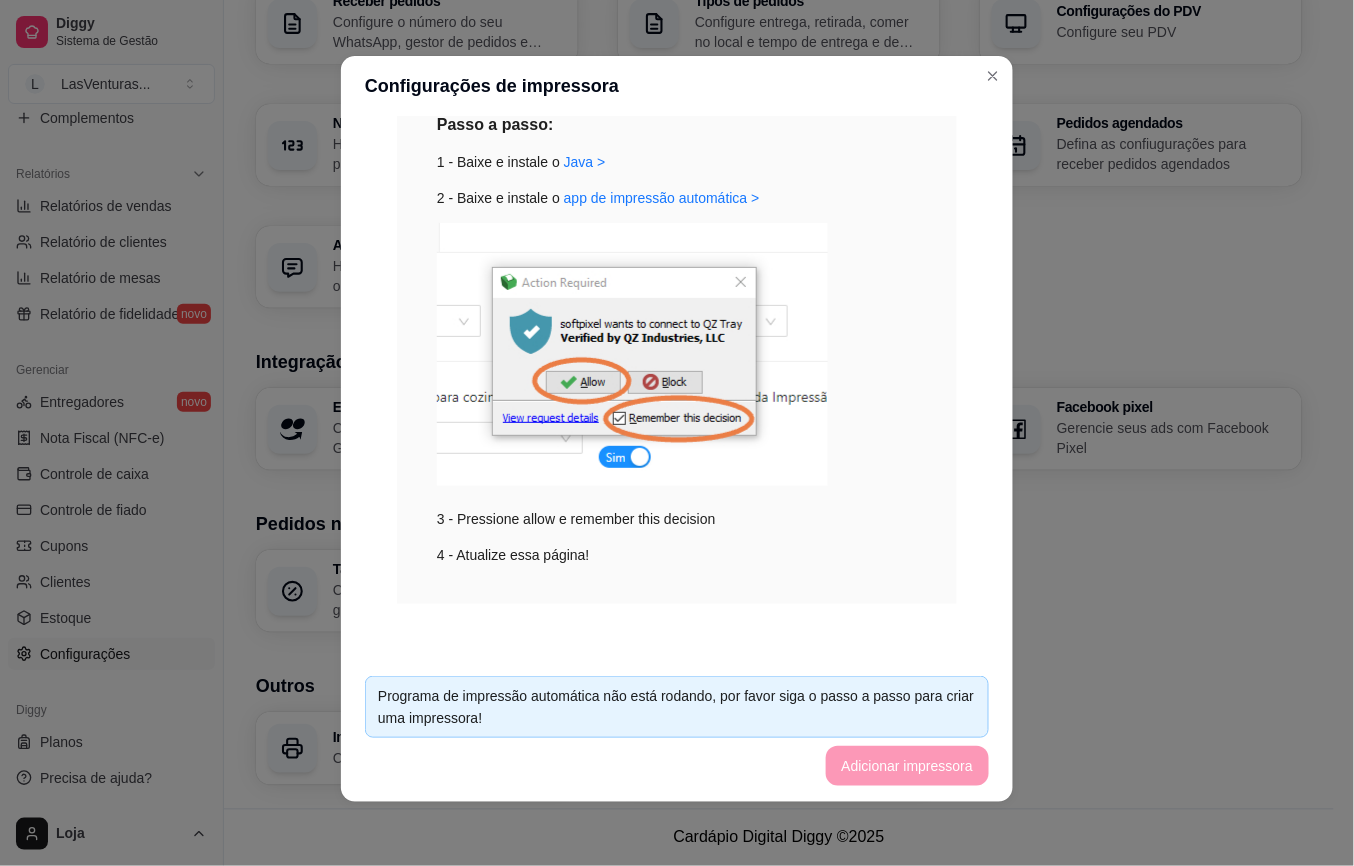 click on "Programa de impressão automática não está rodando, por favor siga o passo a passo para criar uma impressora! Adicionar impressora" at bounding box center (677, 731) 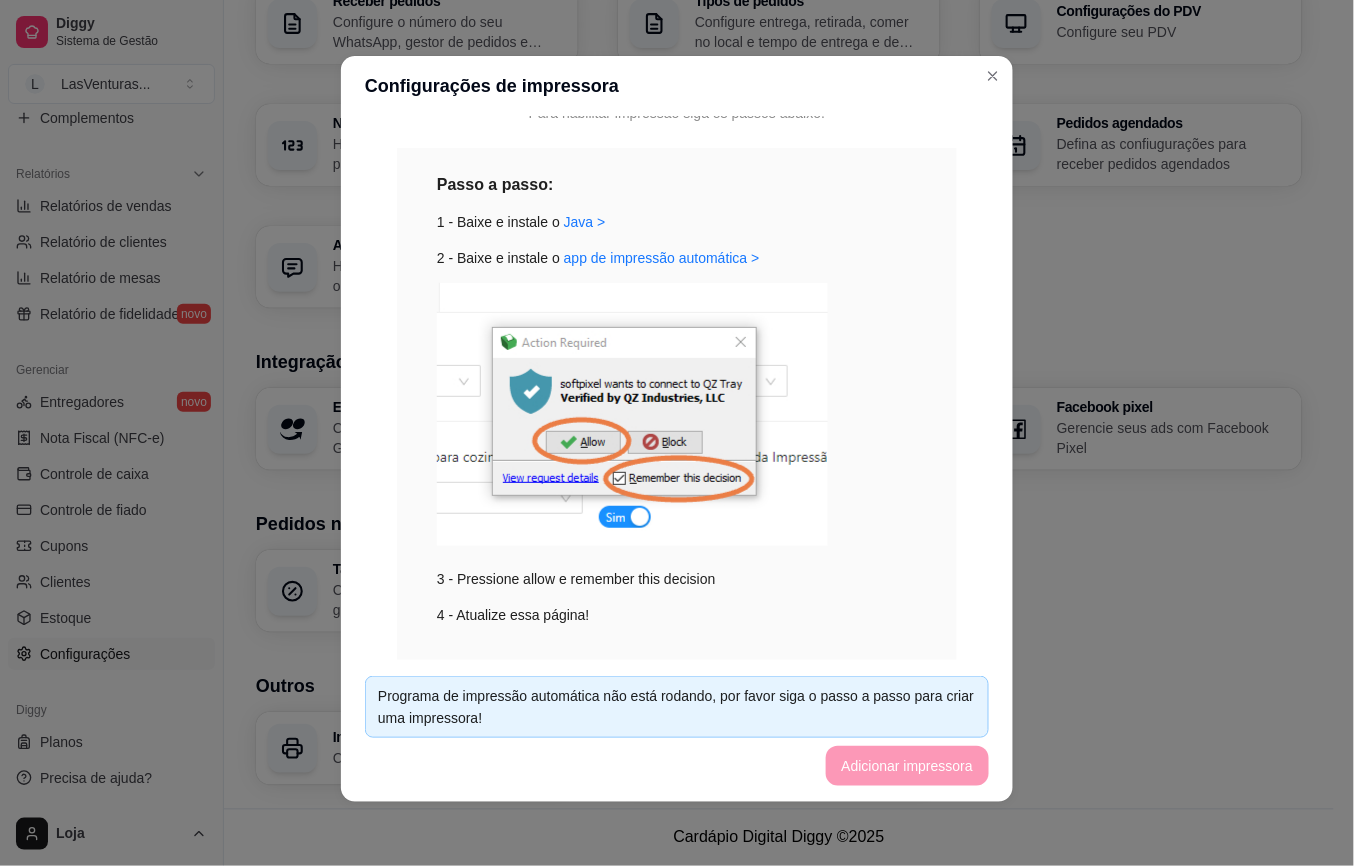 scroll, scrollTop: 266, scrollLeft: 0, axis: vertical 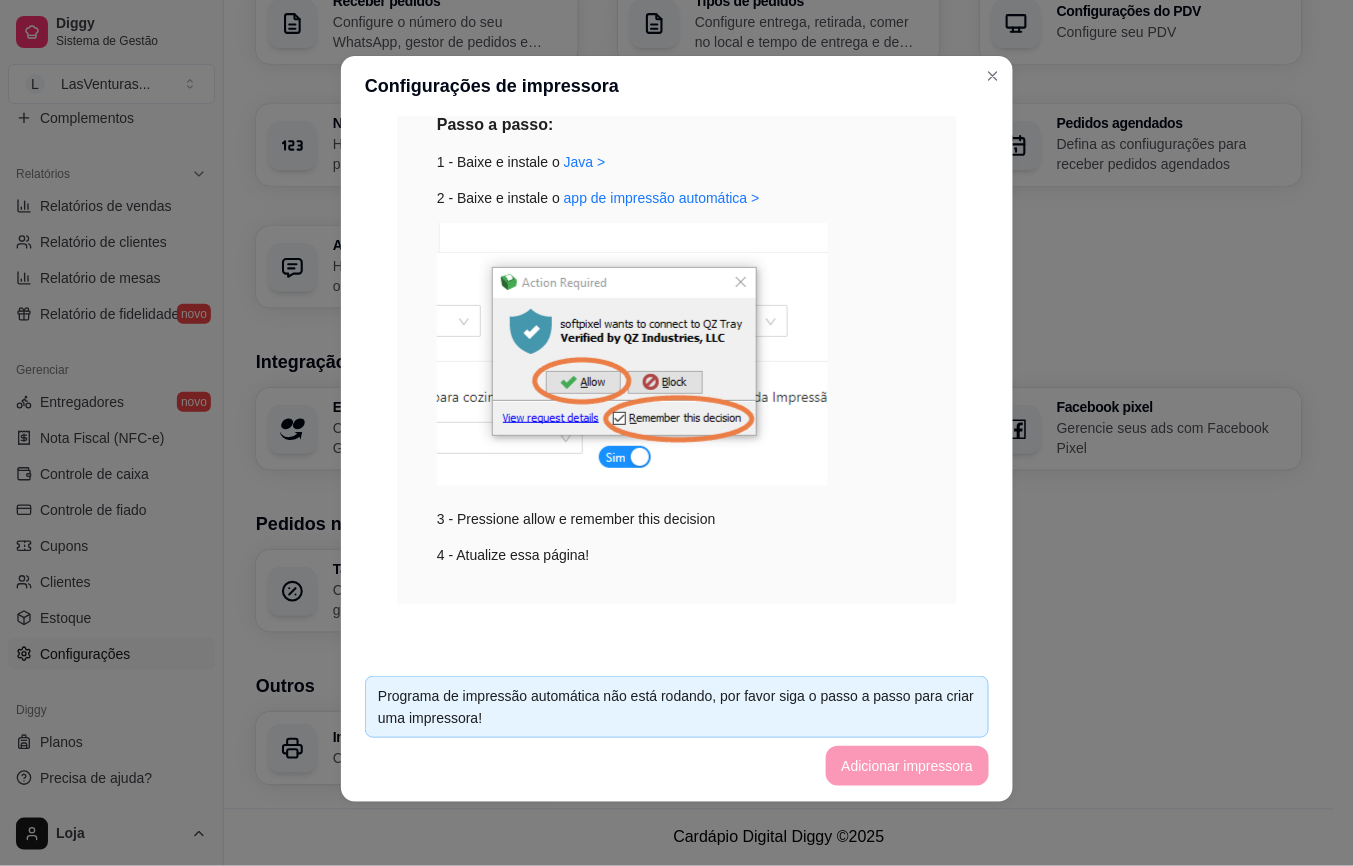 drag, startPoint x: 894, startPoint y: 789, endPoint x: 896, endPoint y: 777, distance: 12.165525 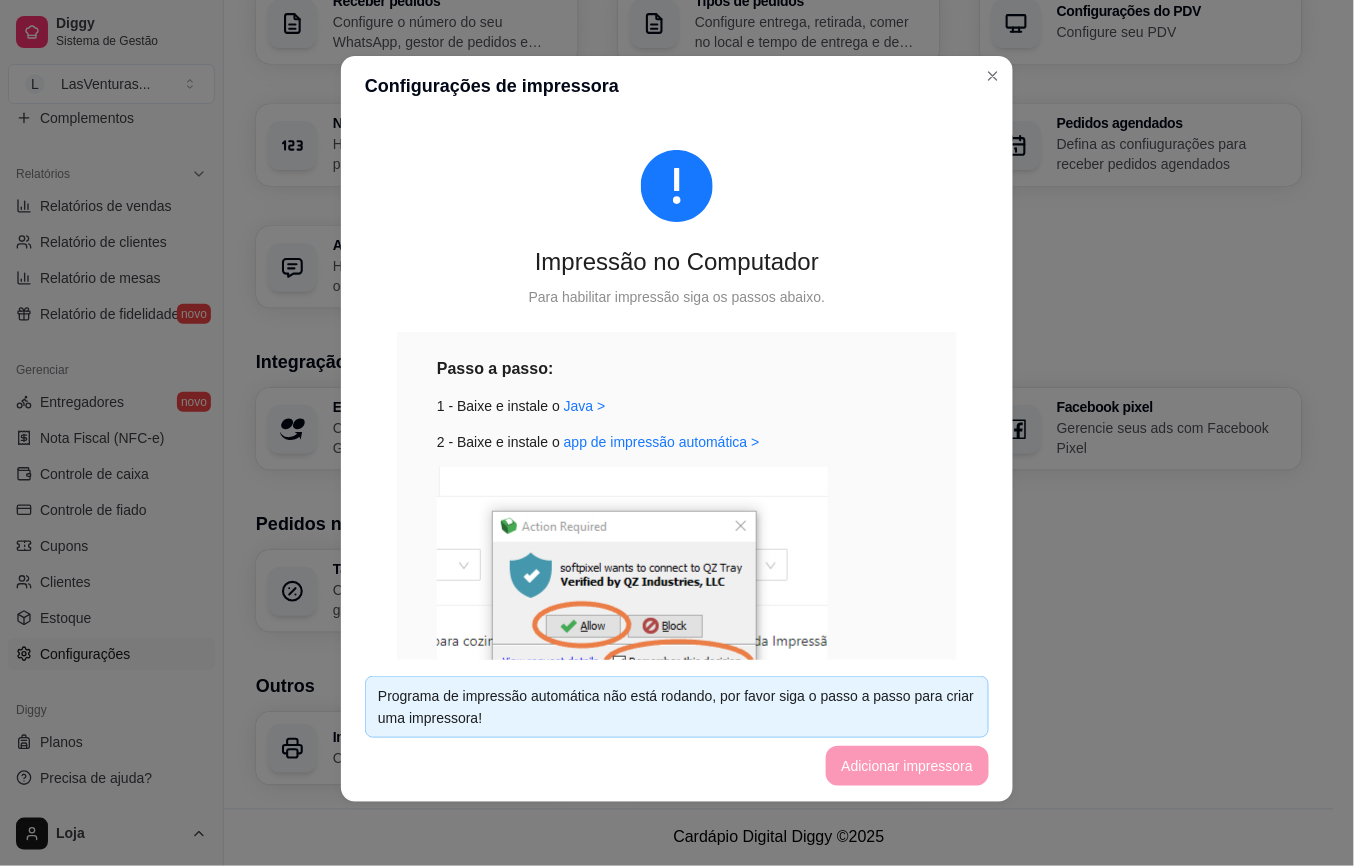 scroll, scrollTop: 0, scrollLeft: 0, axis: both 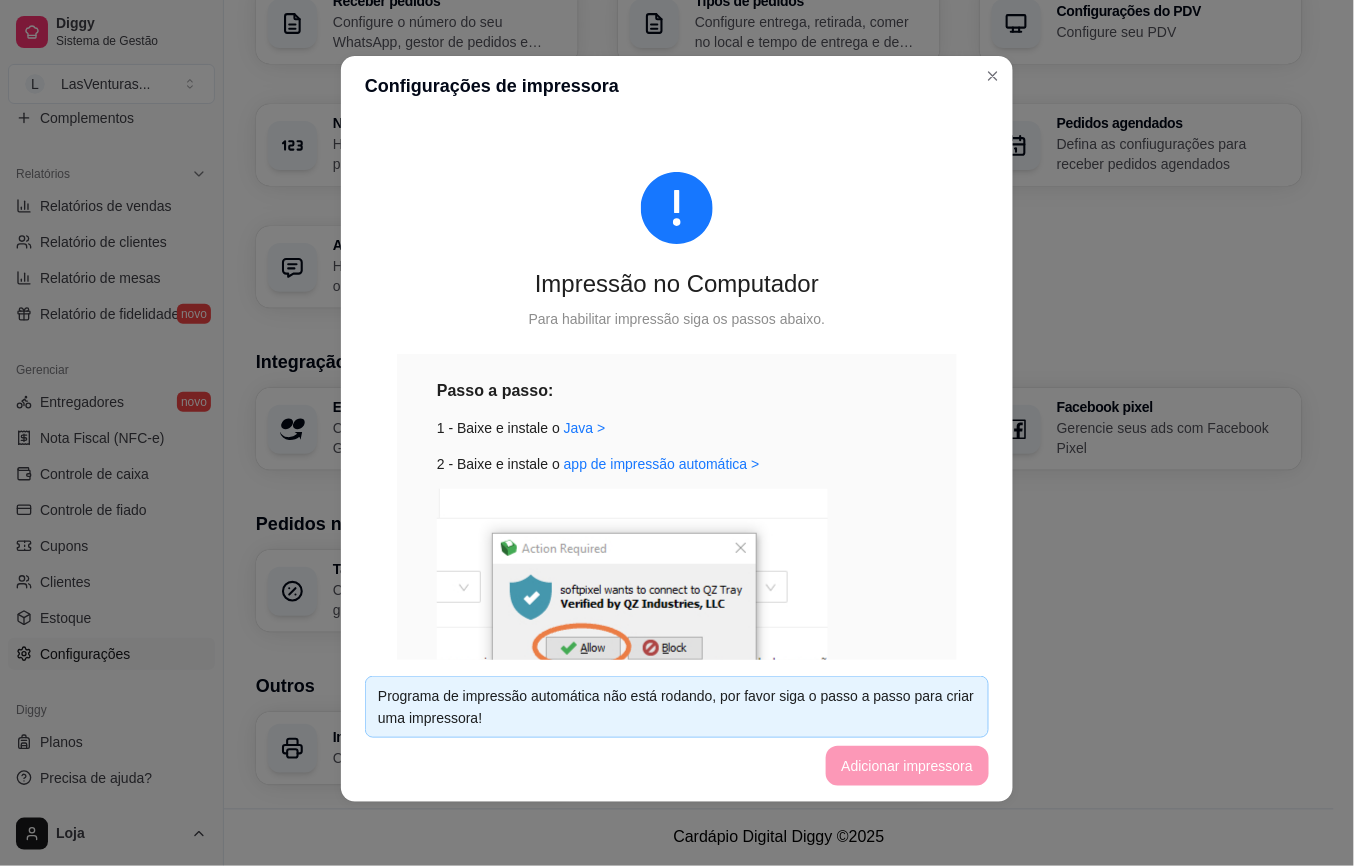 click on "Programa de impressão automática não está rodando, por favor siga o passo a passo para criar uma impressora! Adicionar impressora" at bounding box center (677, 731) 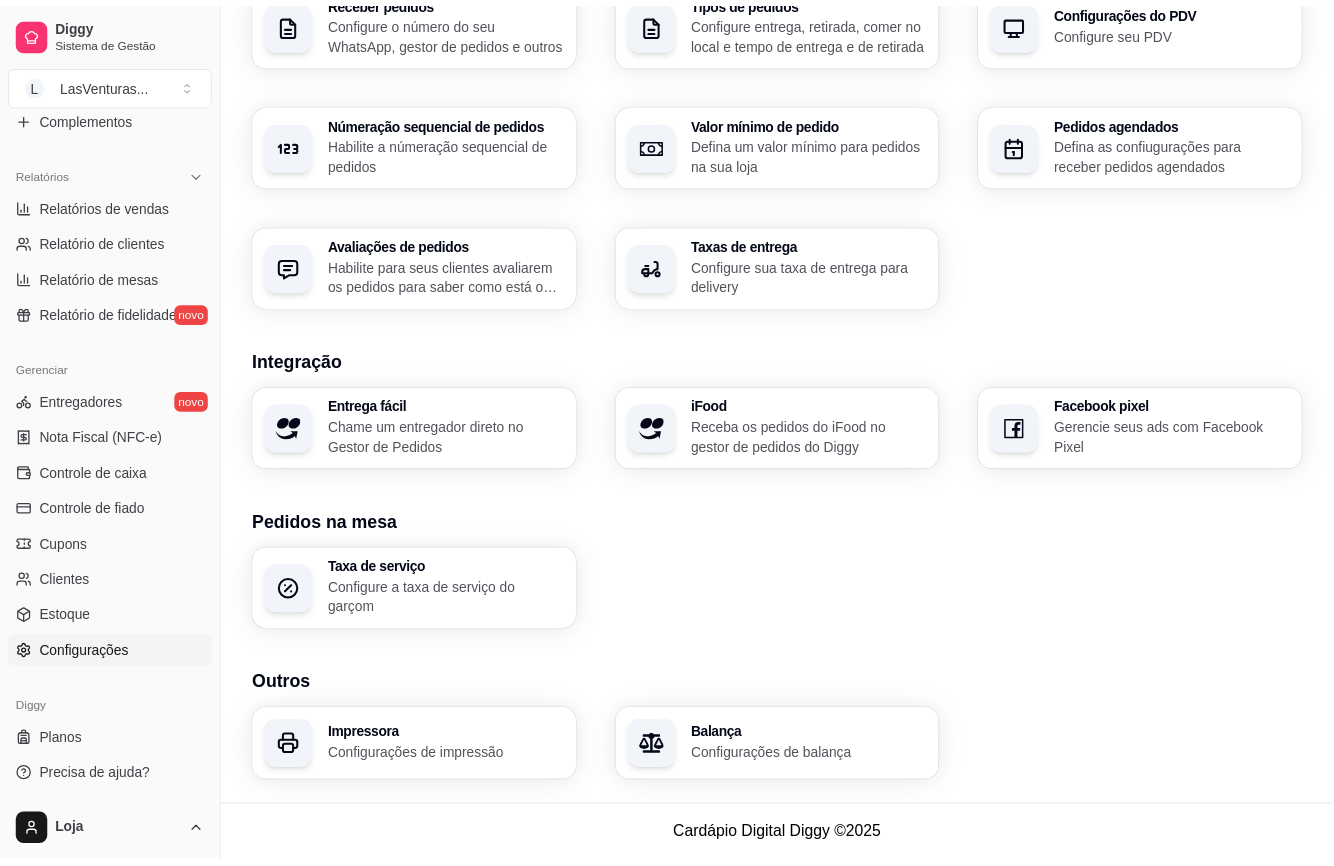 scroll, scrollTop: 534, scrollLeft: 0, axis: vertical 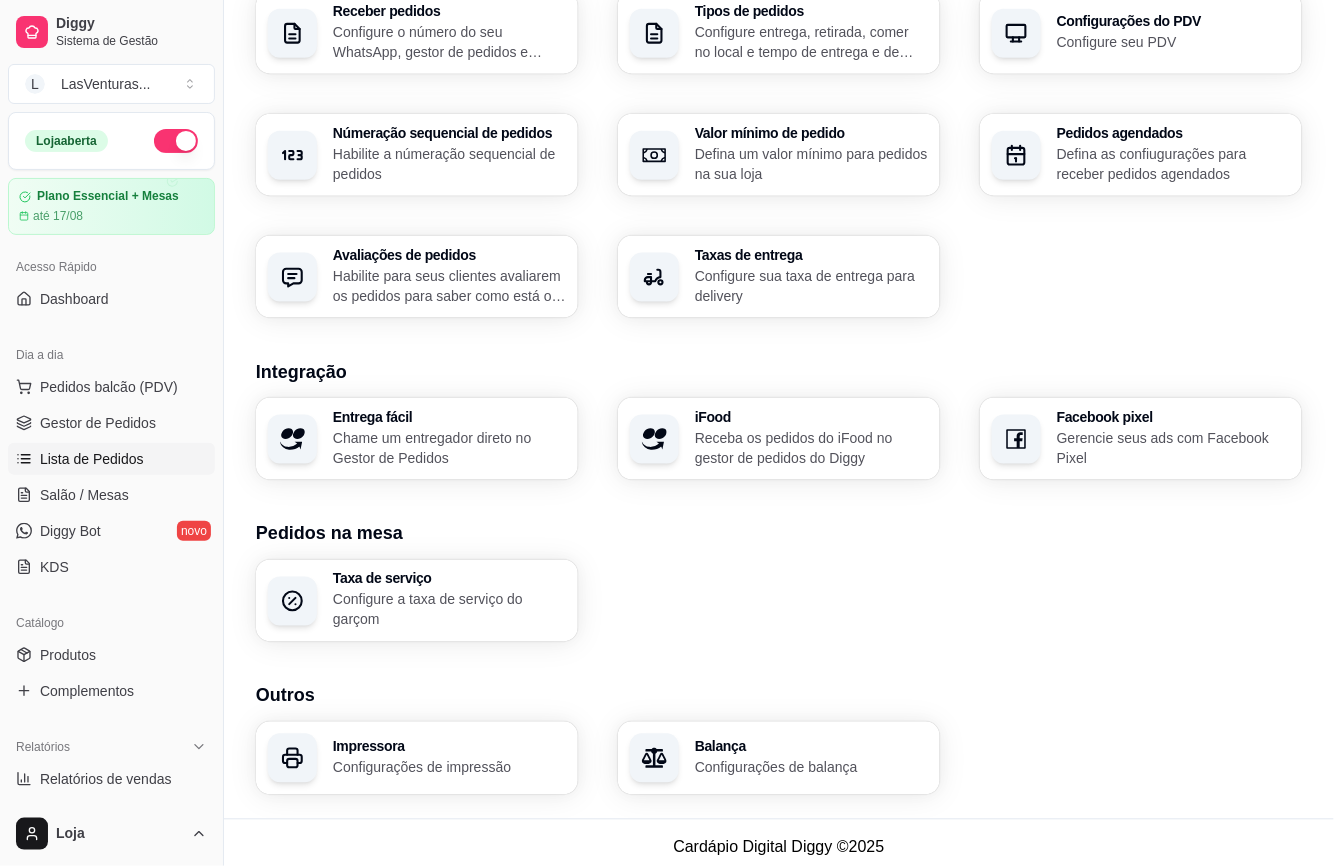 click on "Pedidos balcão (PDV) Gestor de Pedidos Lista de Pedidos Salão / Mesas Diggy Bot novo KDS" at bounding box center (111, 477) 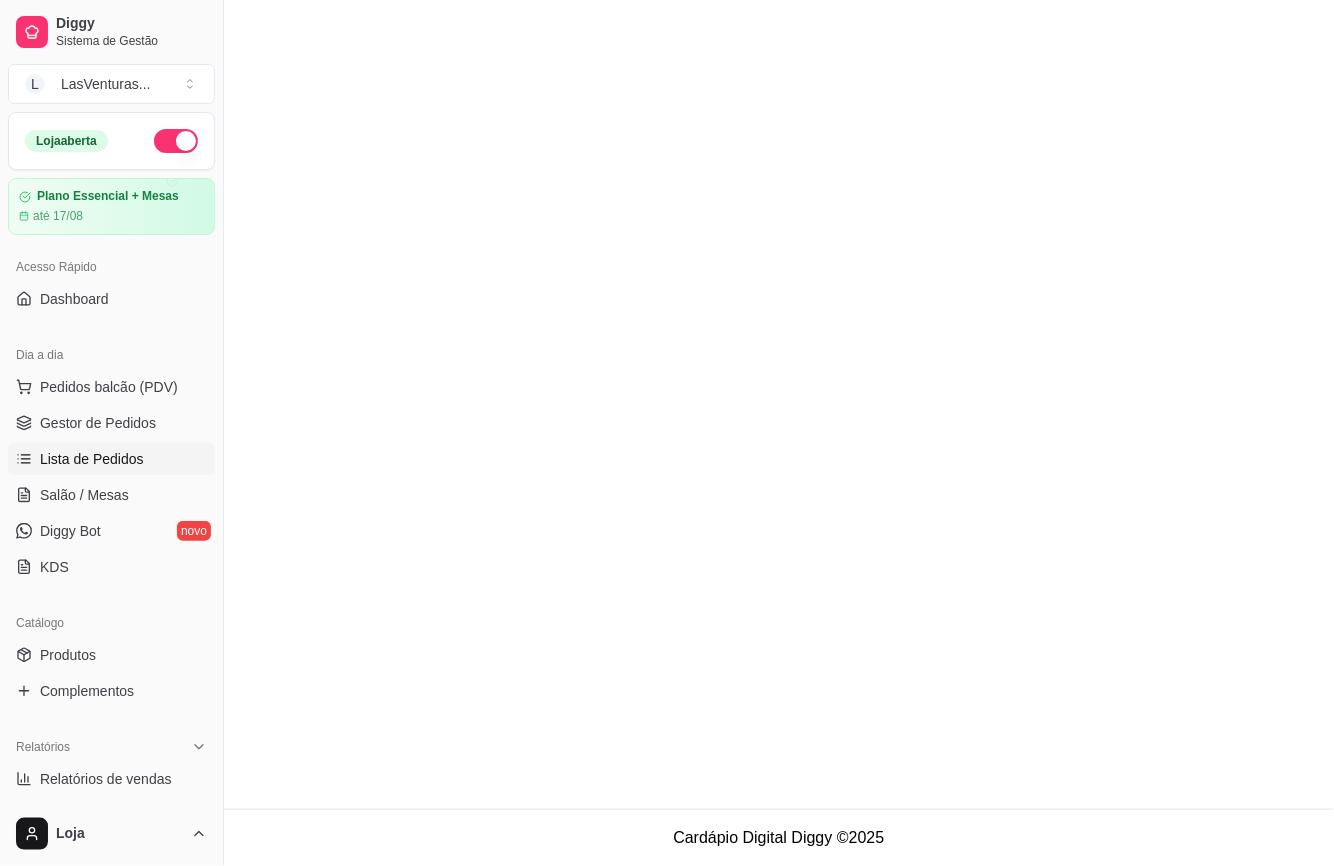 scroll, scrollTop: 0, scrollLeft: 0, axis: both 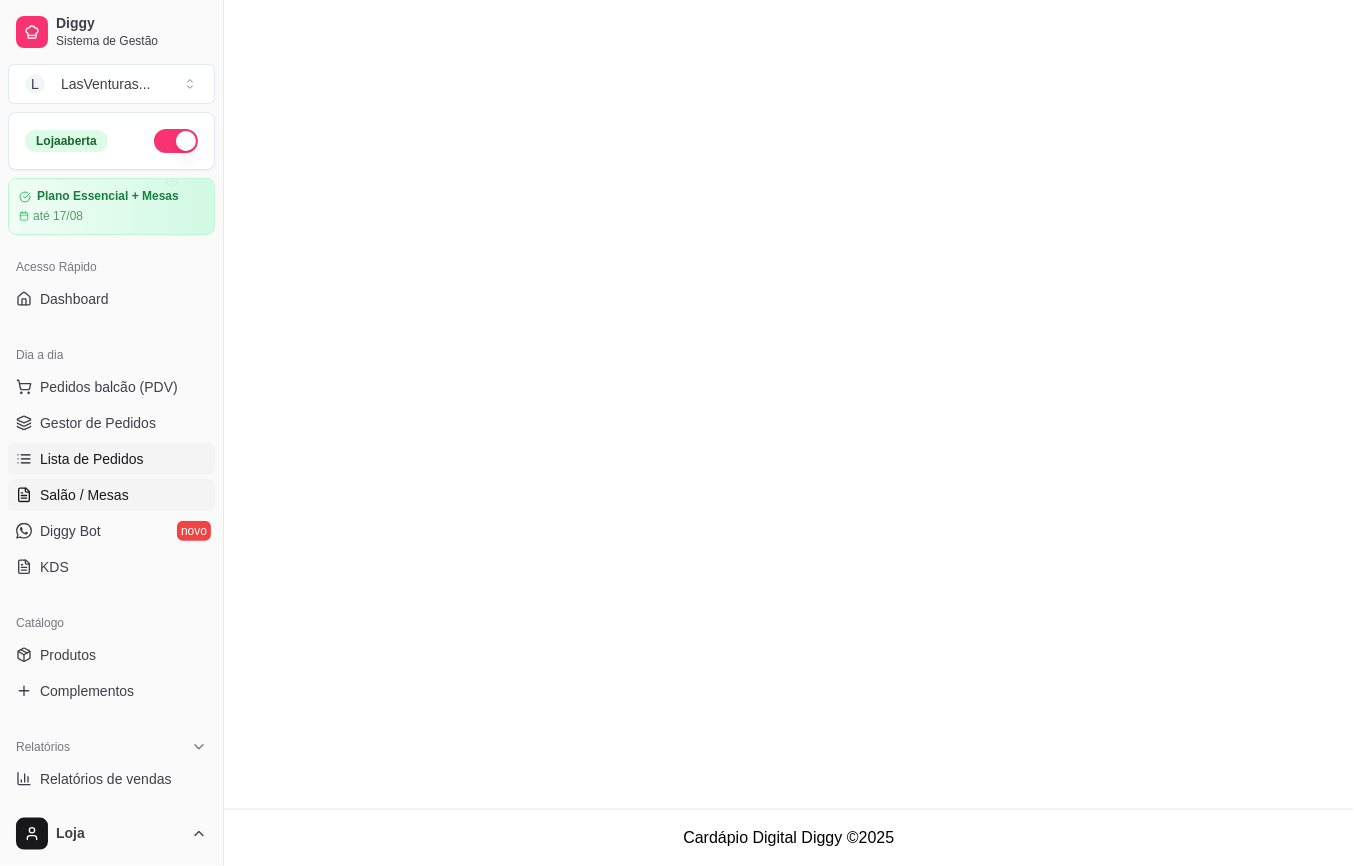 click on "Diggy Bot novo" at bounding box center [111, 531] 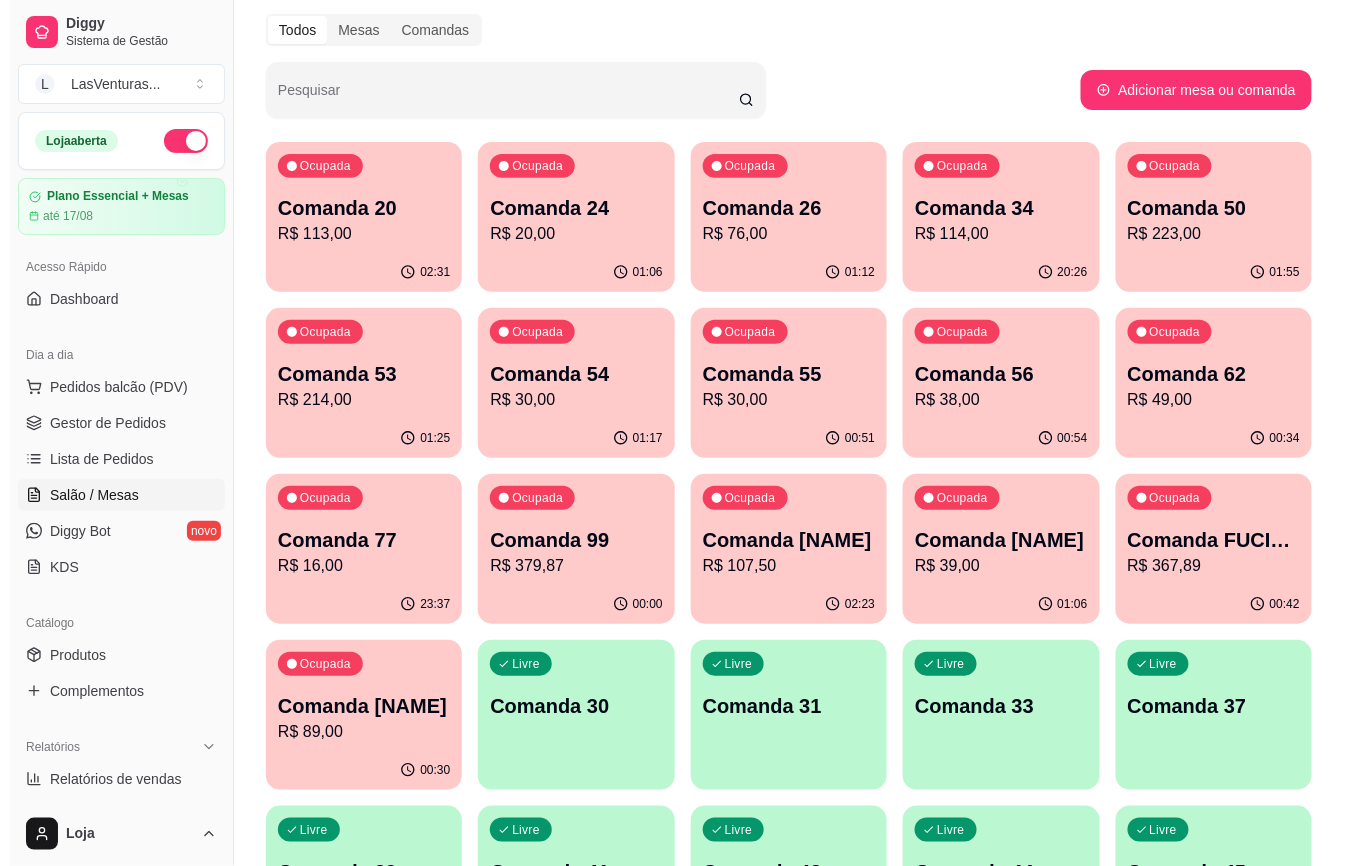 scroll, scrollTop: 133, scrollLeft: 0, axis: vertical 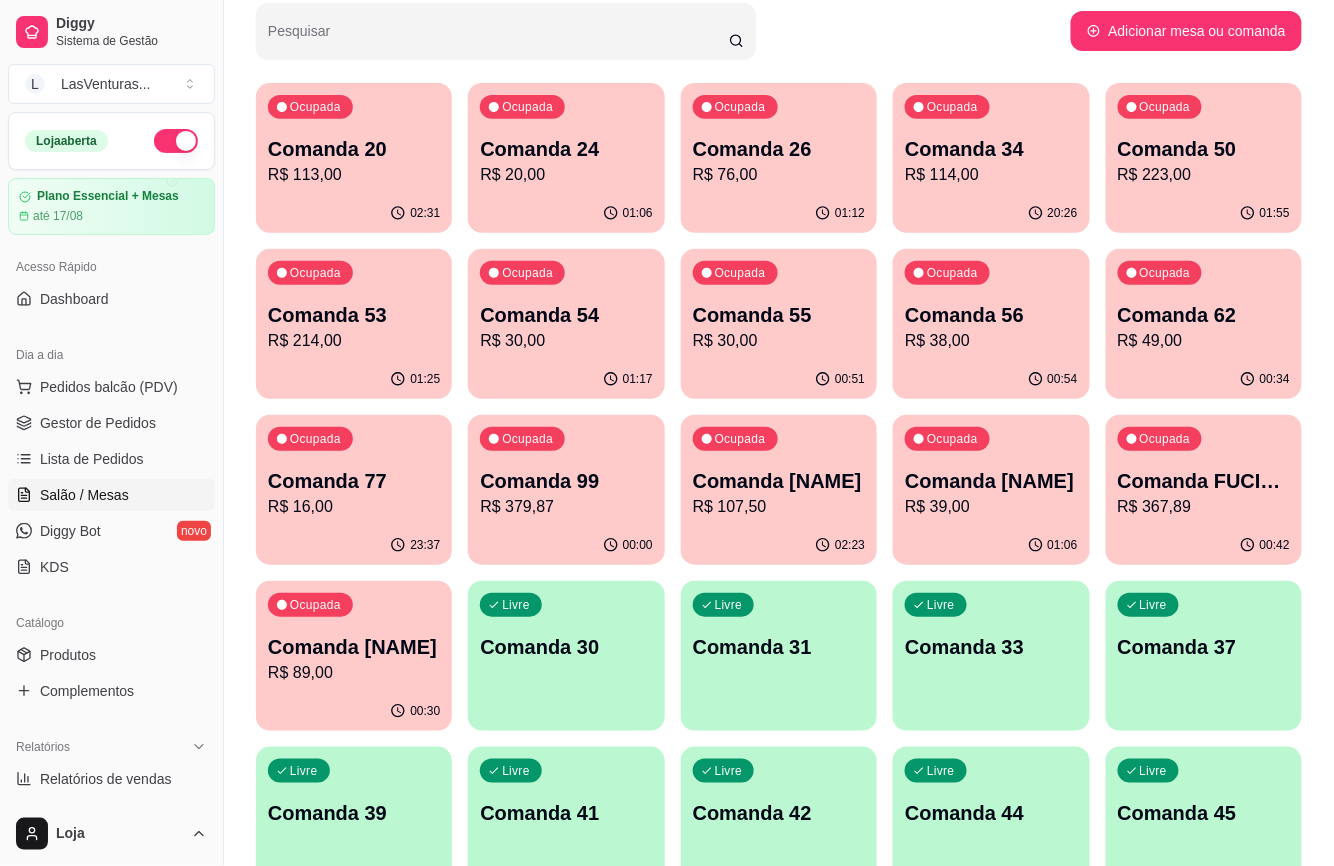 click on "R$ 113,00" at bounding box center (354, 175) 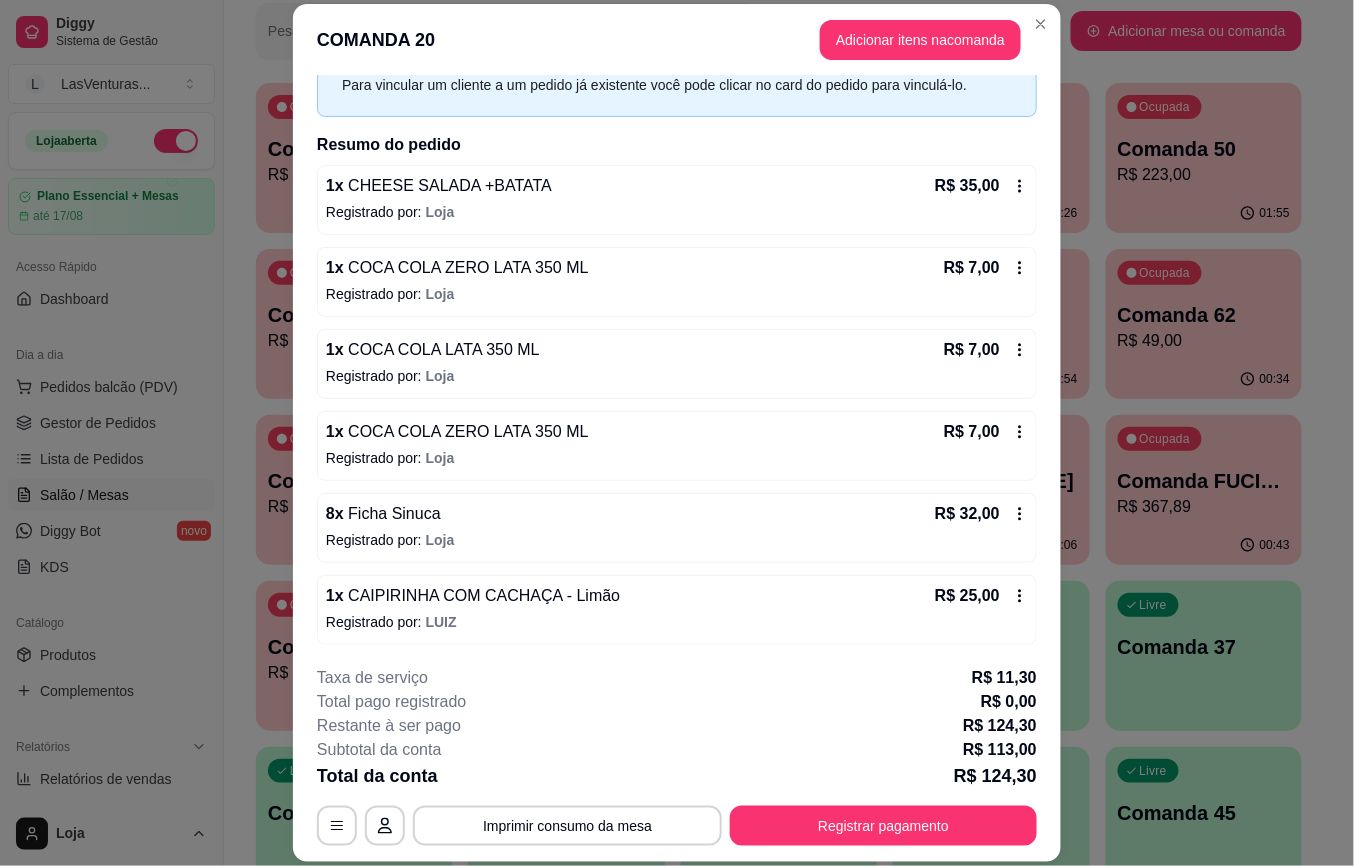 scroll, scrollTop: 138, scrollLeft: 0, axis: vertical 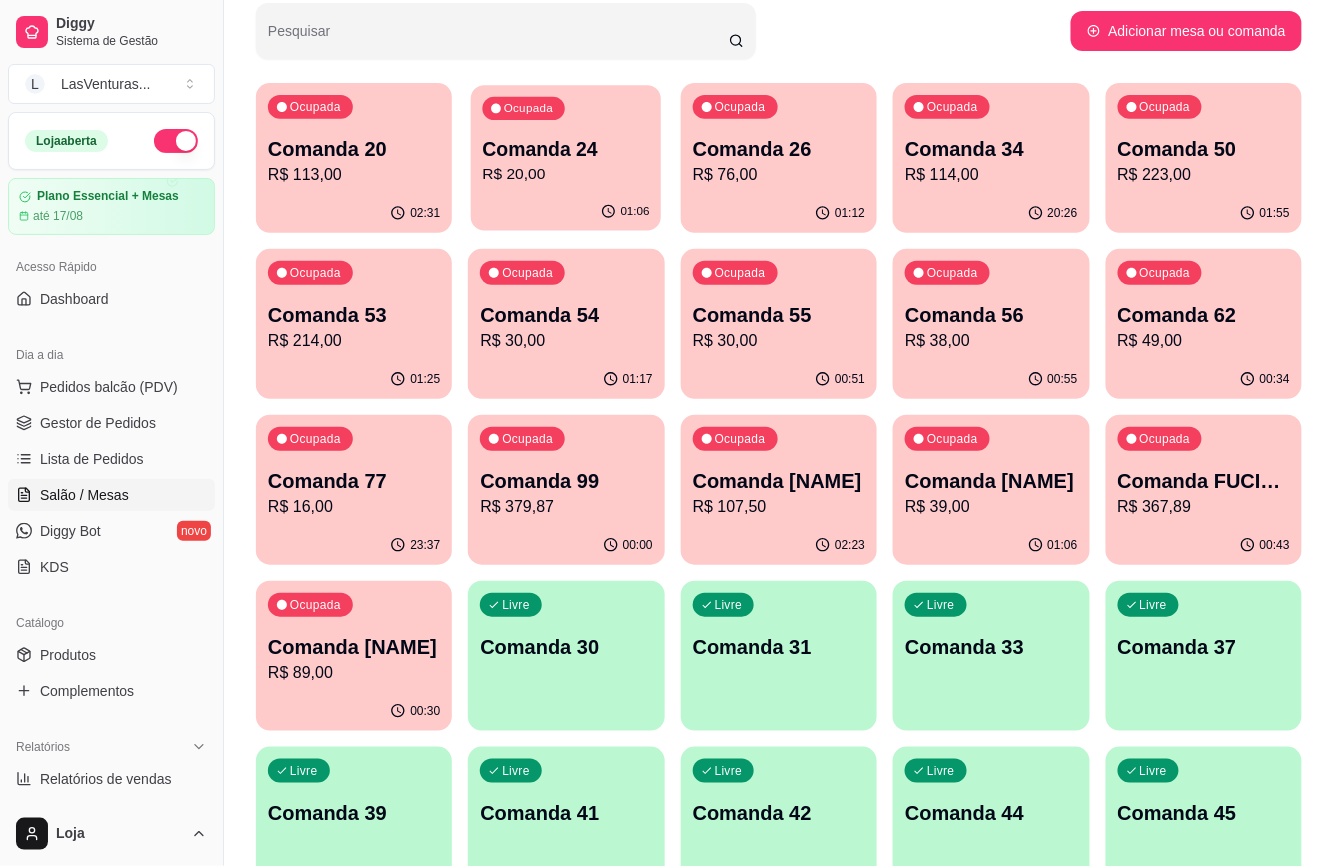 click on "Comanda 24" at bounding box center [566, 149] 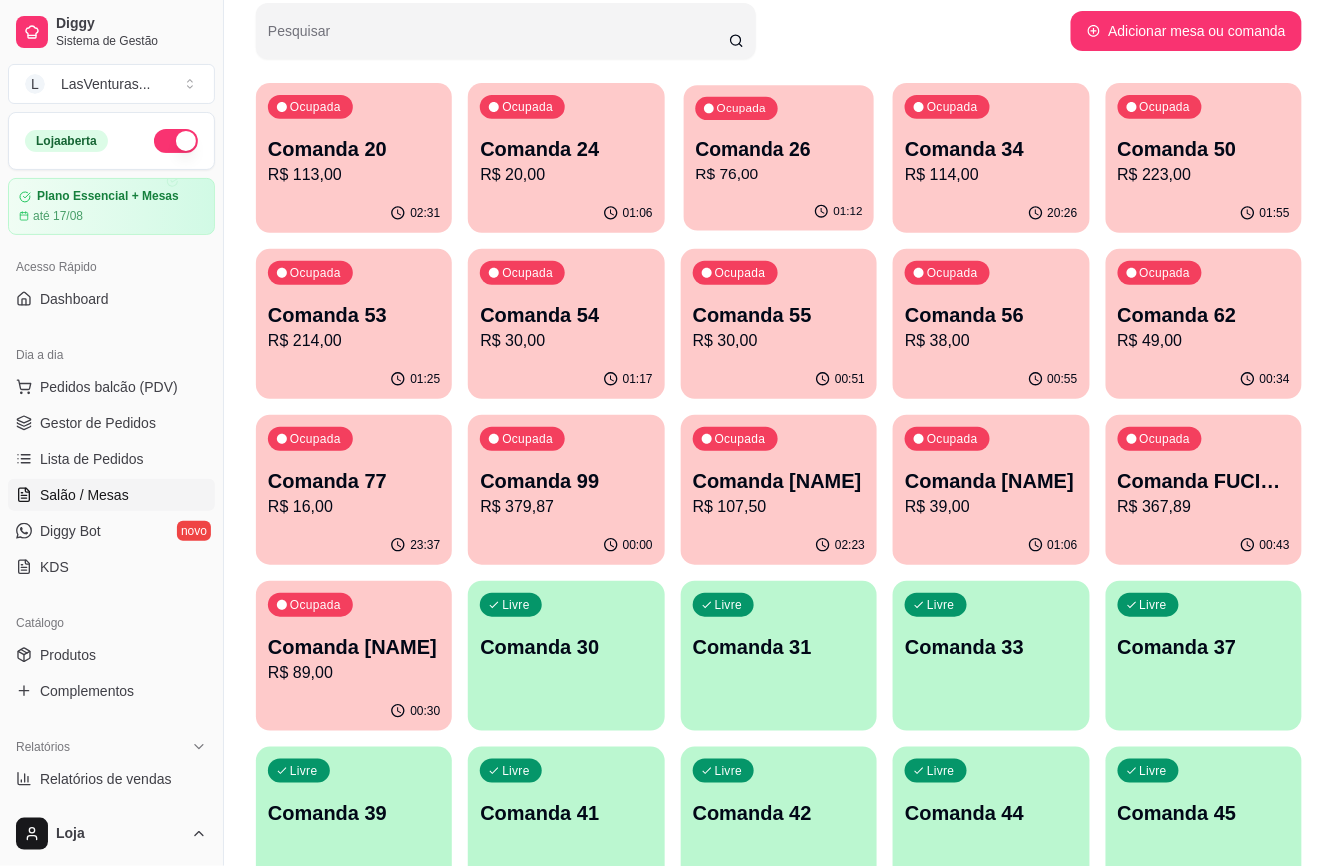 click on "01:12" at bounding box center [779, 212] 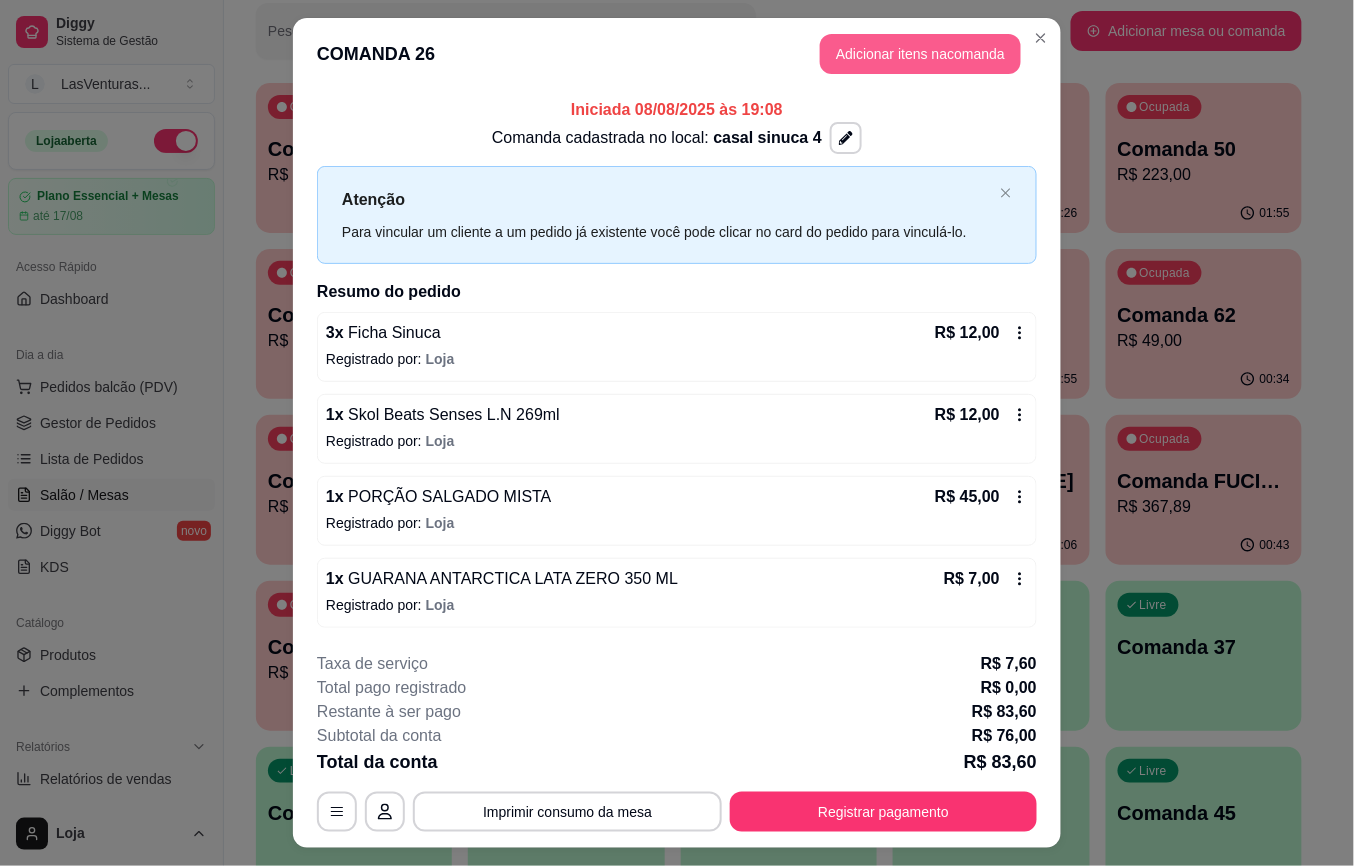 click on "Adicionar itens na  comanda" at bounding box center [920, 54] 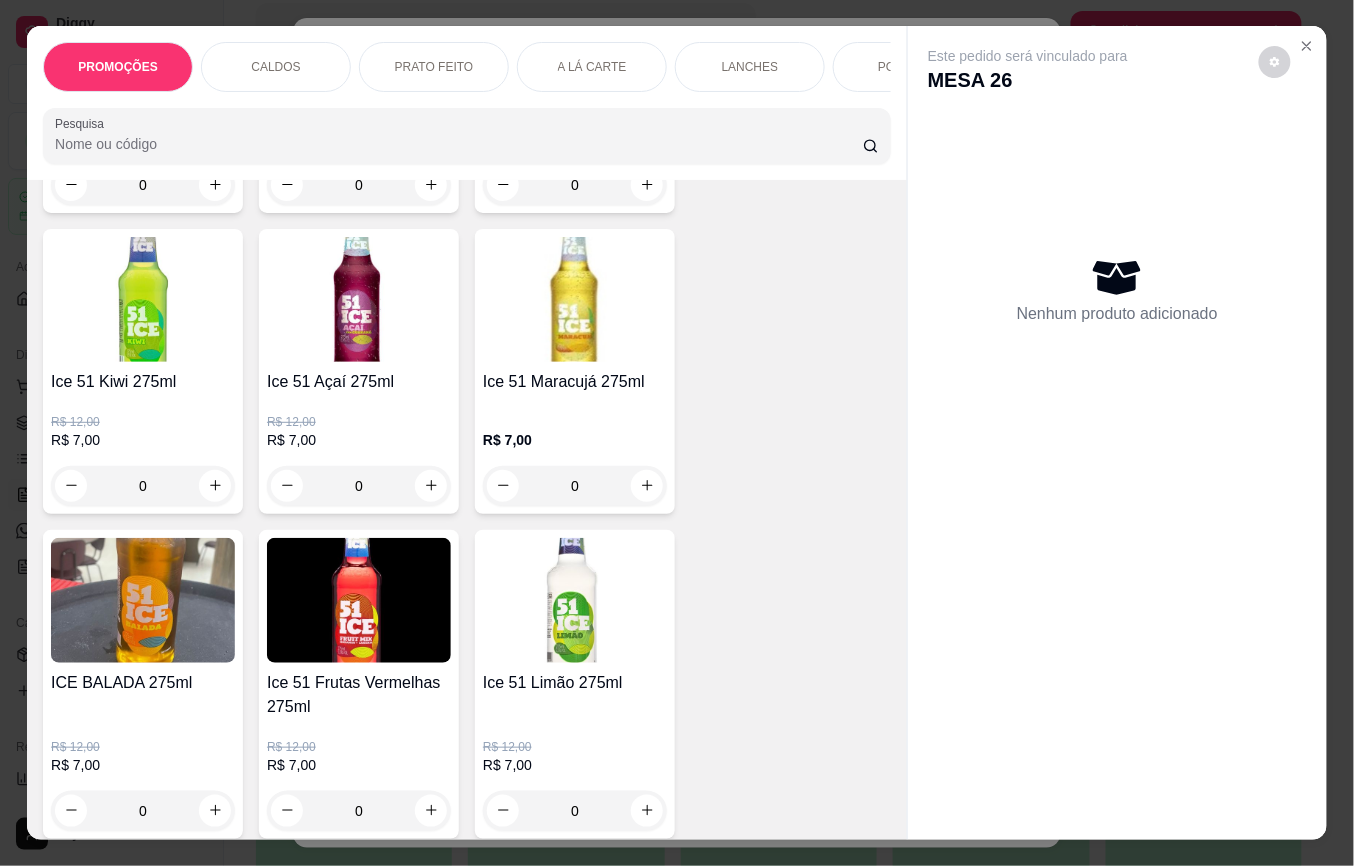 scroll, scrollTop: 15333, scrollLeft: 0, axis: vertical 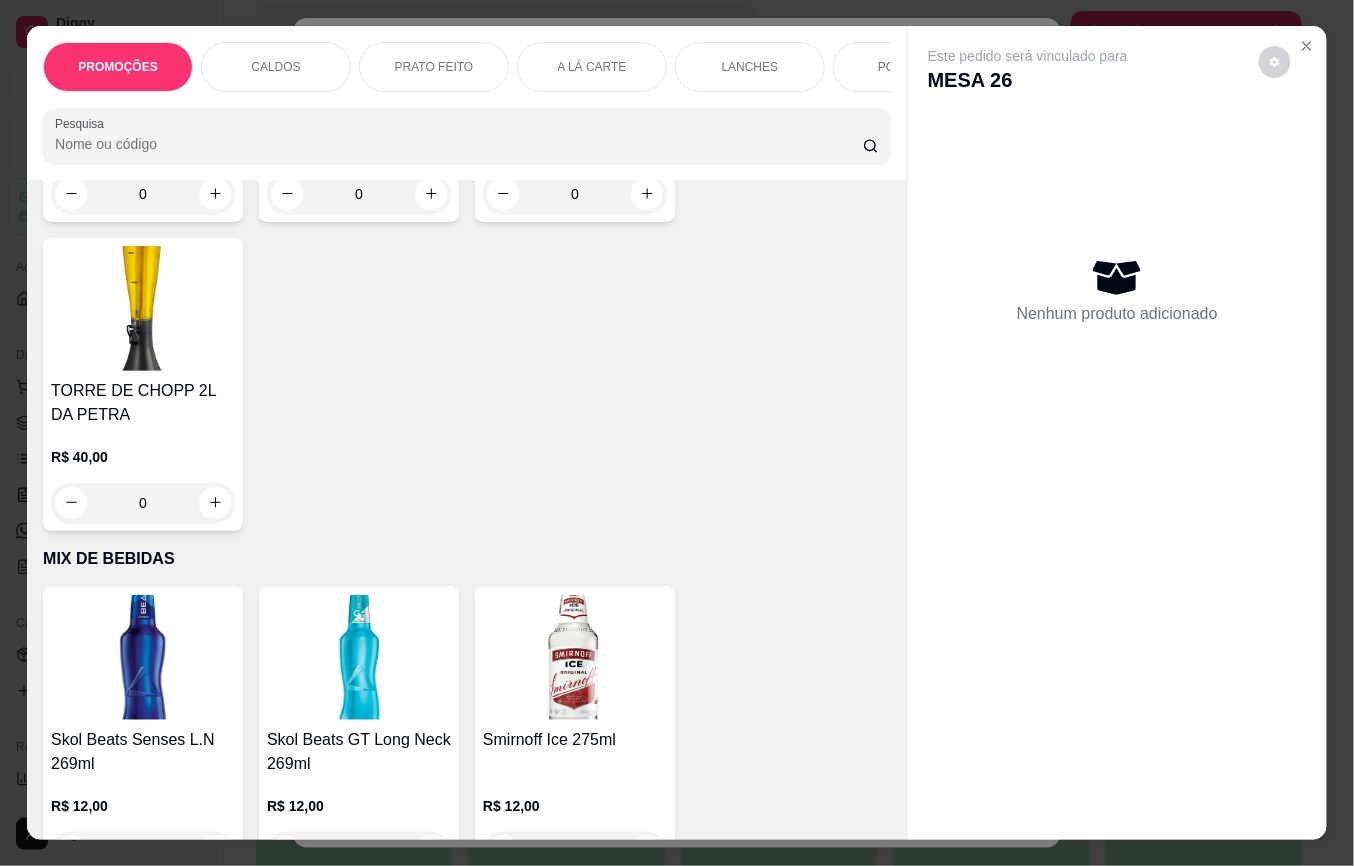 click at bounding box center (143, 657) 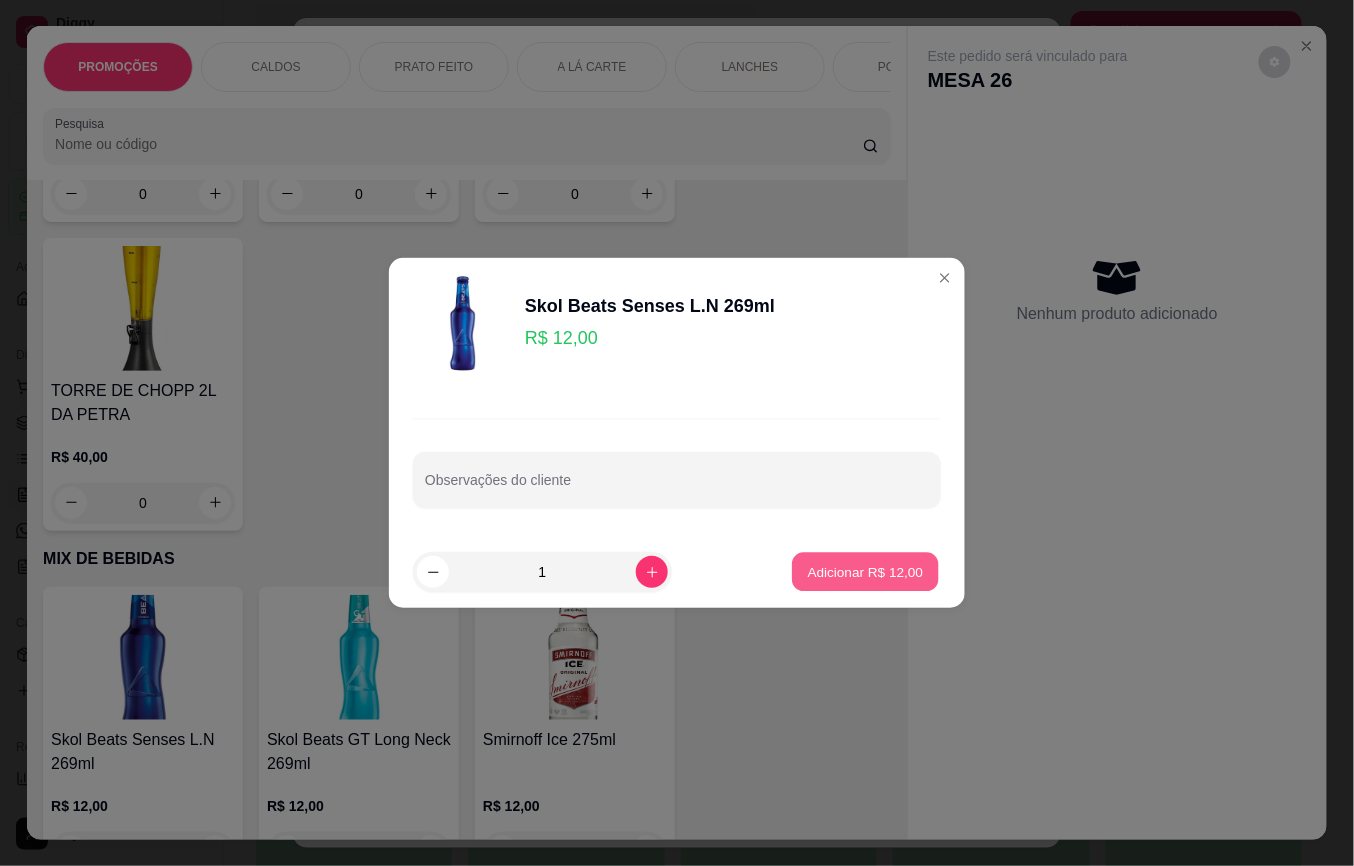 click on "Adicionar   R$ 12,00" at bounding box center [866, 571] 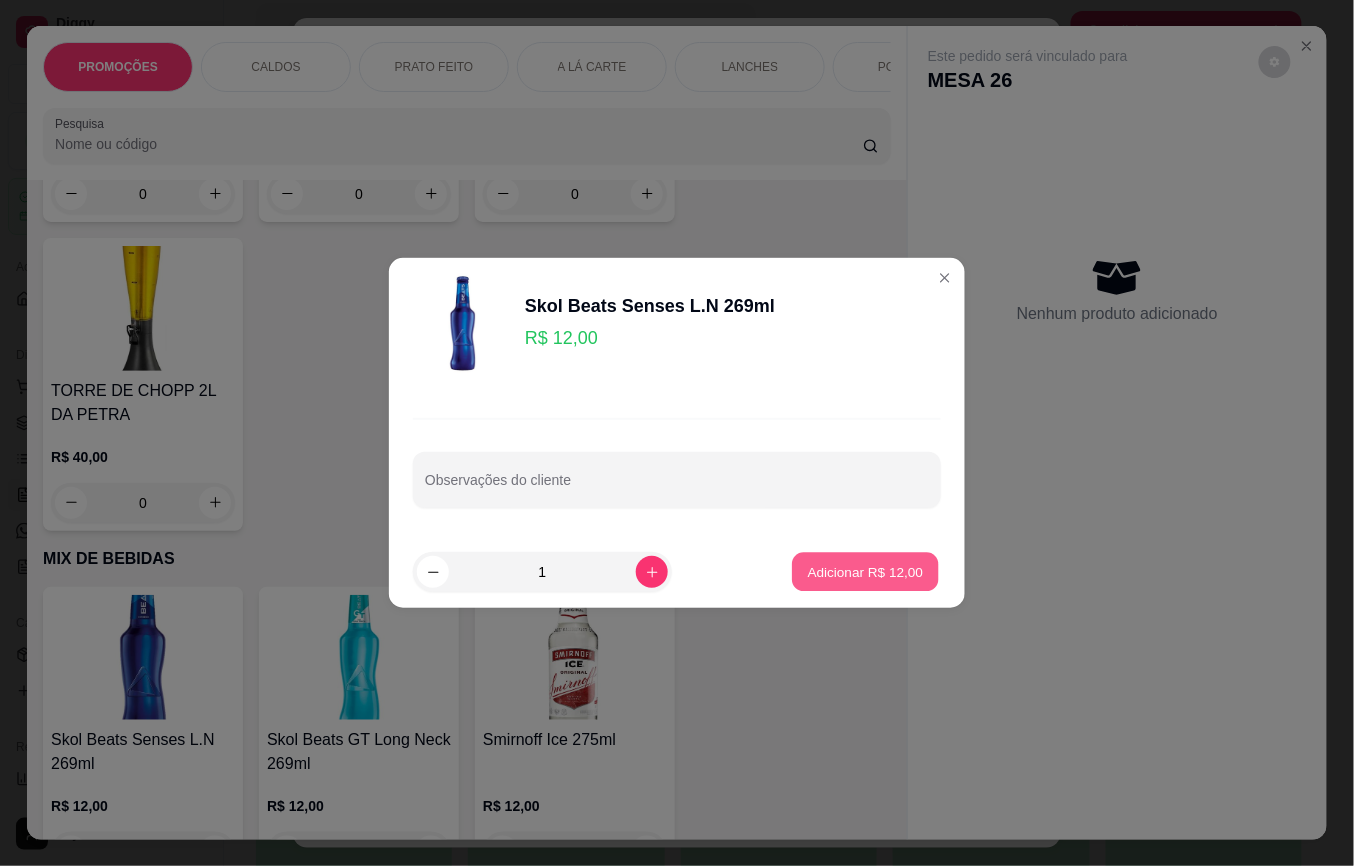 type on "1" 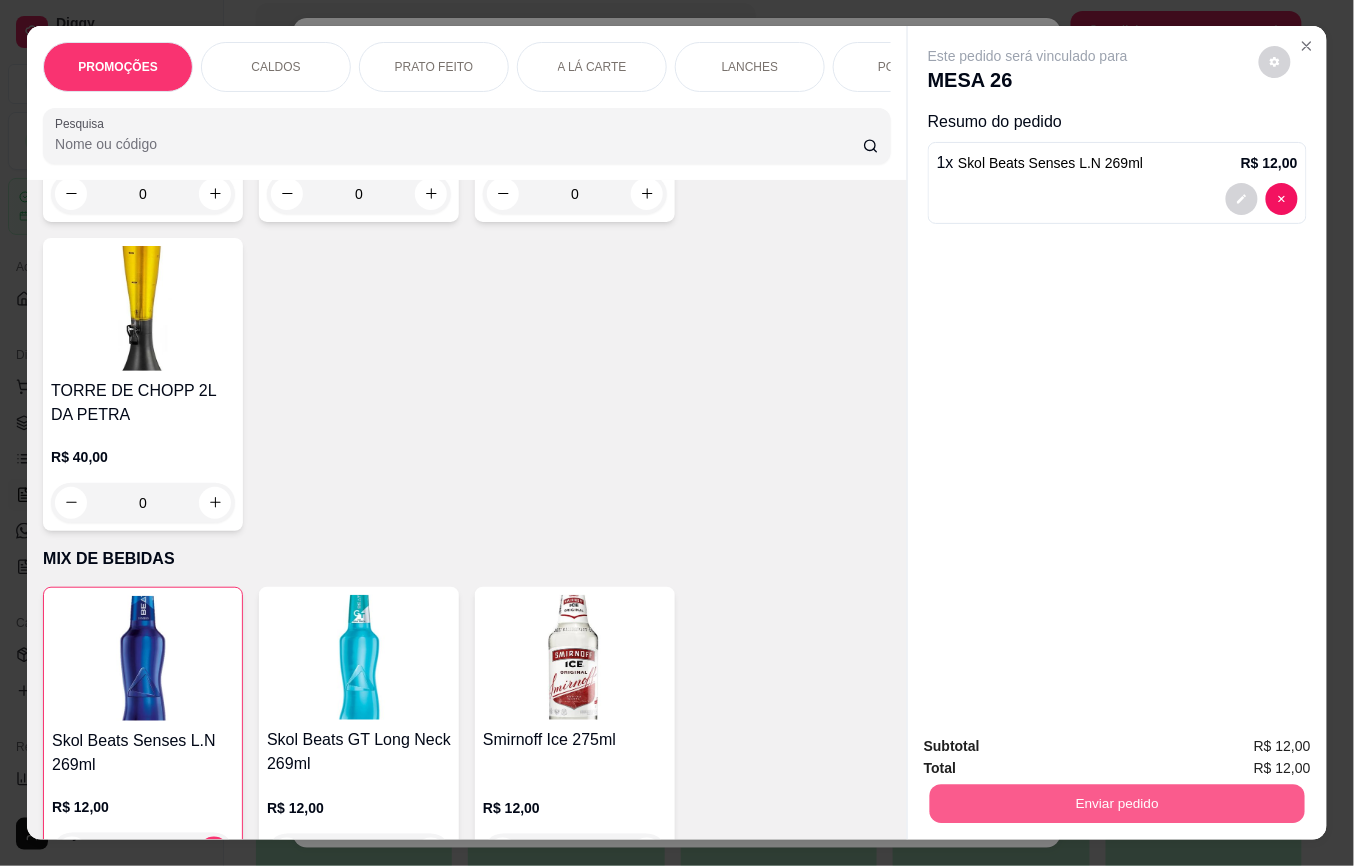 click on "Enviar pedido" at bounding box center (1117, 804) 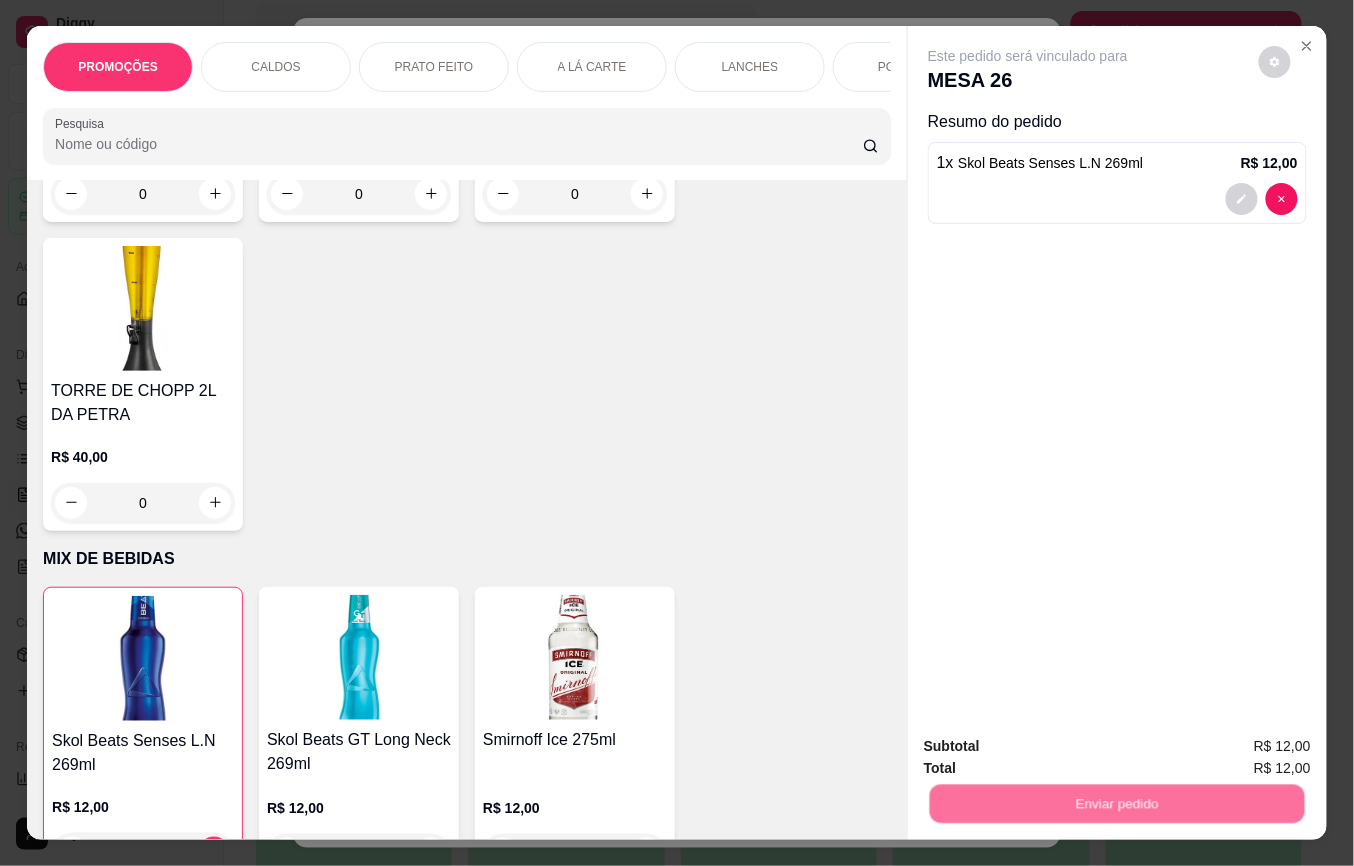 click on "Não registrar e enviar pedido" at bounding box center [1050, 746] 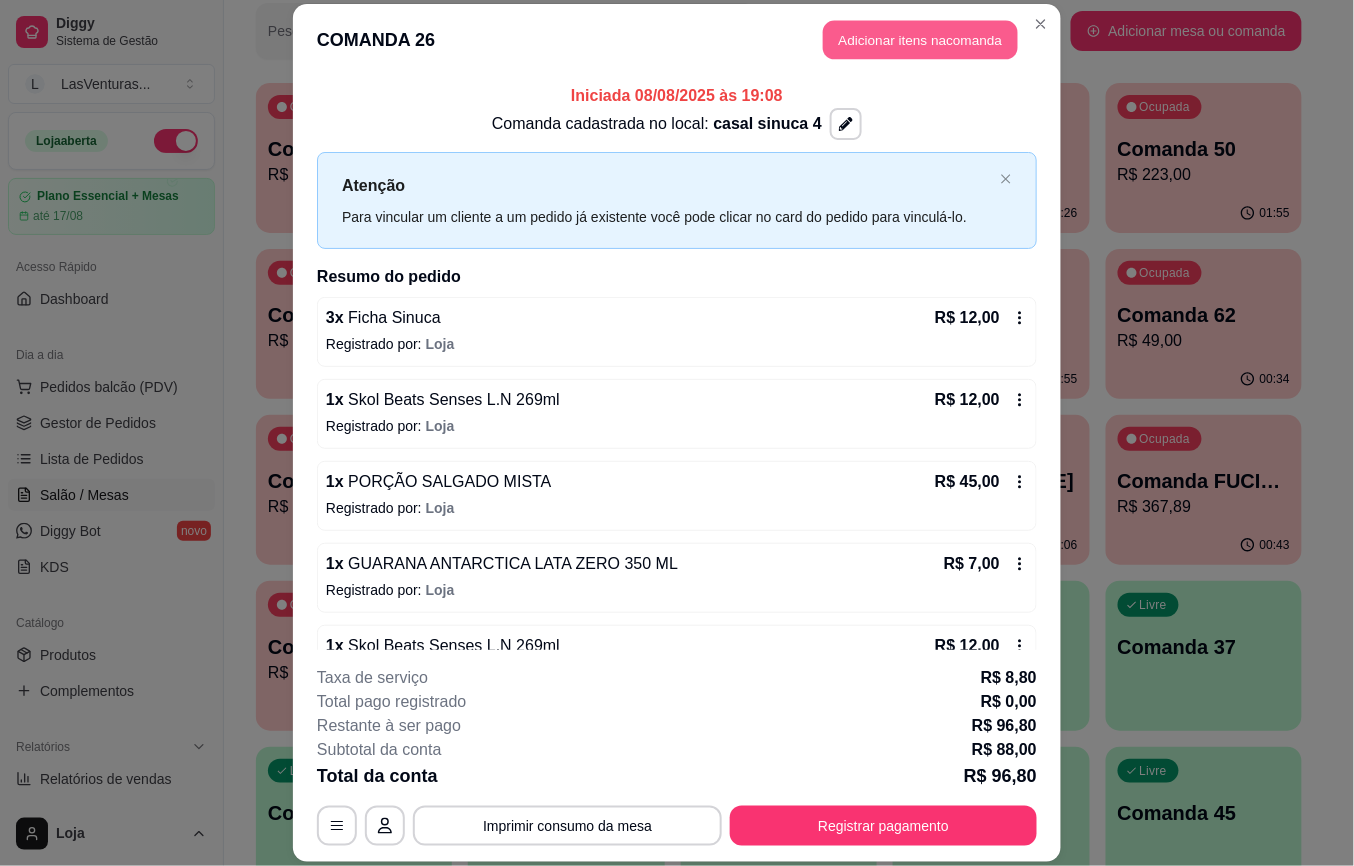 click on "COMANDA 26 Adicionar itens na  comanda" at bounding box center [677, 40] 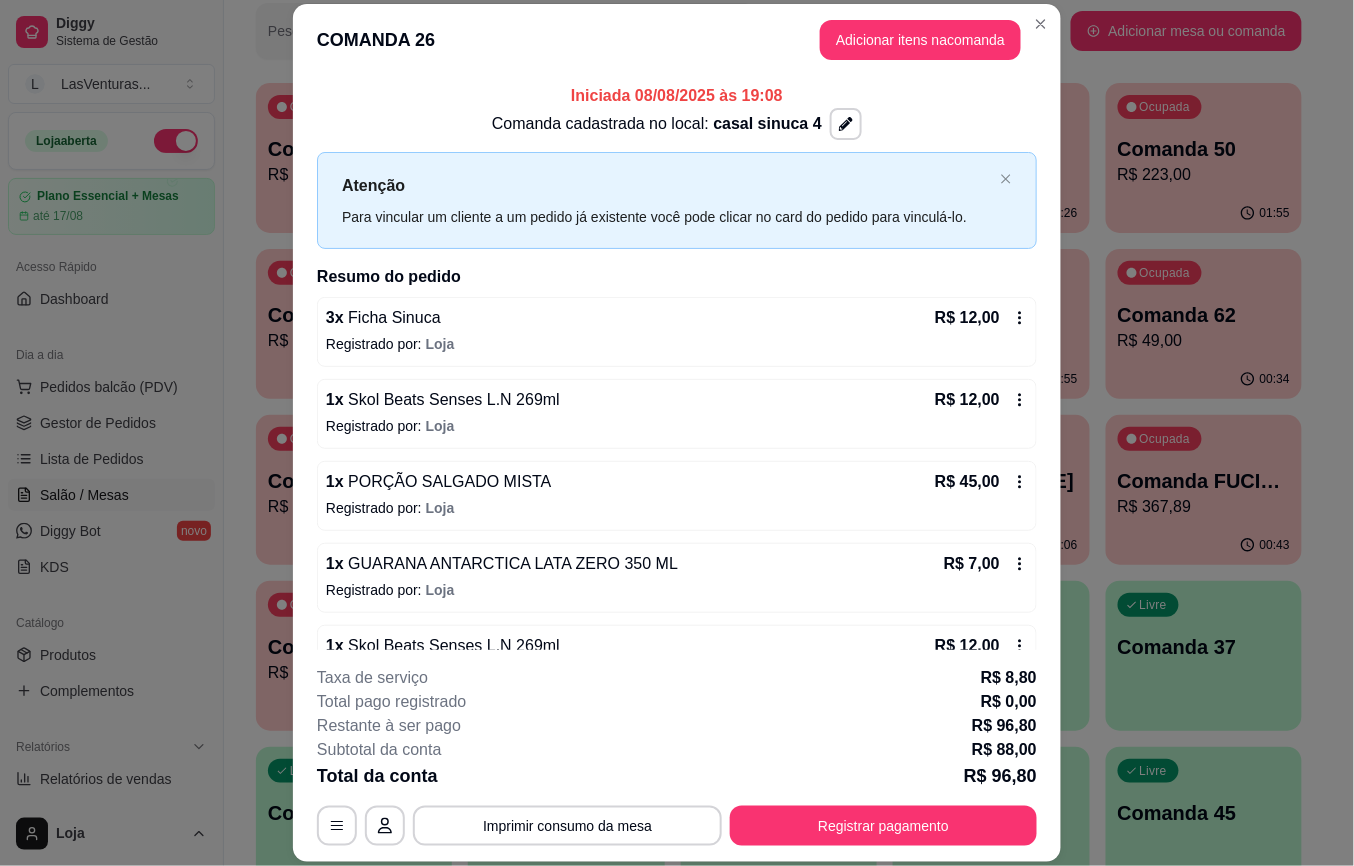 click on "Pesquisa" at bounding box center [467, 136] 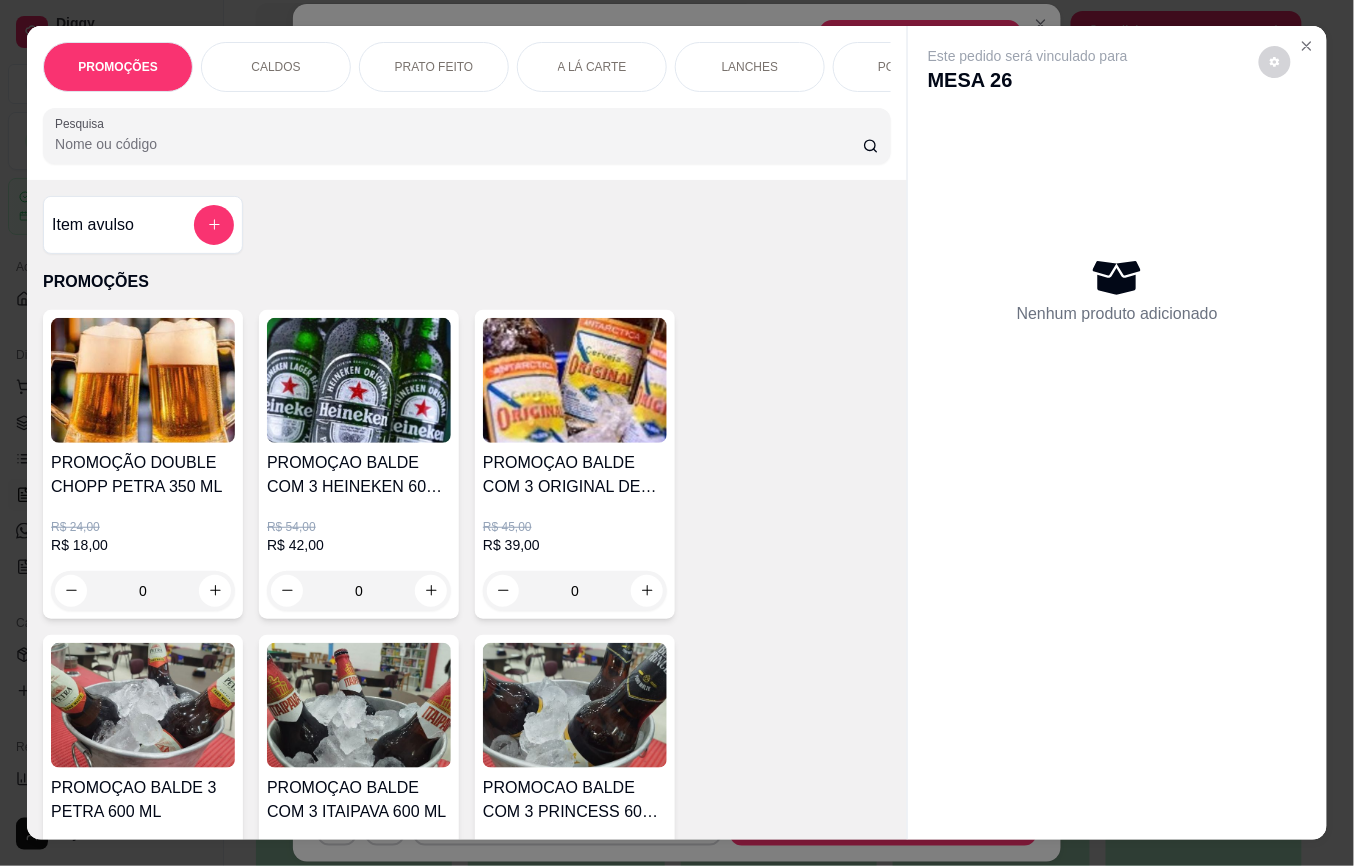 click on "Pesquisa" at bounding box center (459, 144) 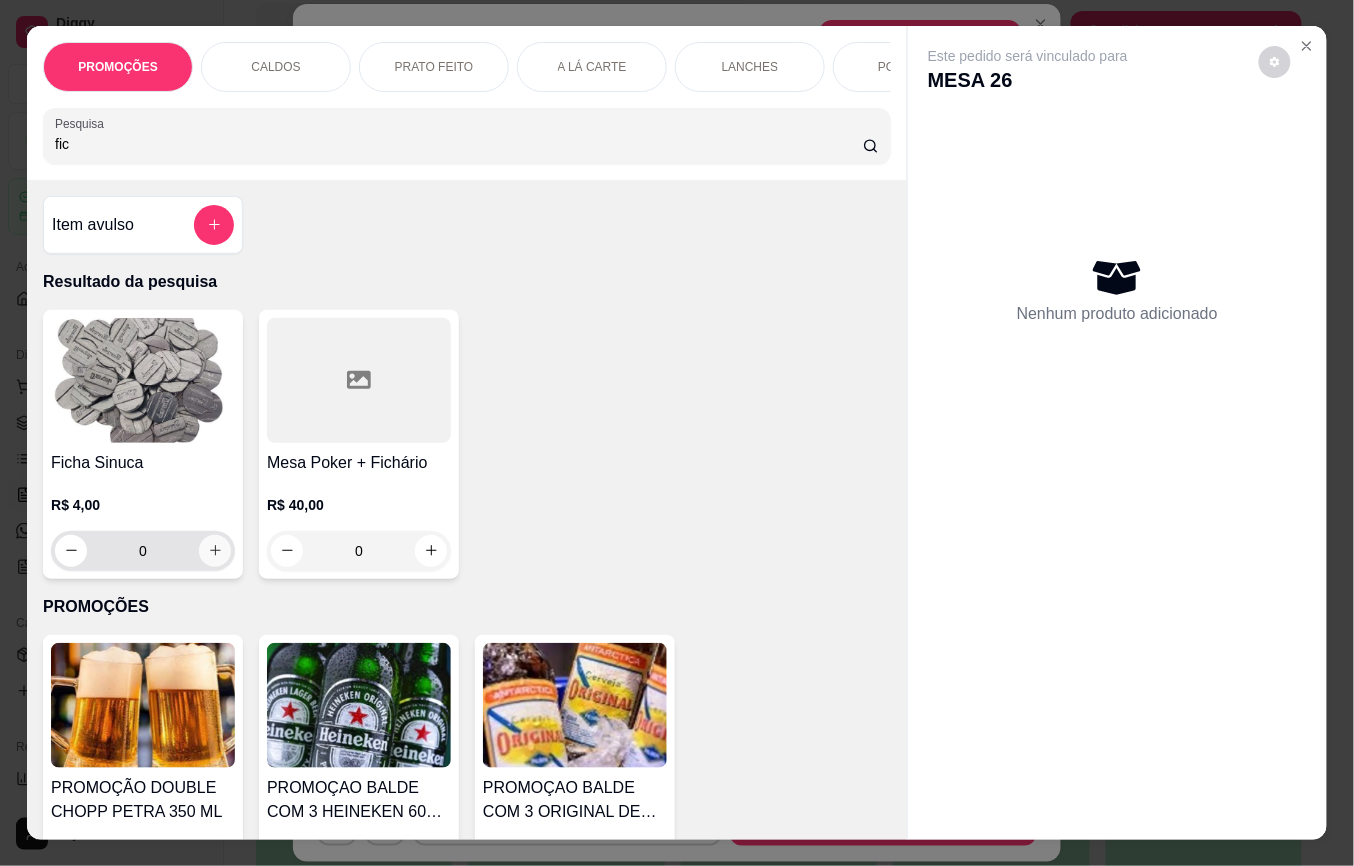 type on "fic" 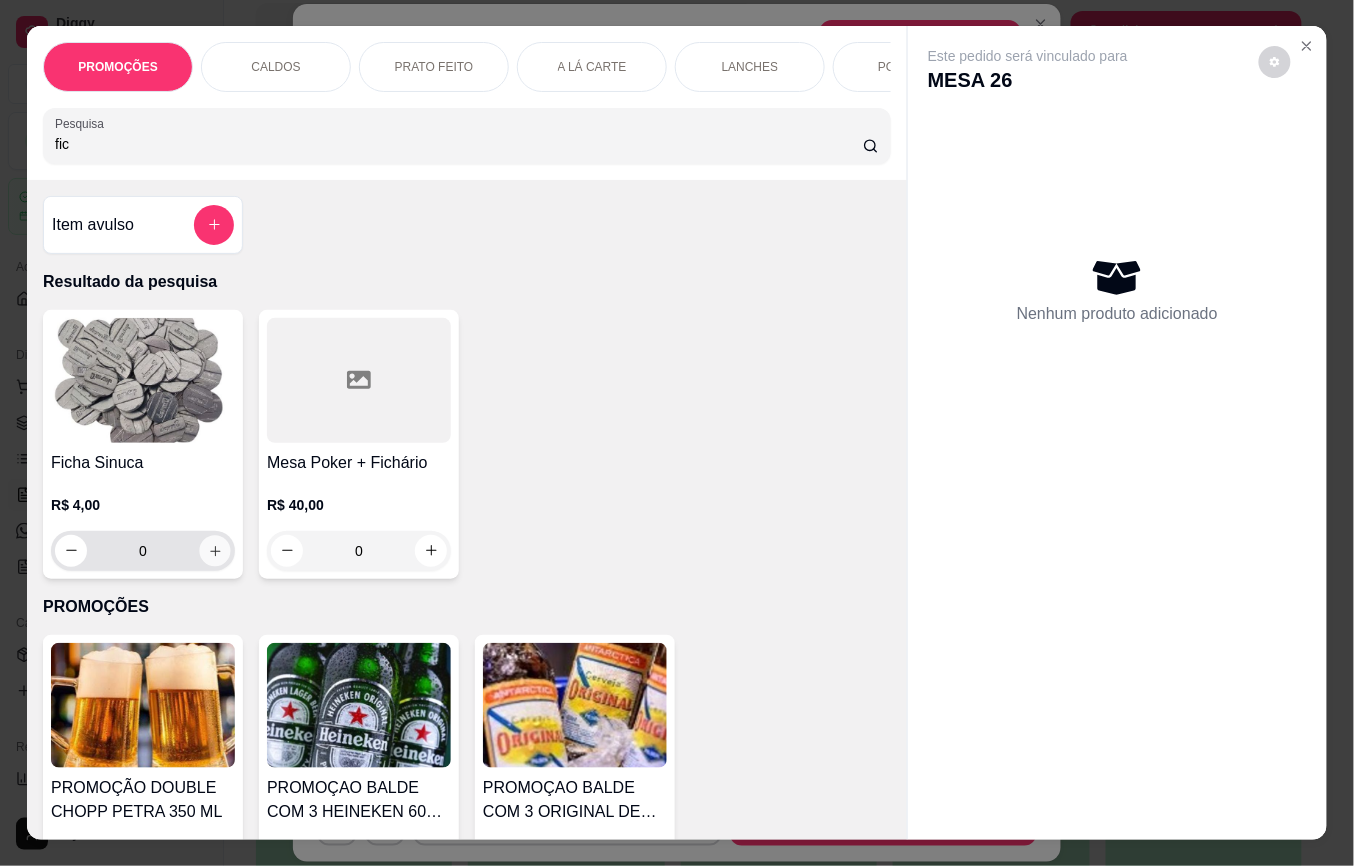 click 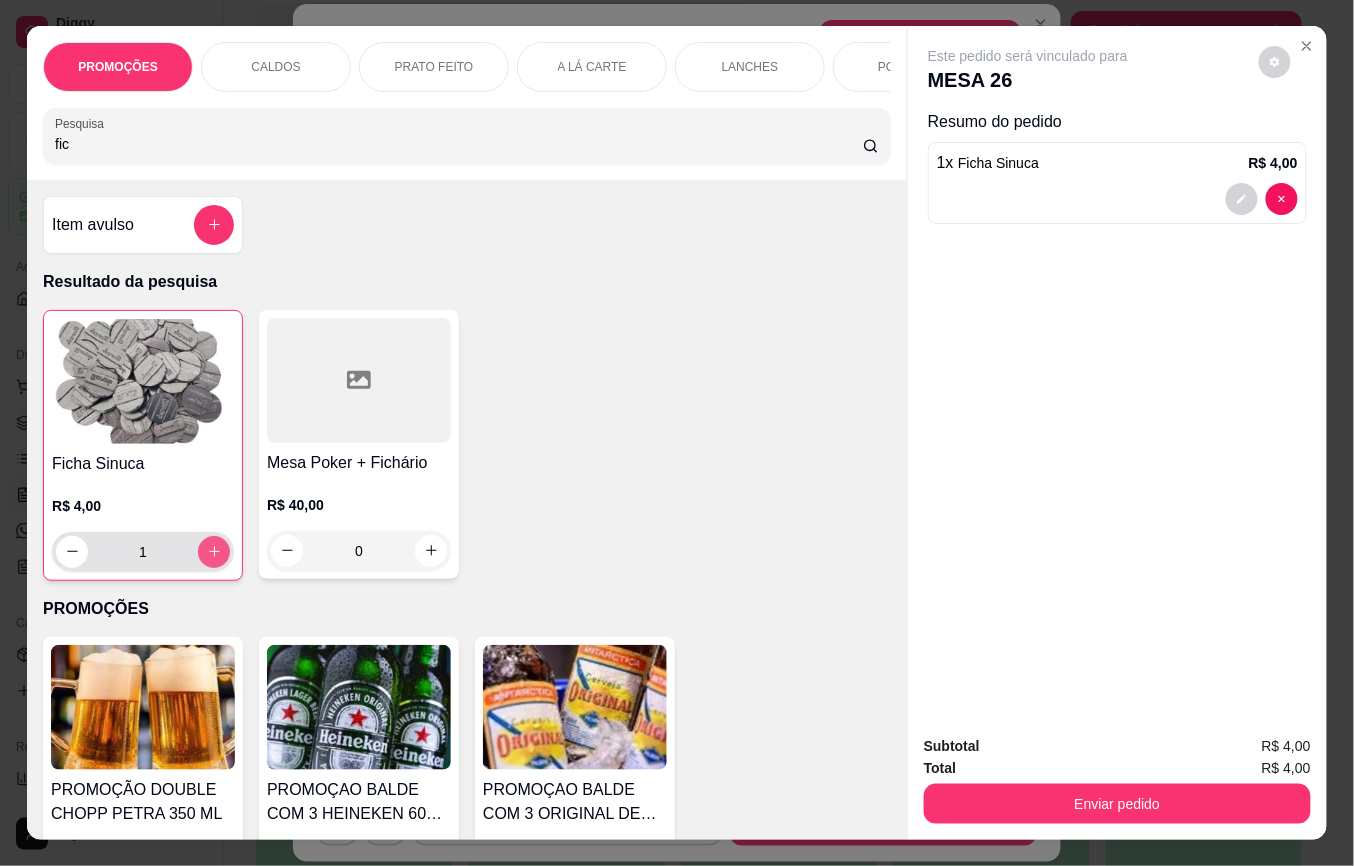 click 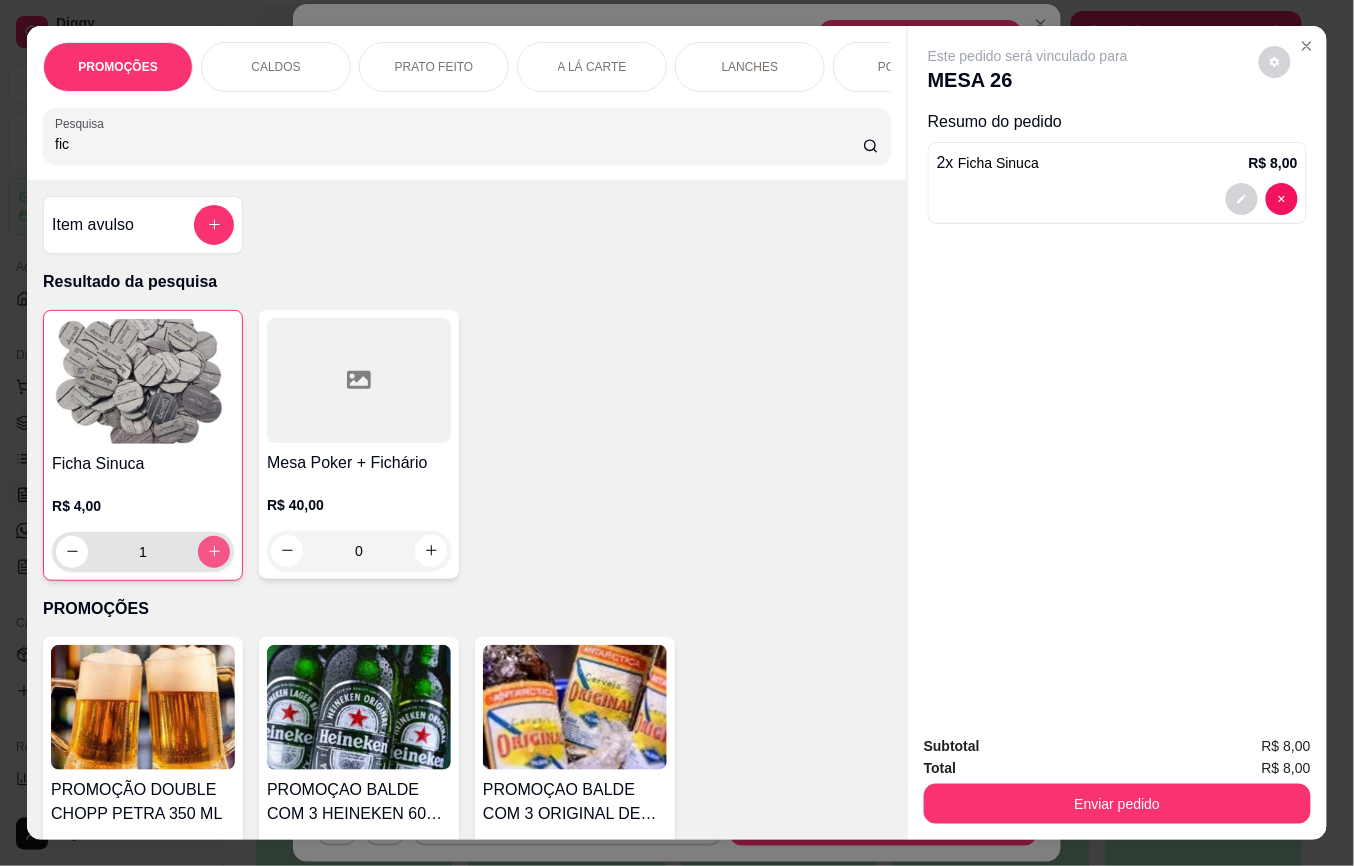 type on "2" 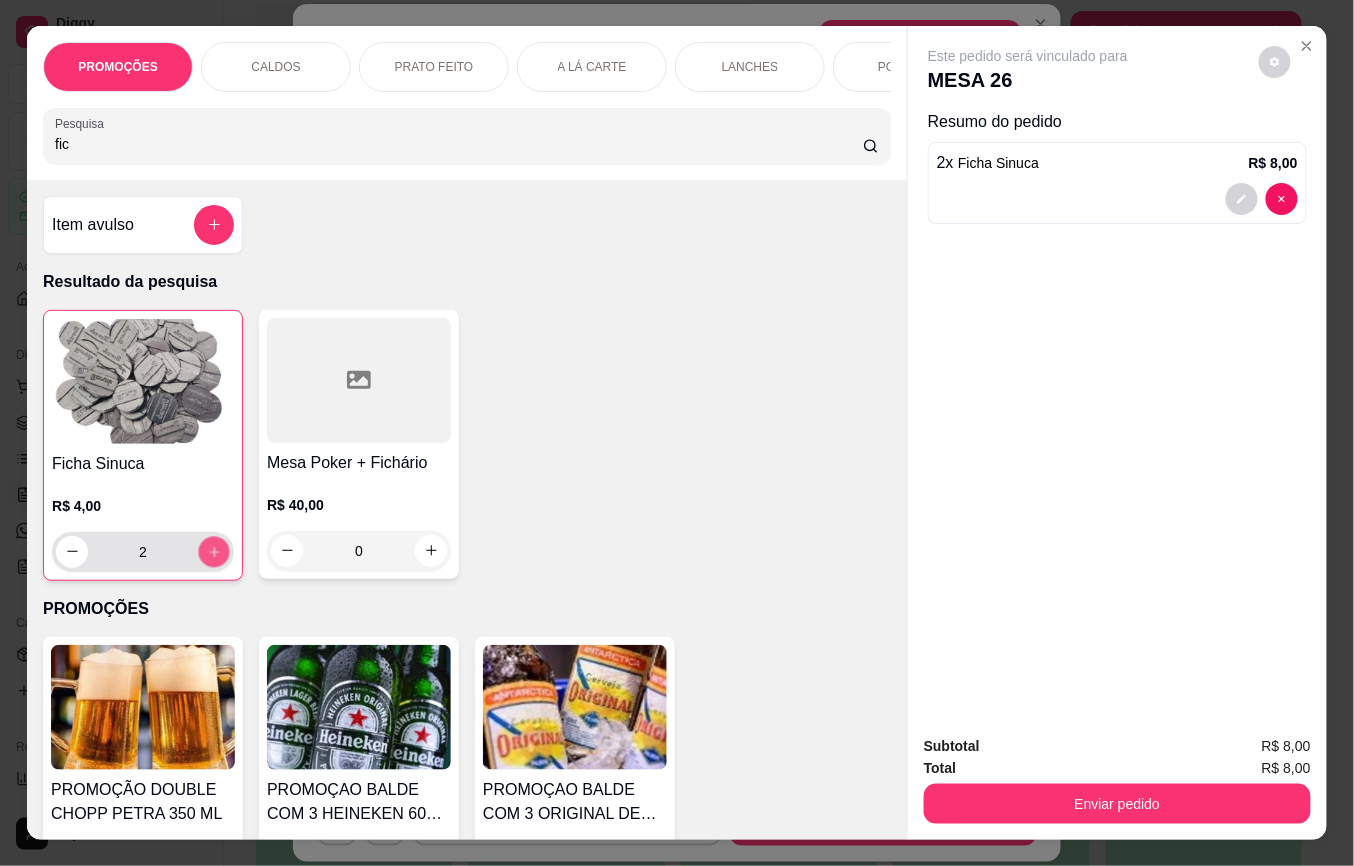 click 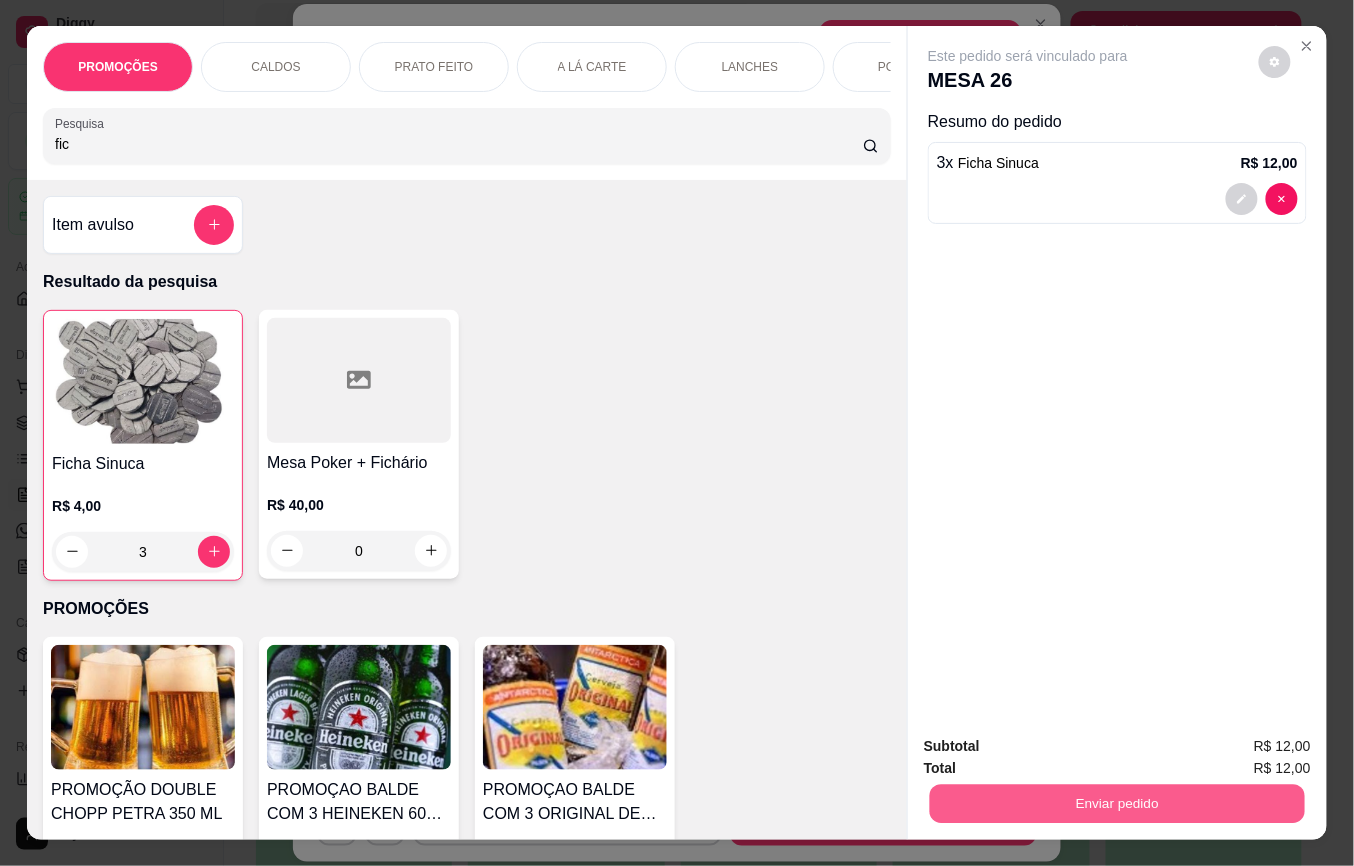 click on "Enviar pedido" at bounding box center (1117, 804) 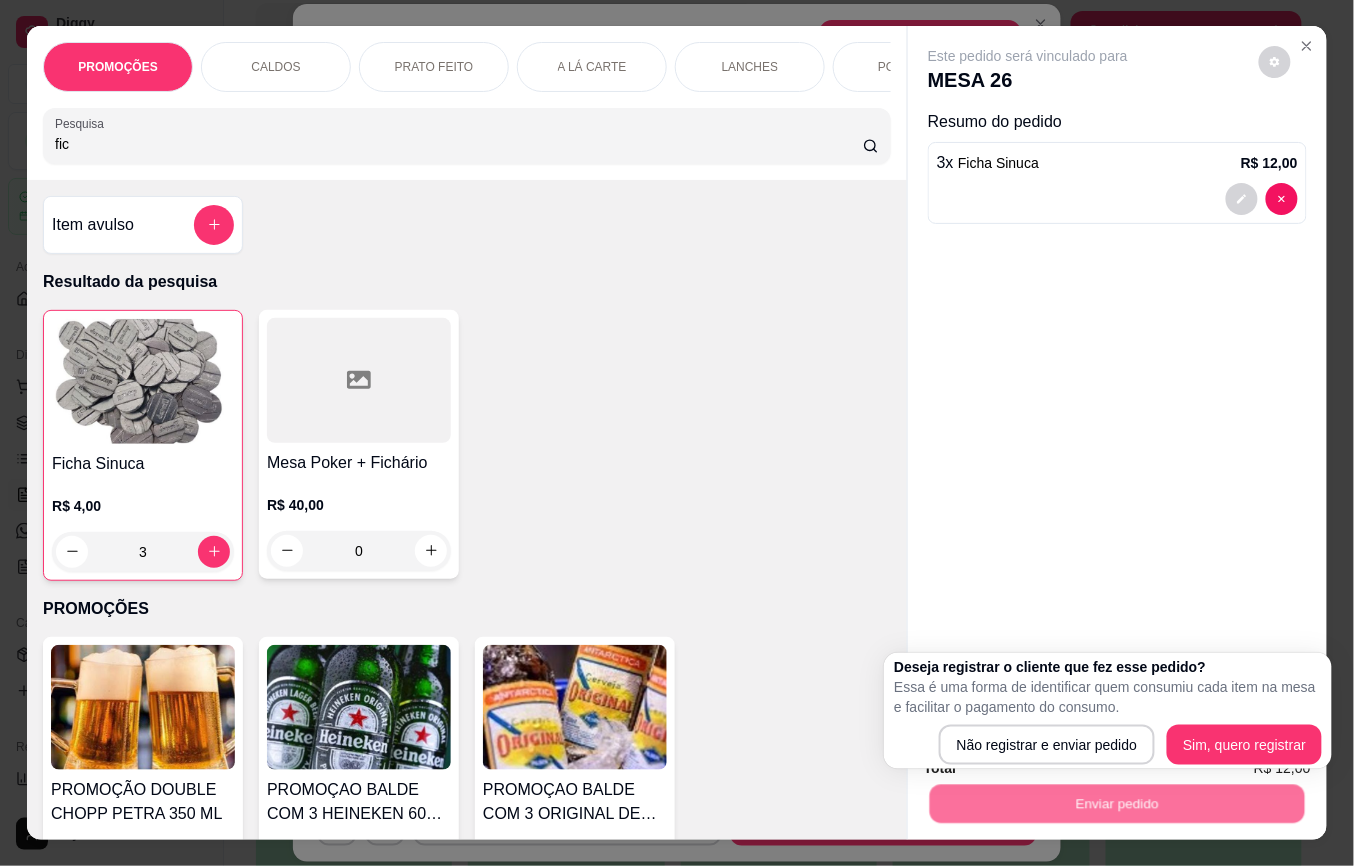 click on "Deseja registrar o cliente que fez esse pedido? Essa é uma forma de identificar quem consumiu cada item na mesa e facilitar o pagamento do consumo. Não registrar e enviar pedido Sim, quero registrar" at bounding box center (1108, 711) 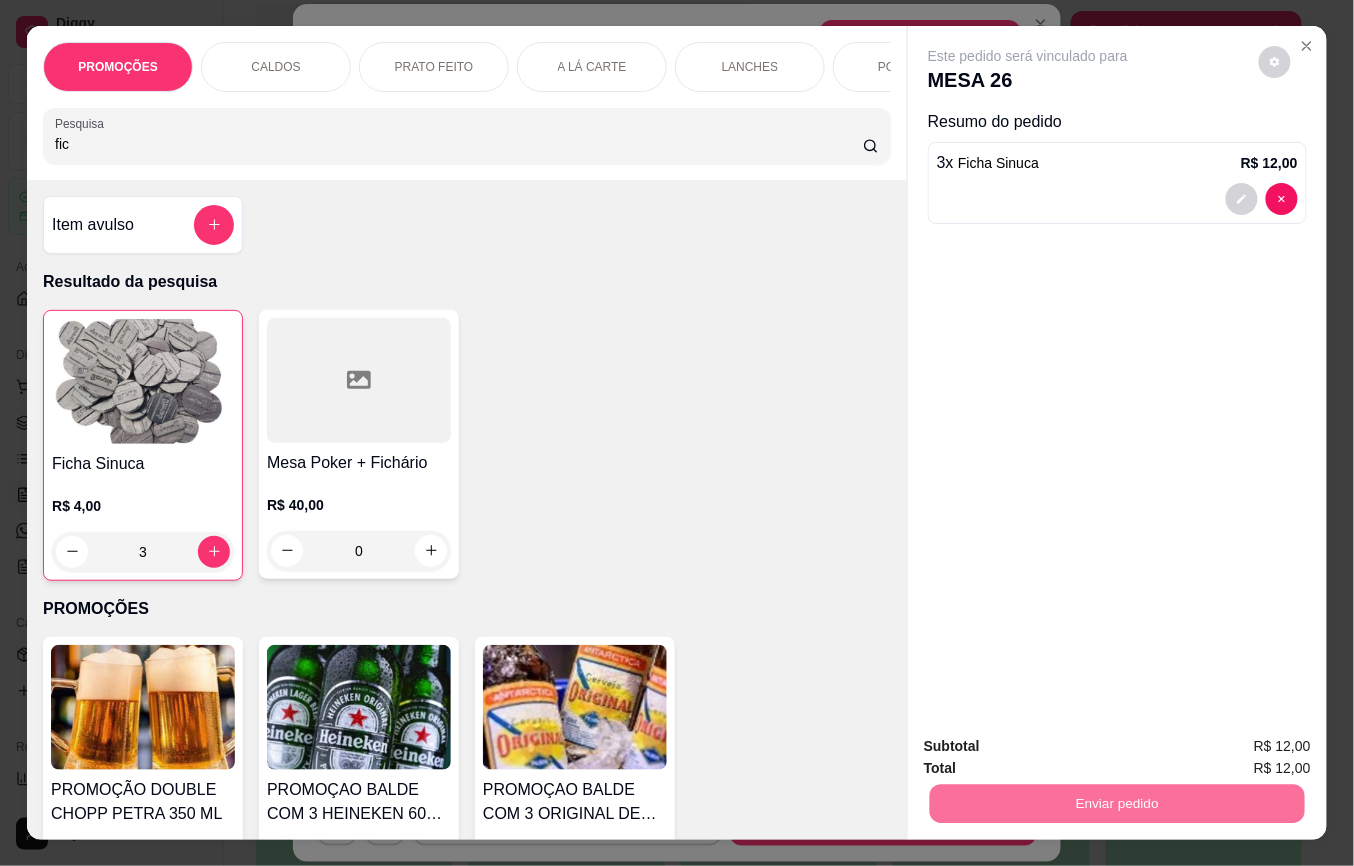click on "Não registrar e enviar pedido" at bounding box center [1050, 745] 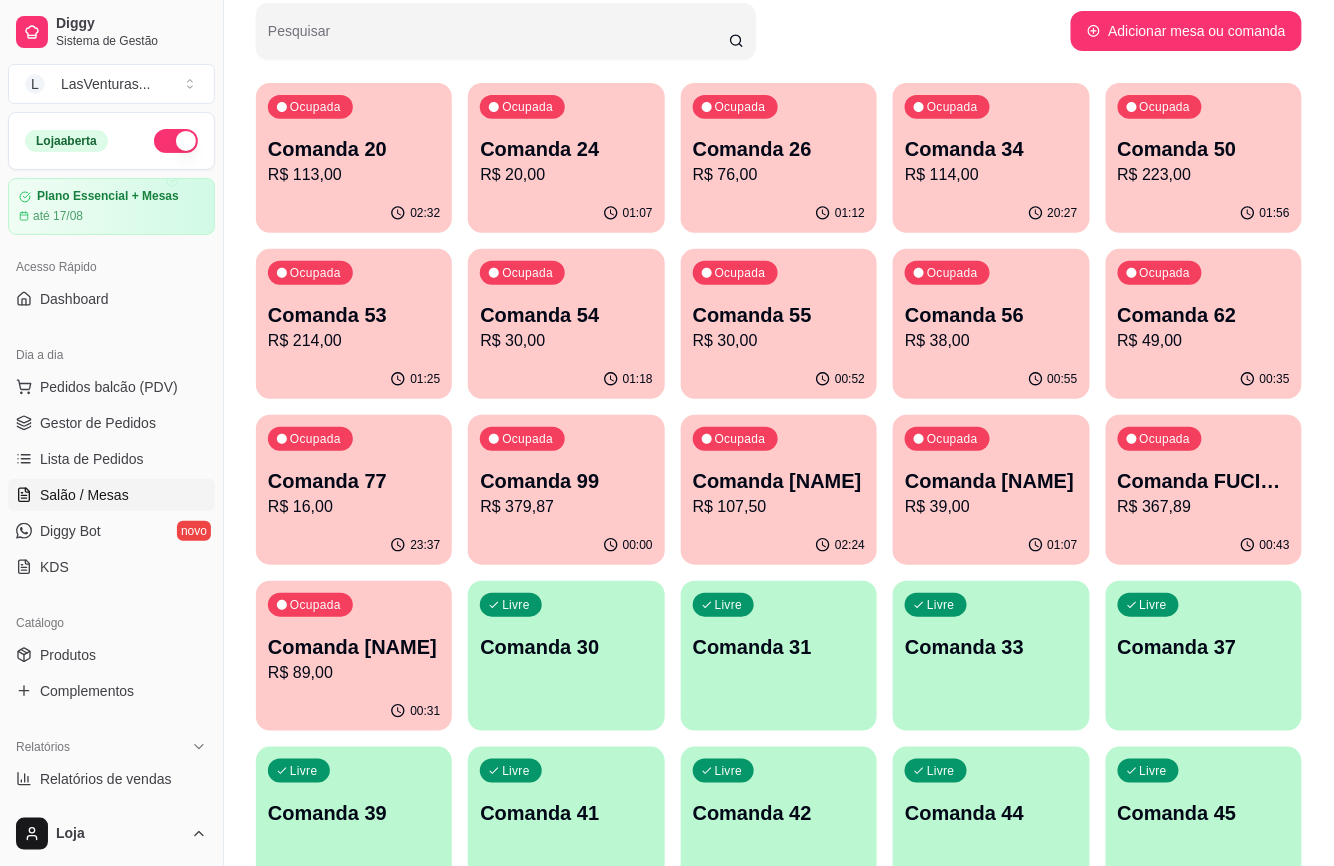 click on "Ocupada Comanda 20 R$ 113,00" at bounding box center (354, 138) 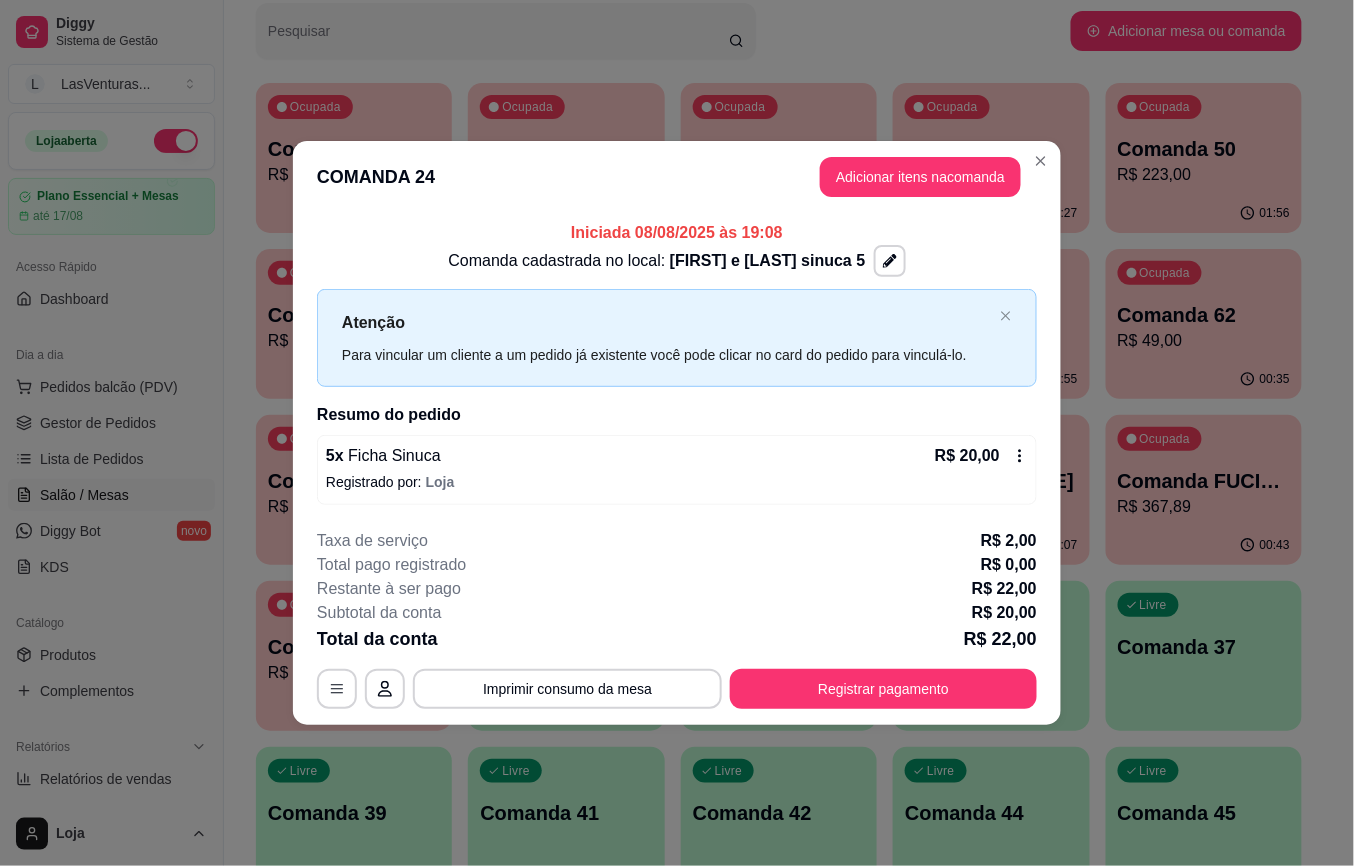 click on "Ocupada" at bounding box center [1160, 273] 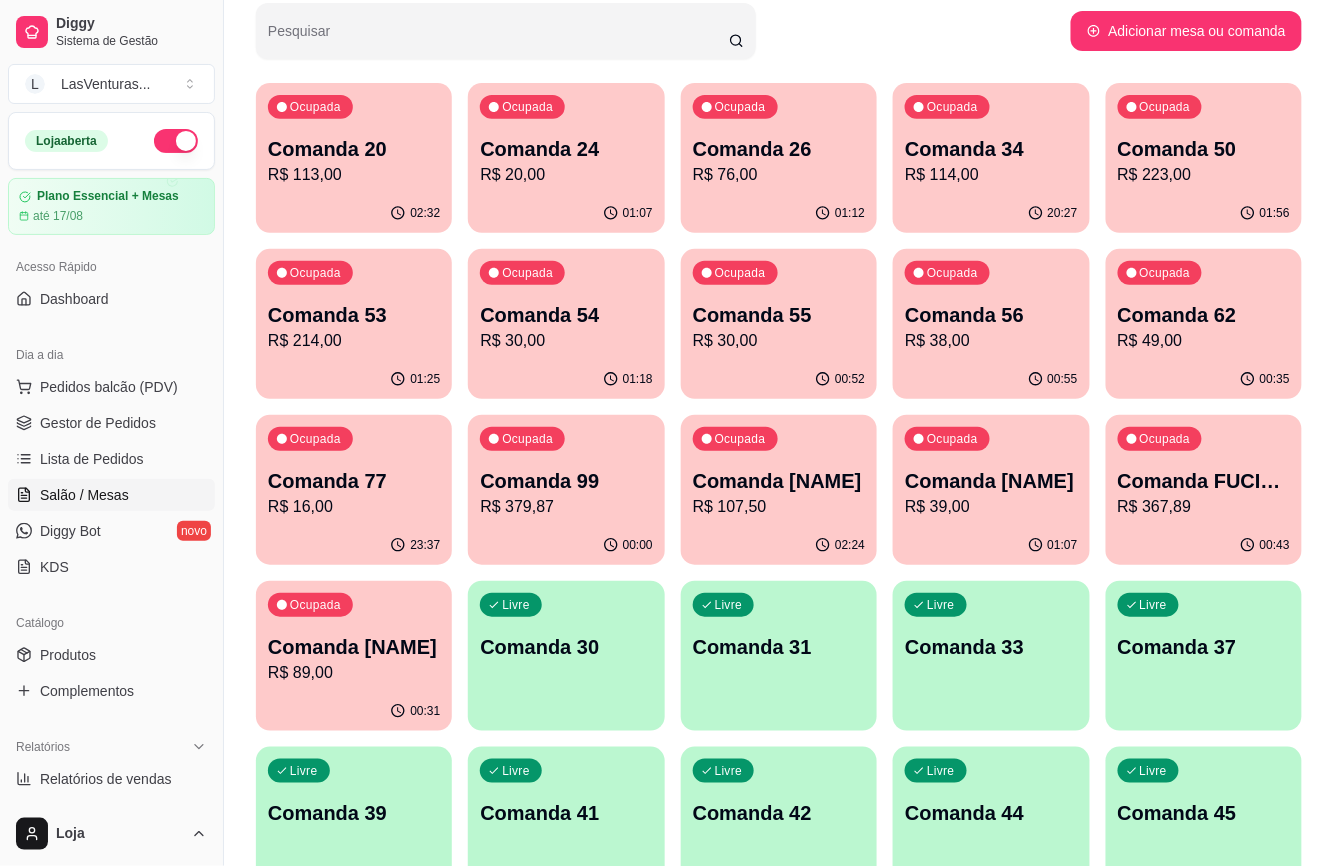 click on "Ocupada Comanda 34 R$ 114,00" at bounding box center (991, 138) 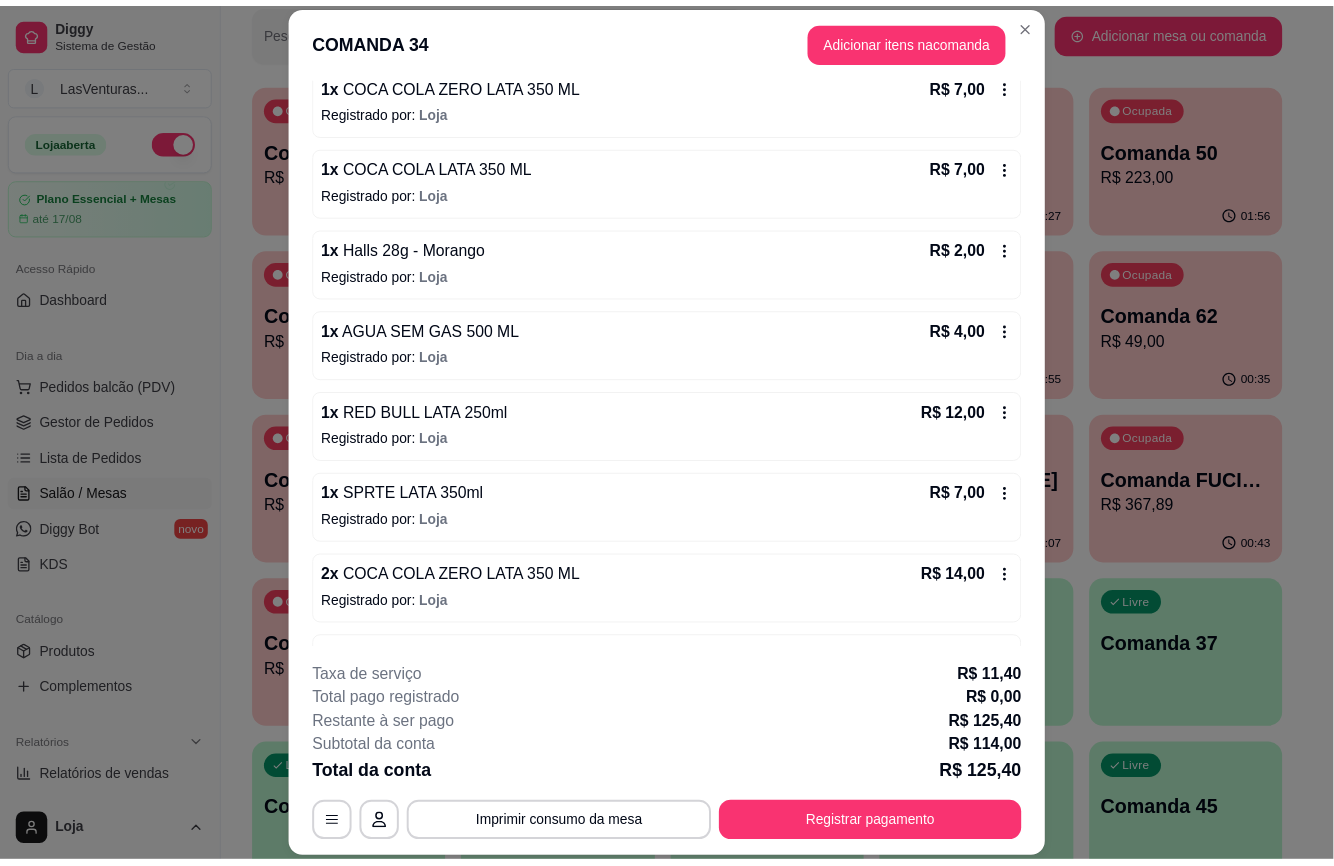 scroll, scrollTop: 717, scrollLeft: 0, axis: vertical 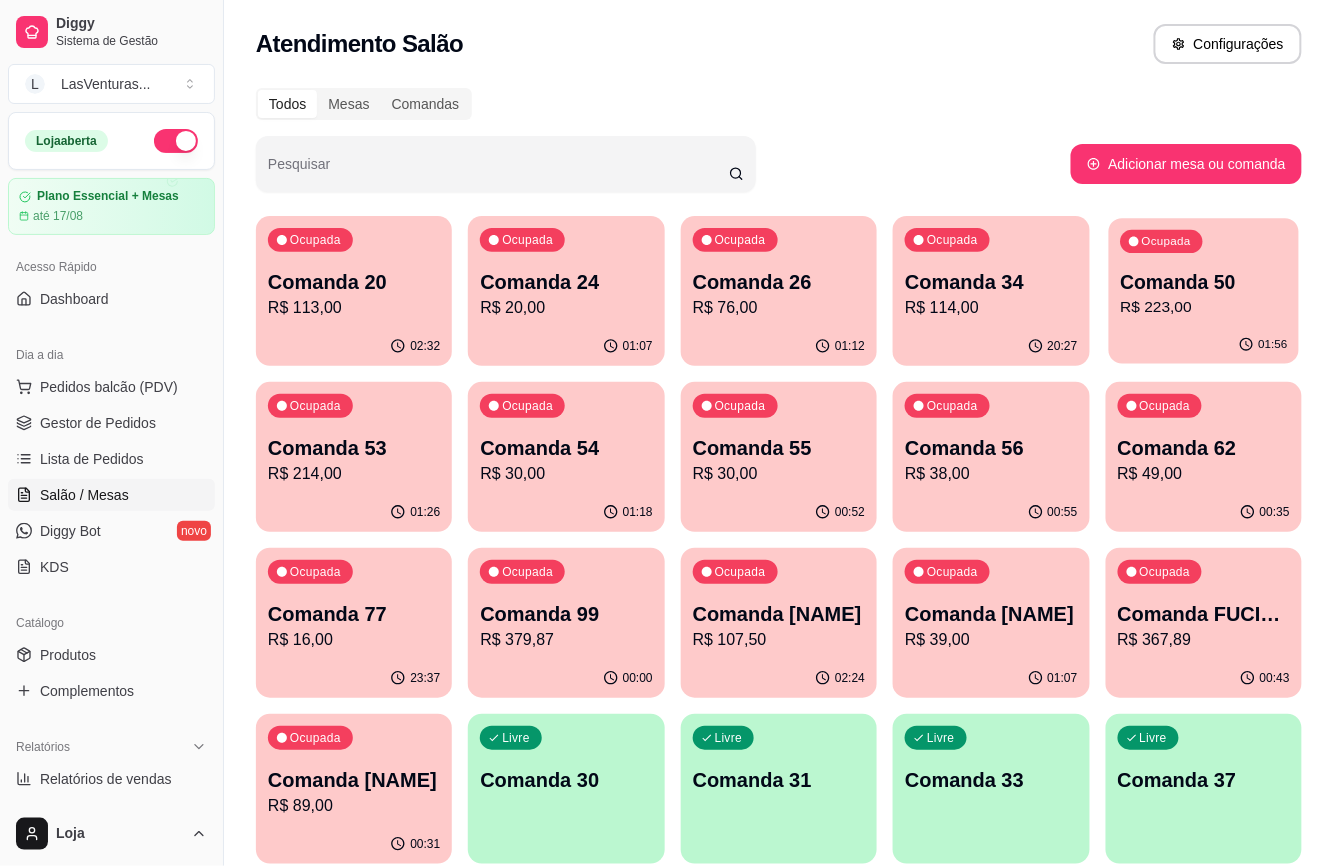 click on "Comanda 50" at bounding box center [1203, 282] 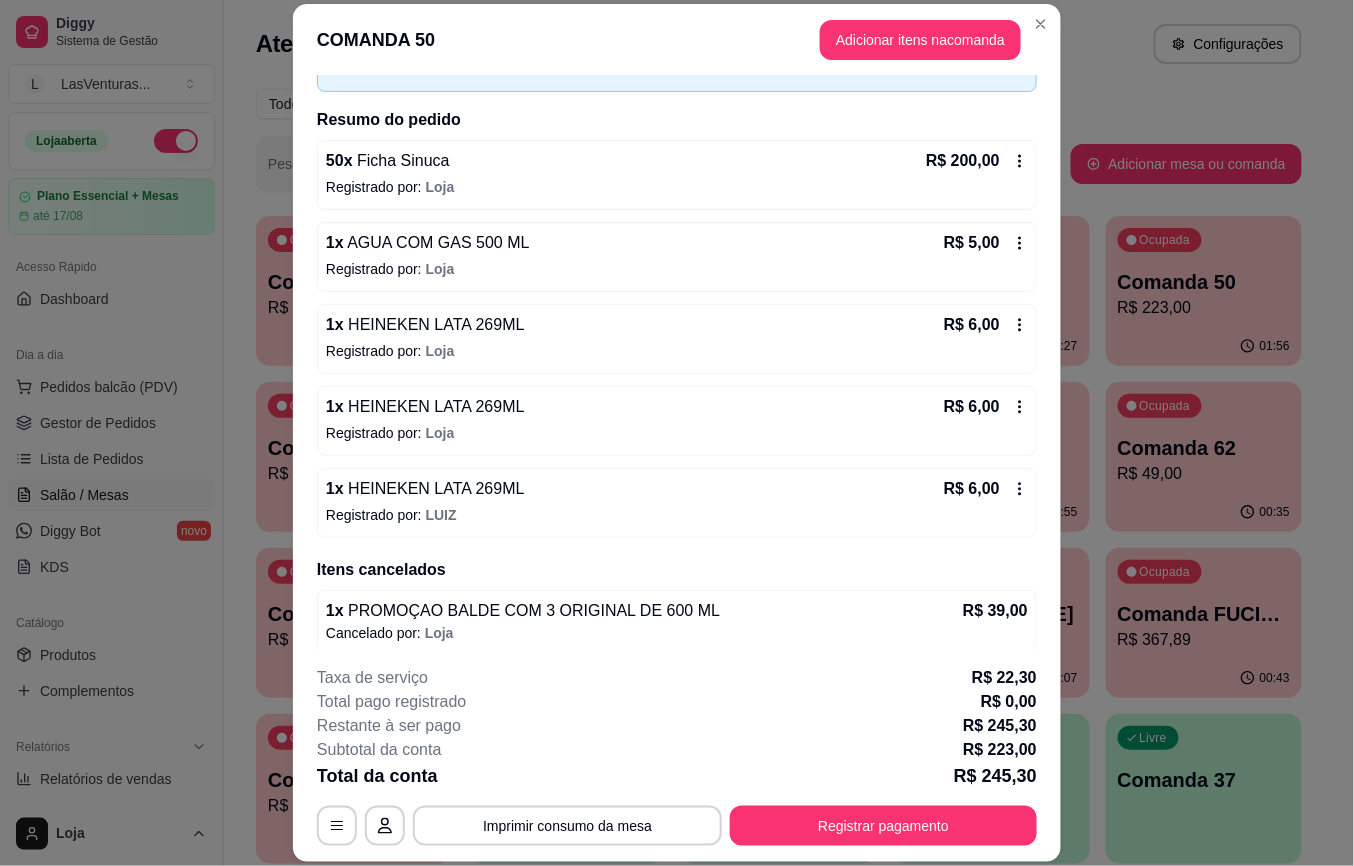 scroll, scrollTop: 170, scrollLeft: 0, axis: vertical 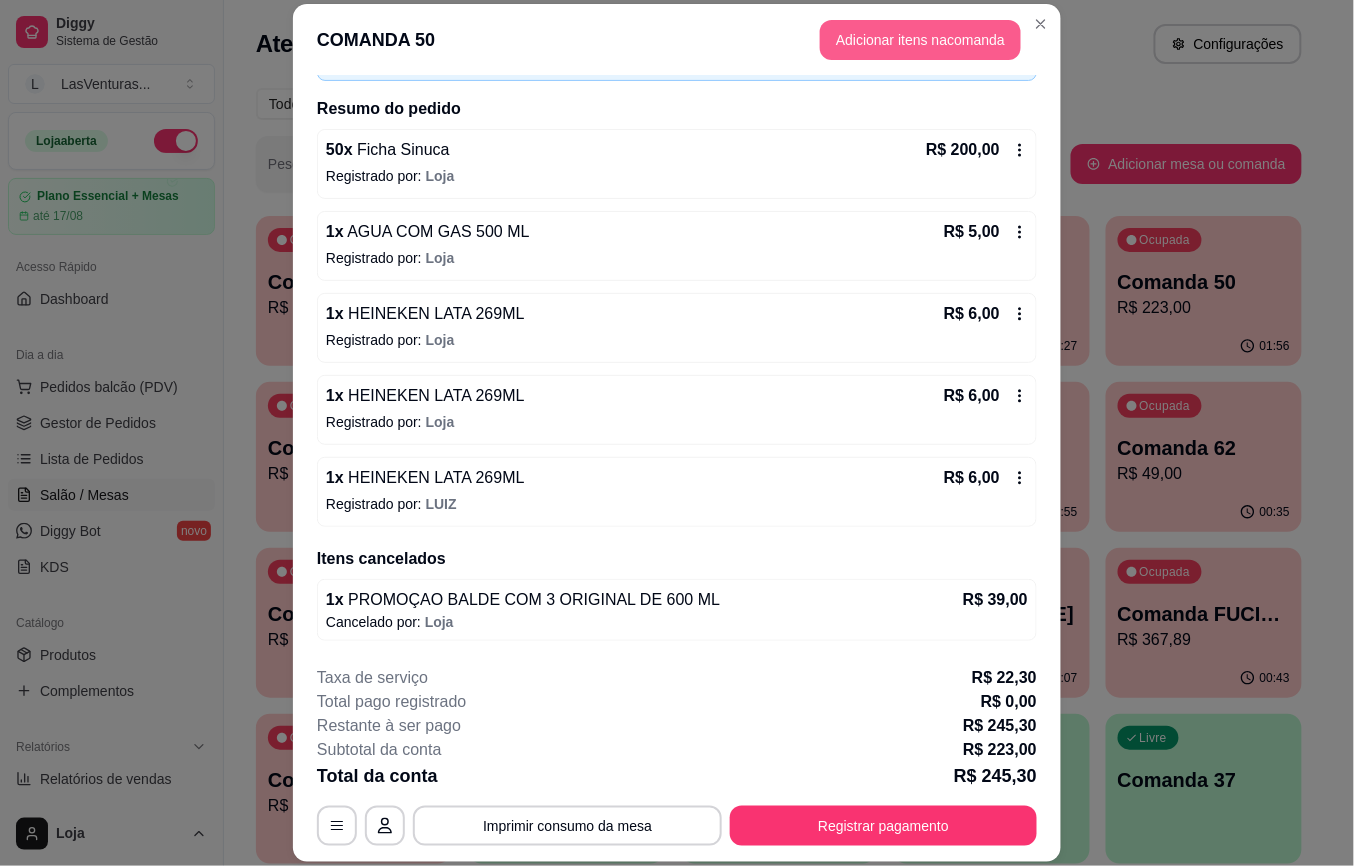 click on "Adicionar itens na  comanda" at bounding box center (920, 40) 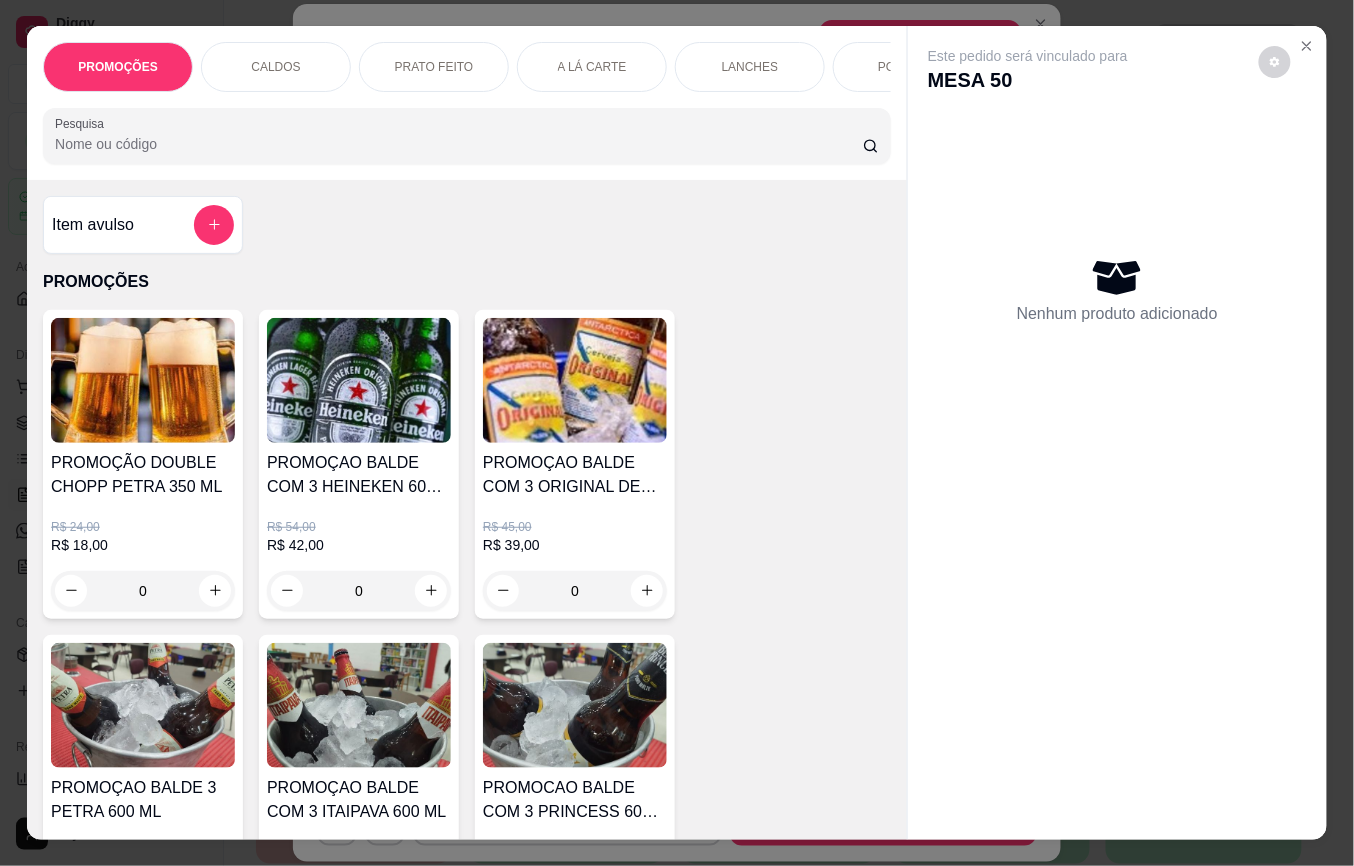 click on "PROMOÇÕES CALDOS PRATO FEITO A LÁ CARTE LANCHES PORÇÕES DRINKS DRINK SEM ÁLCOOL  ÁGUAS REFRIGERANTES ENERGETICOS SUCOS CERVEJAS CHOPP MIX DE BEBIDAS DOSES COMBOS GINS VODKAS WHISKYS LICORES GELOS JOGOS 15,00 (por pessoa) JOGOS PALHEIROS CIGARROS Doces Salgadinhos Balas e Chicletes SOBREMESA GIZ NARGUILE Pesquisa" at bounding box center [467, 103] 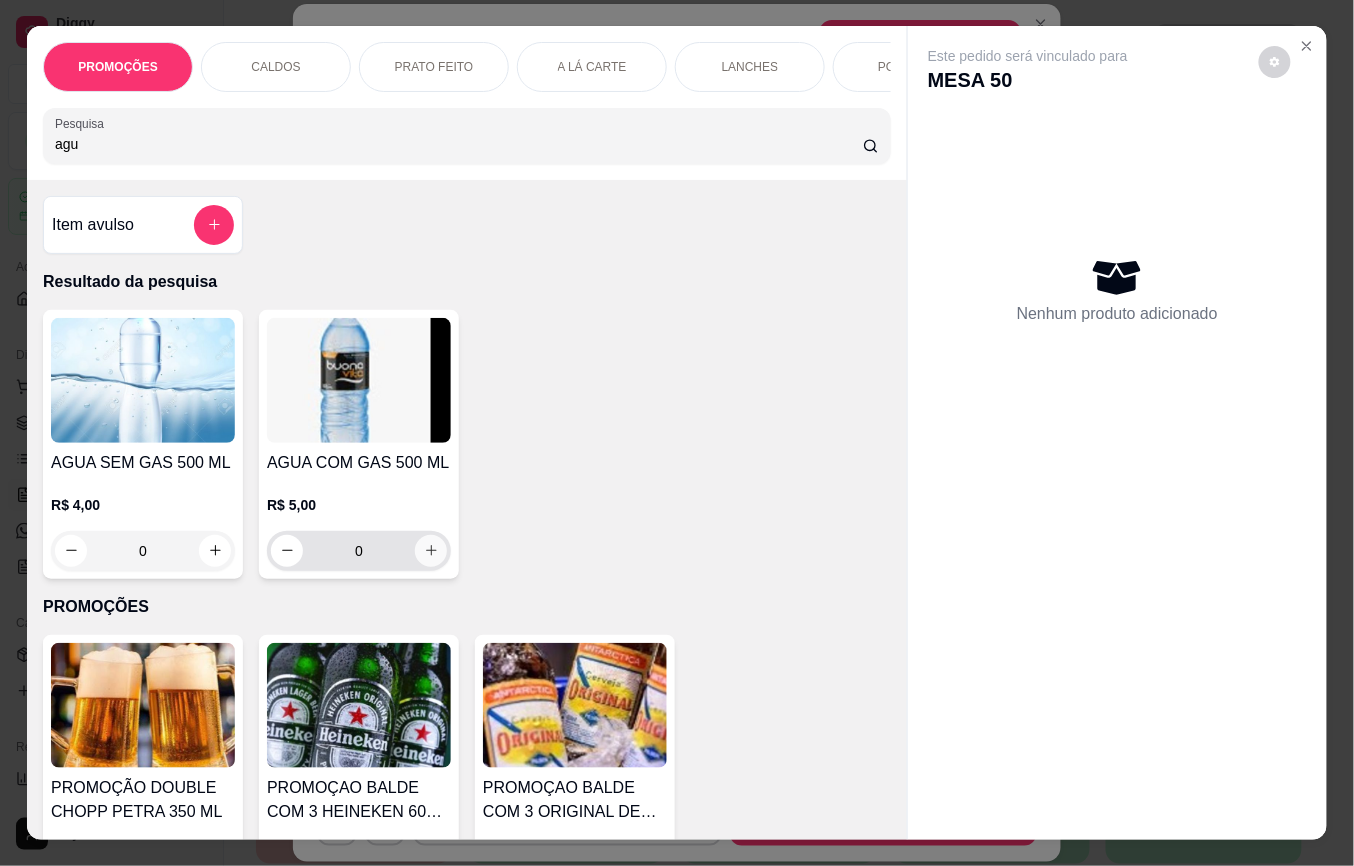 type on "agu" 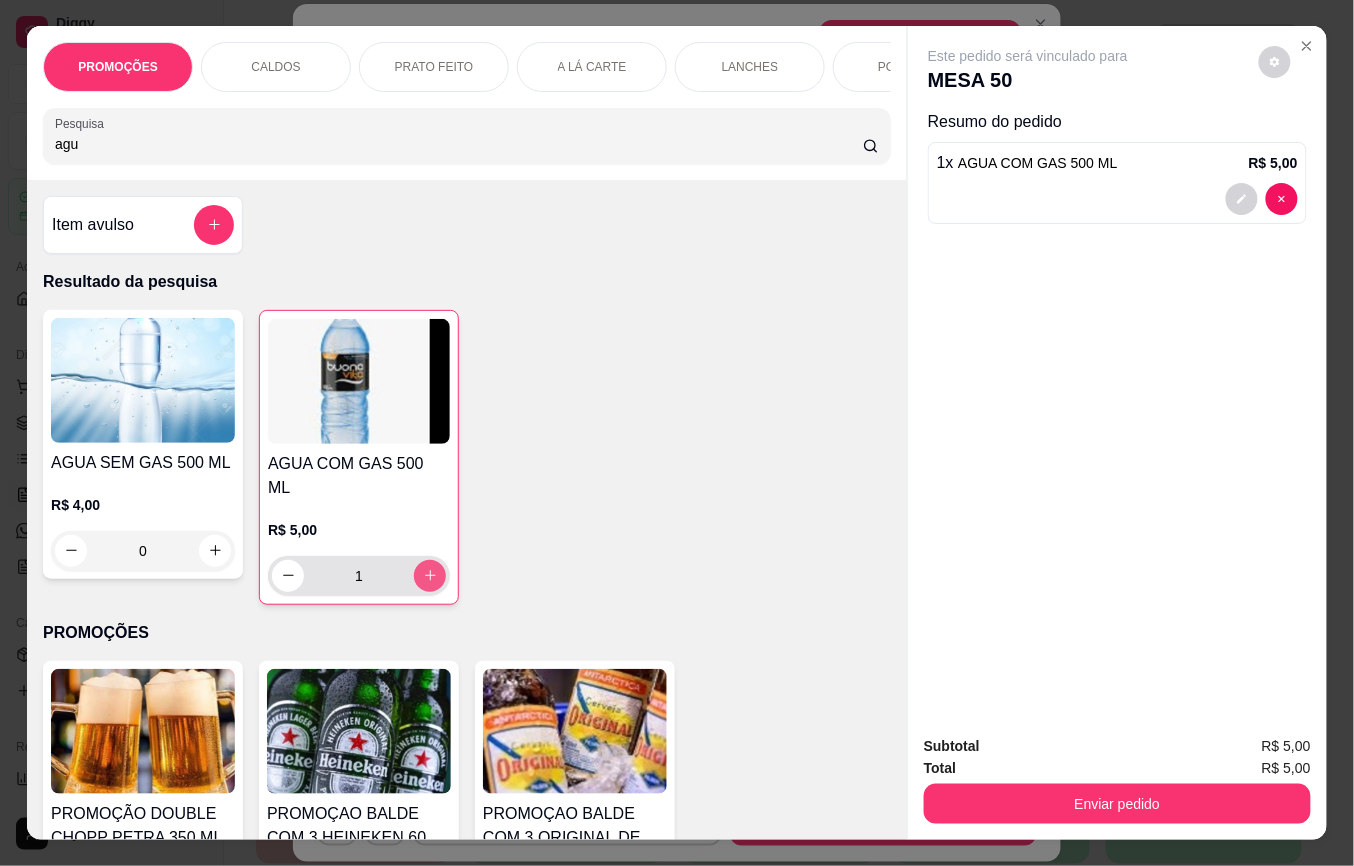 type on "1" 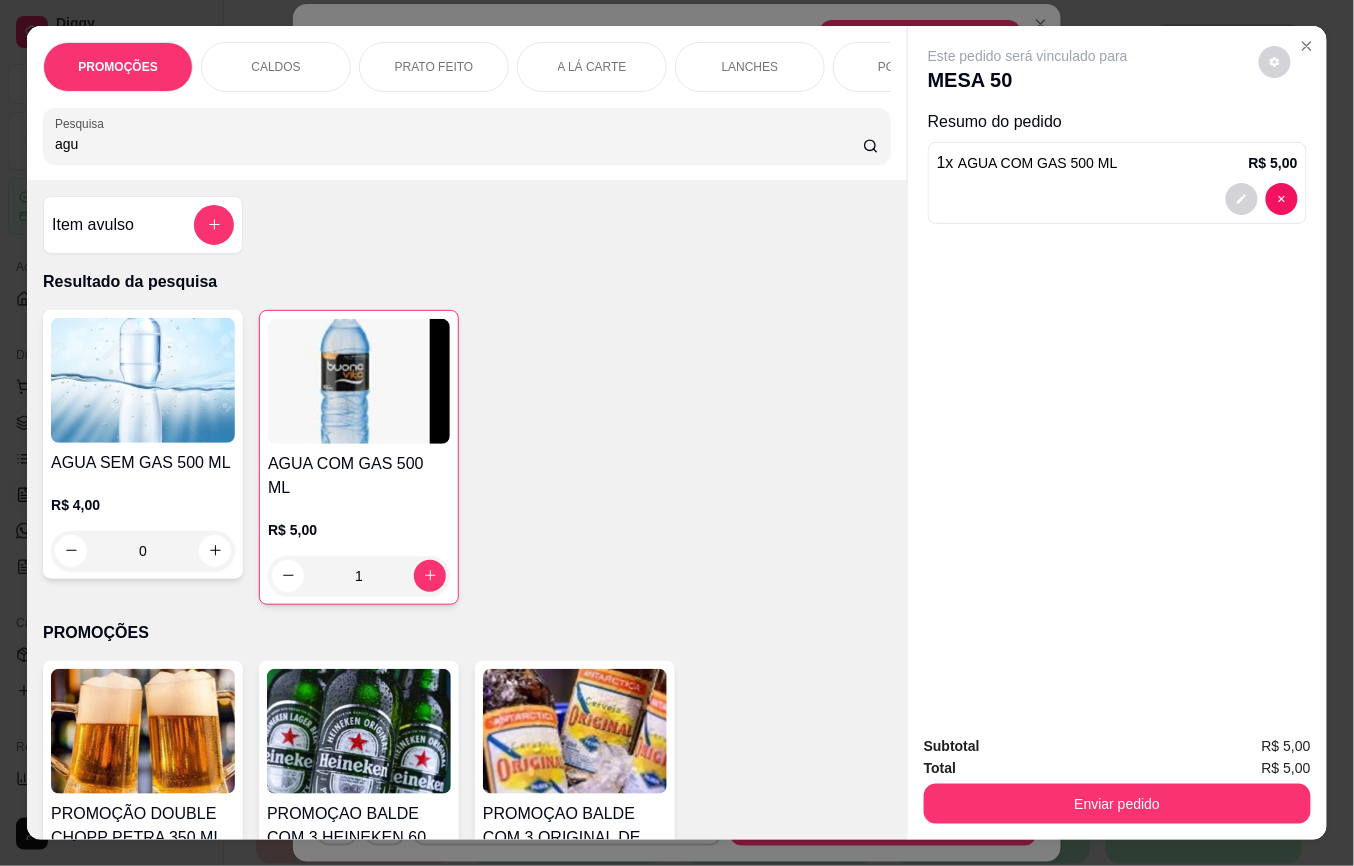 click on "Enviar pedido" at bounding box center [1117, 801] 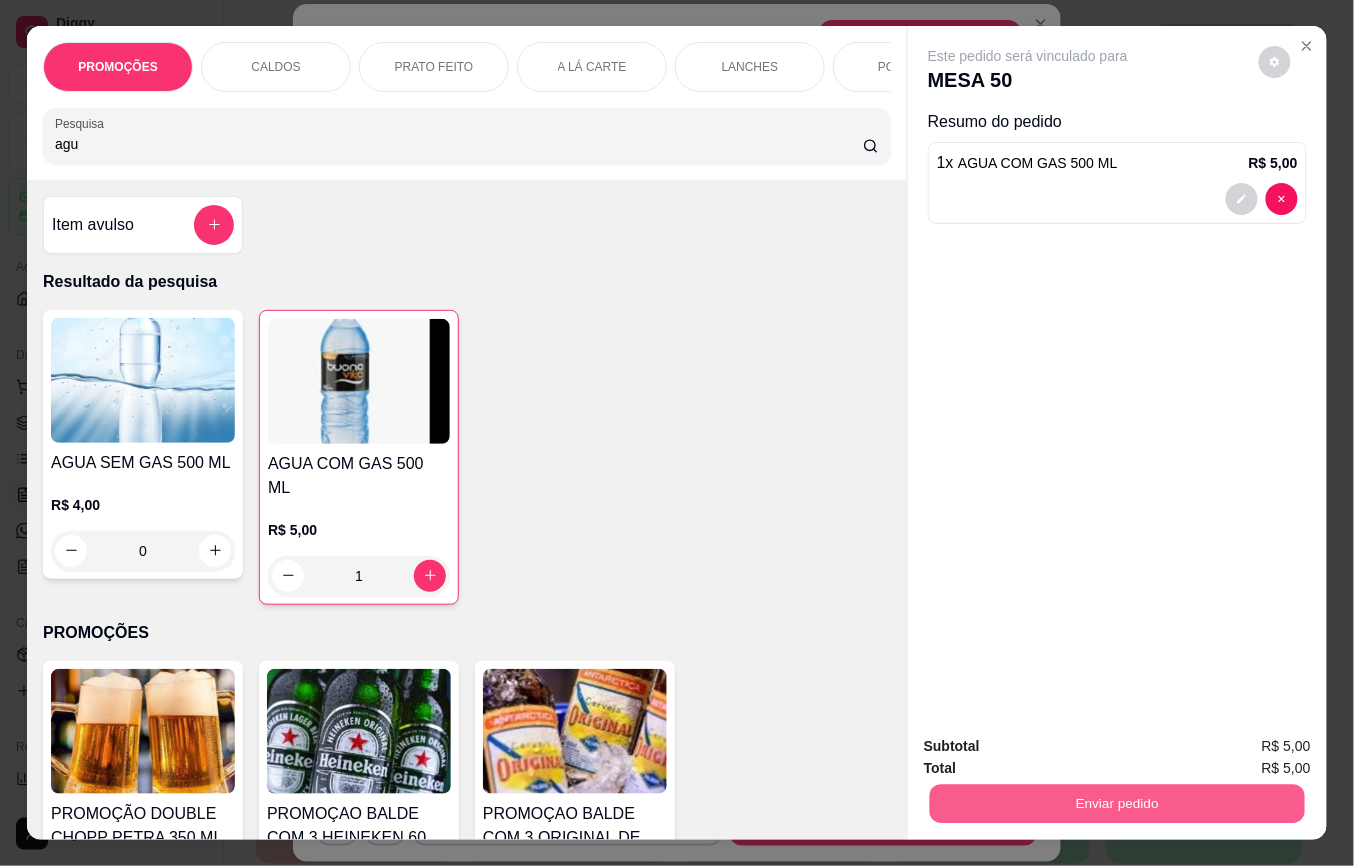 click on "Enviar pedido" at bounding box center (1117, 804) 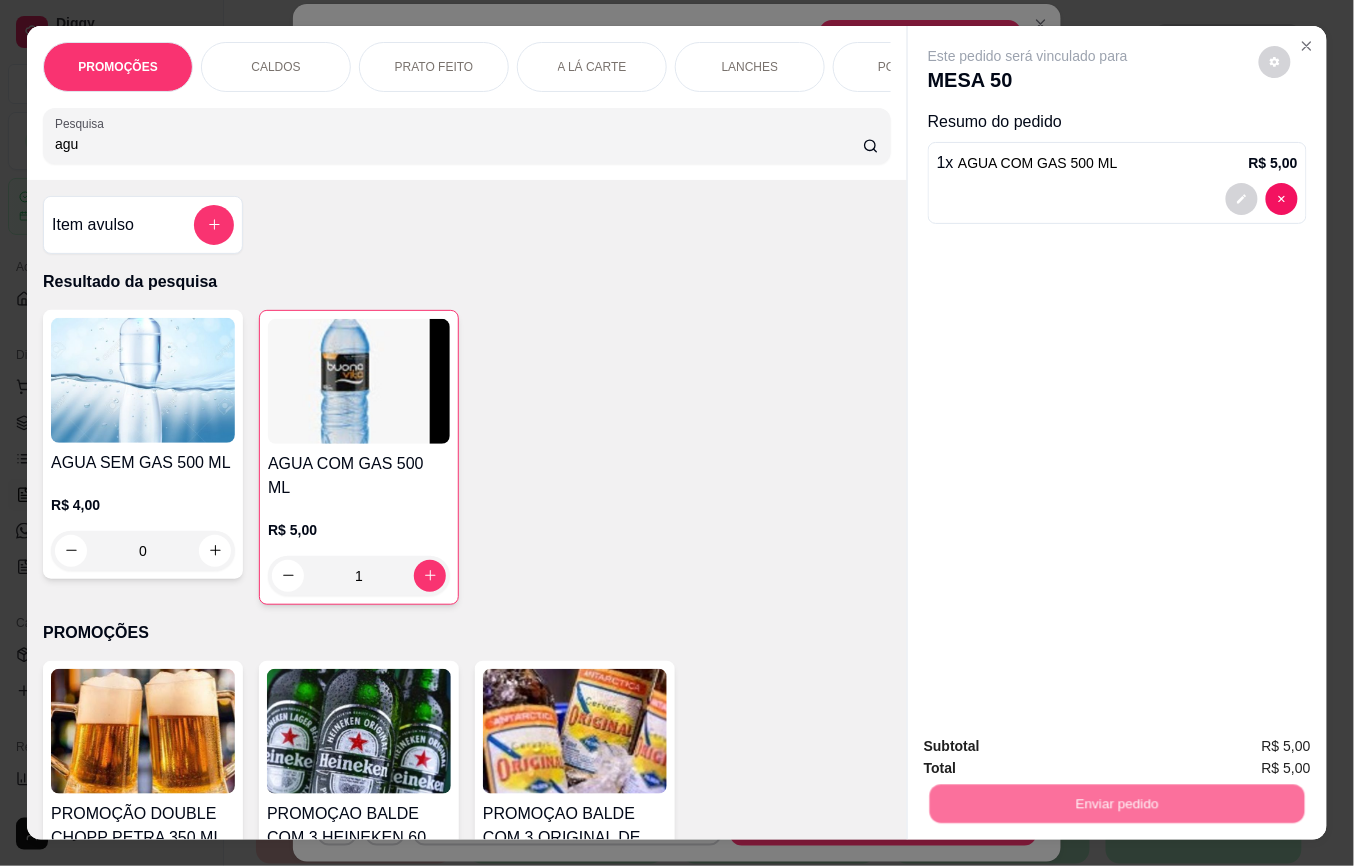 click on "Não registrar e enviar pedido" at bounding box center (1050, 746) 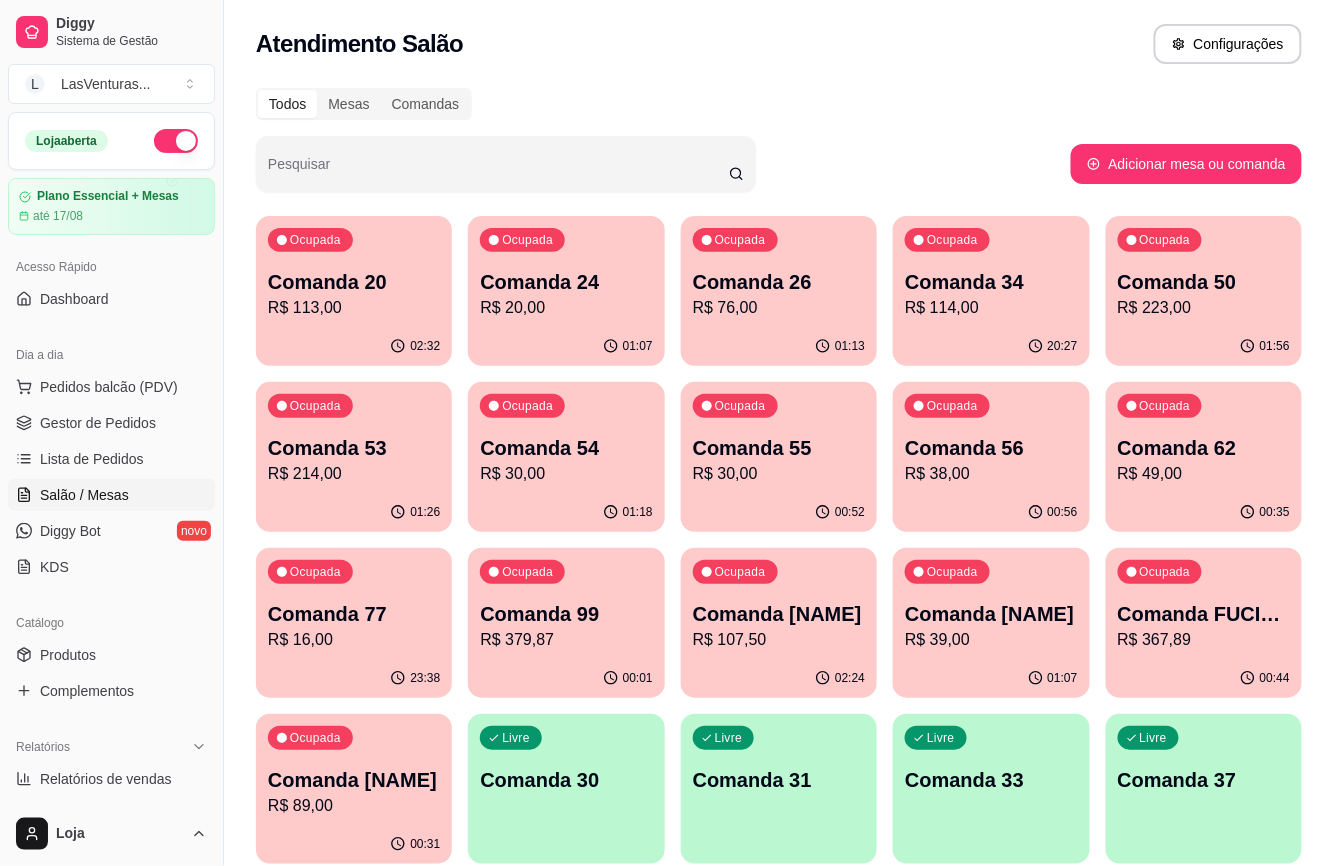 click on "01:26" at bounding box center (354, 512) 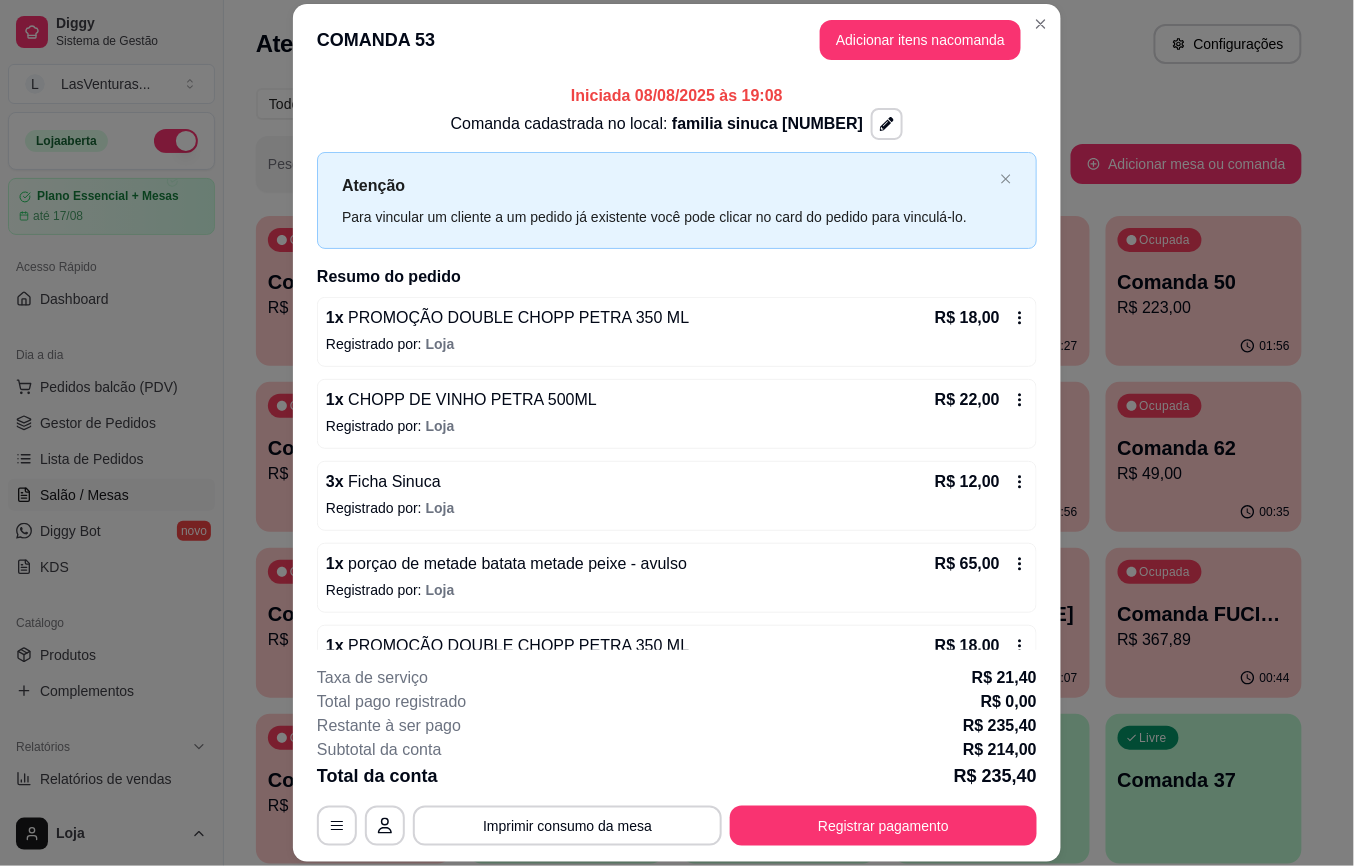 scroll, scrollTop: 304, scrollLeft: 0, axis: vertical 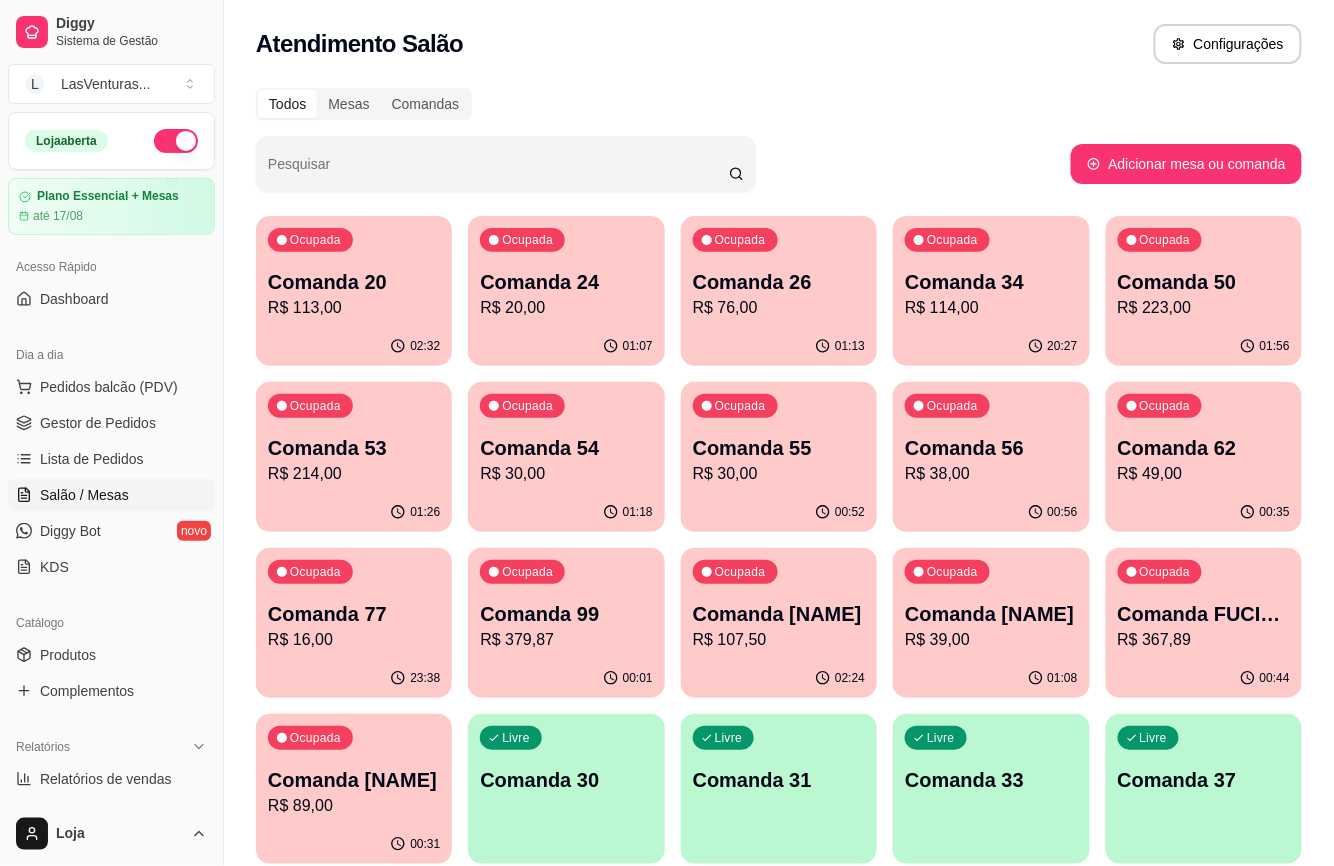 click on "Ocupada Comanda 54 R$ 30,00 01:18" at bounding box center [566, 457] 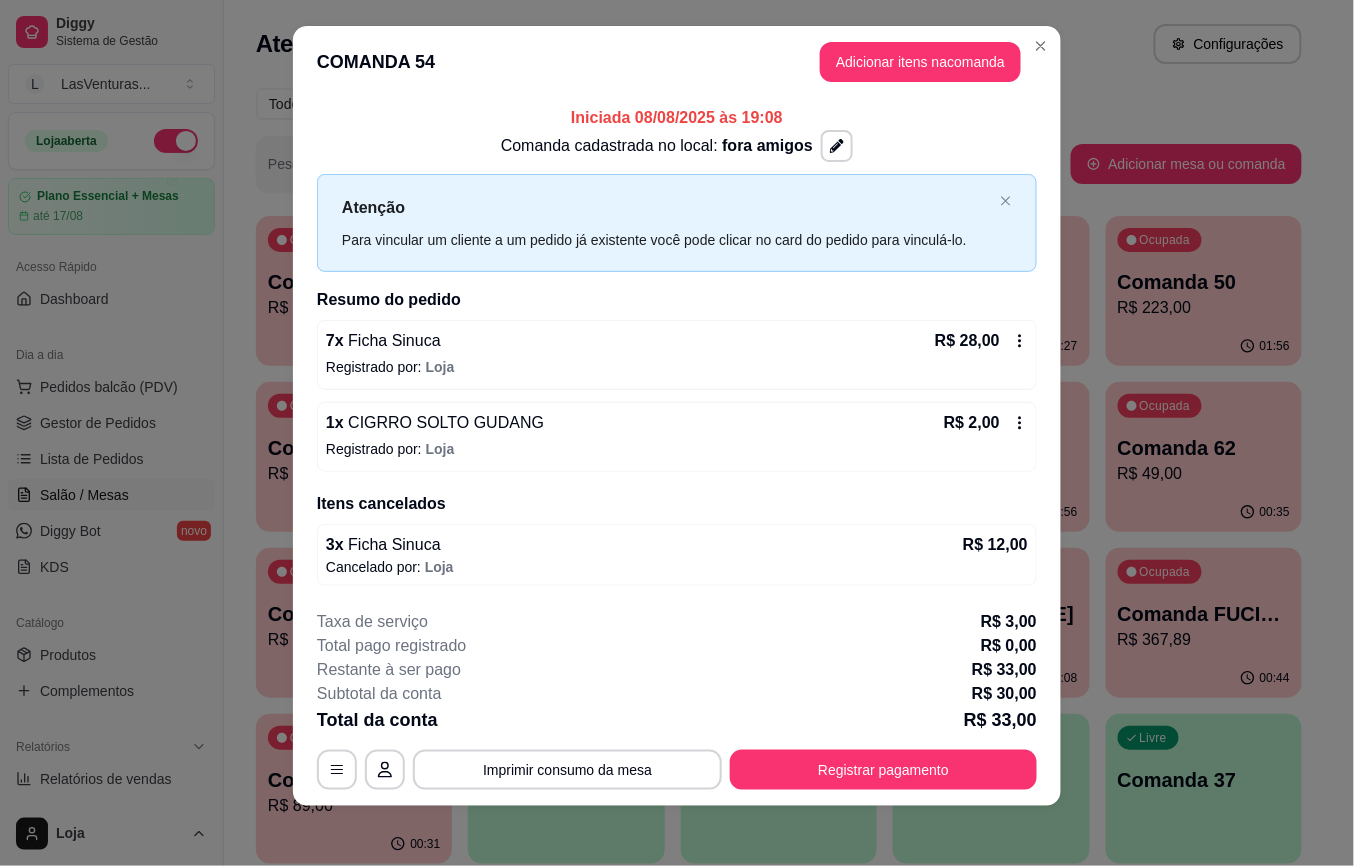 scroll, scrollTop: 21, scrollLeft: 0, axis: vertical 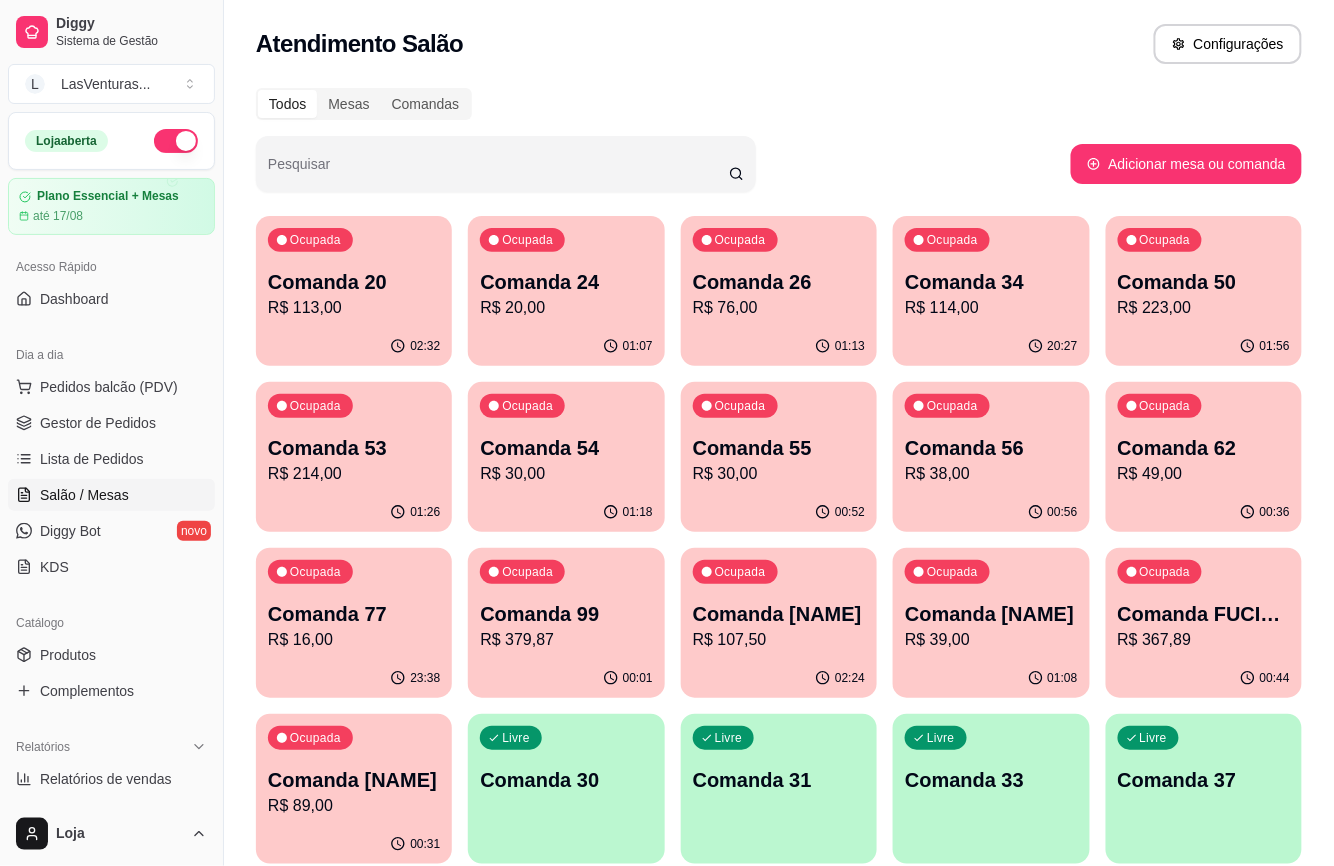 click on "Comanda 55" at bounding box center [779, 448] 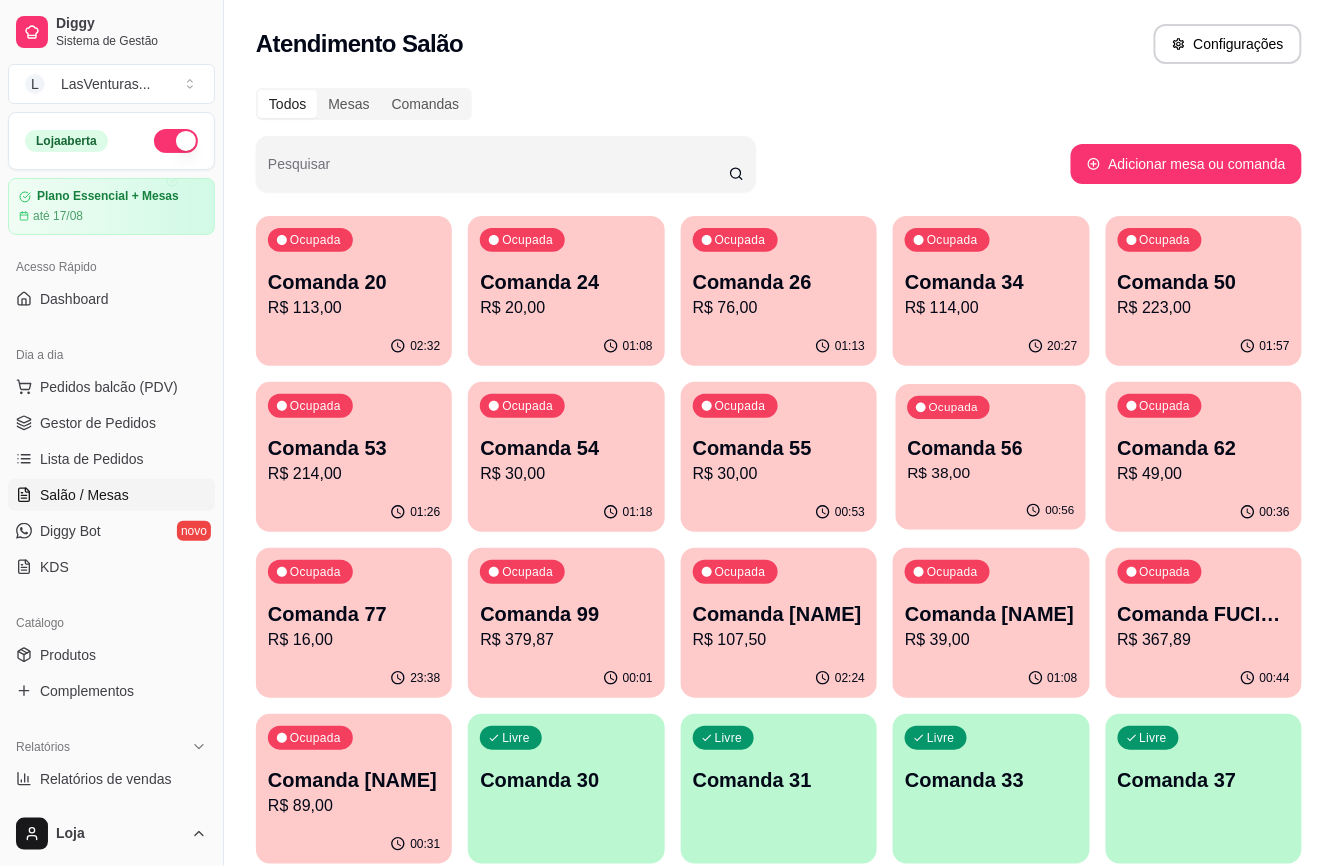 click on "R$ 38,00" at bounding box center (991, 473) 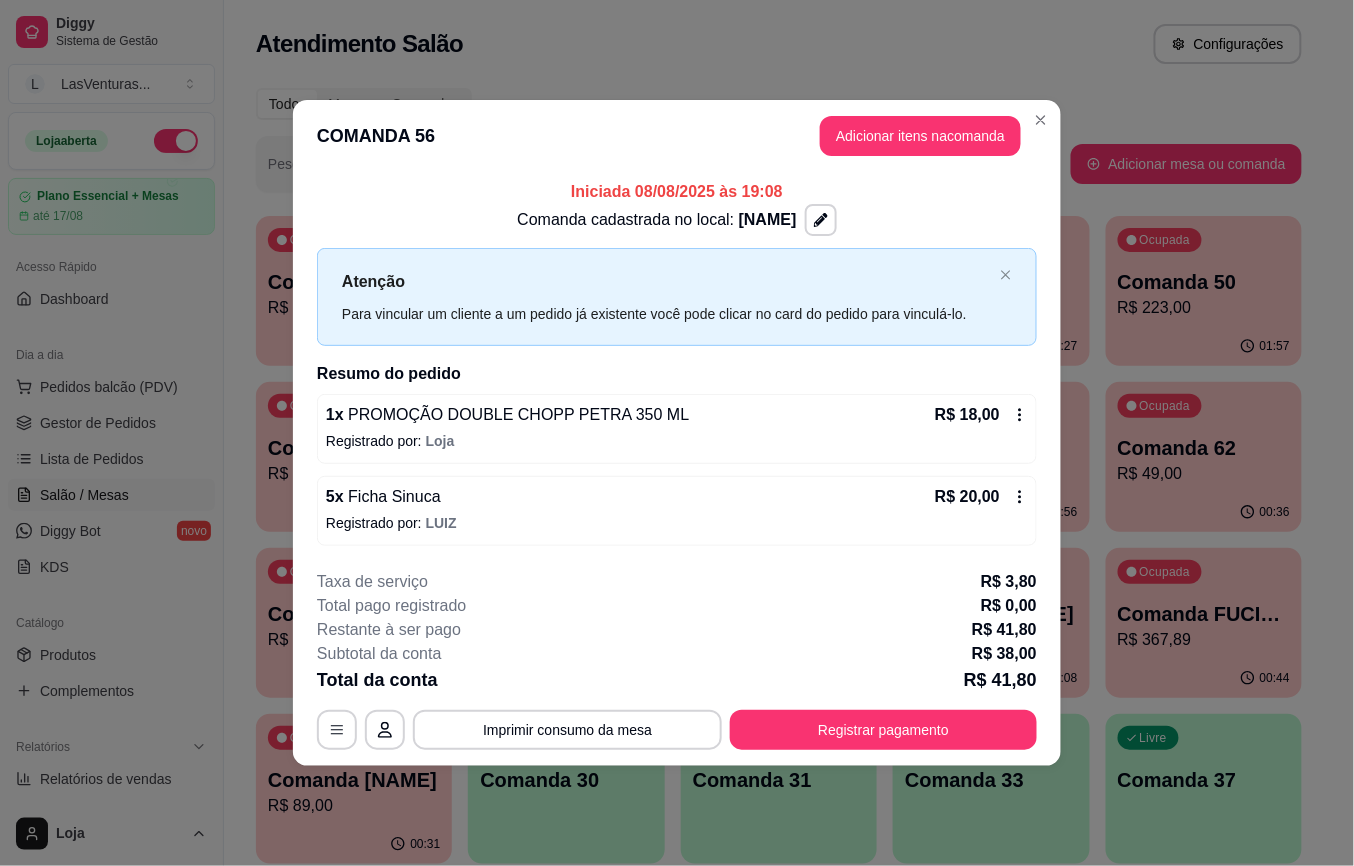 click on "01:57" at bounding box center [1204, 346] 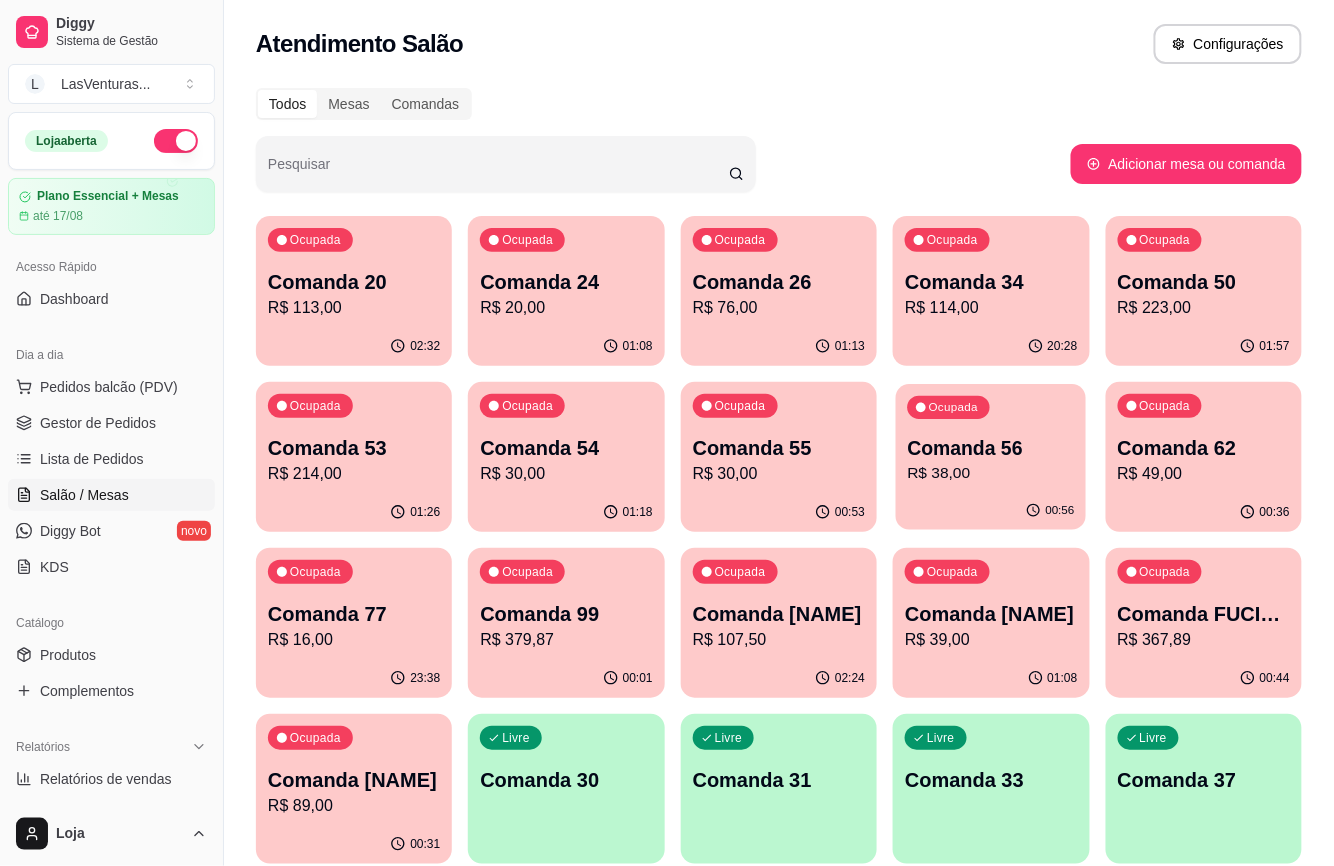 click on "Comanda 56" at bounding box center [991, 448] 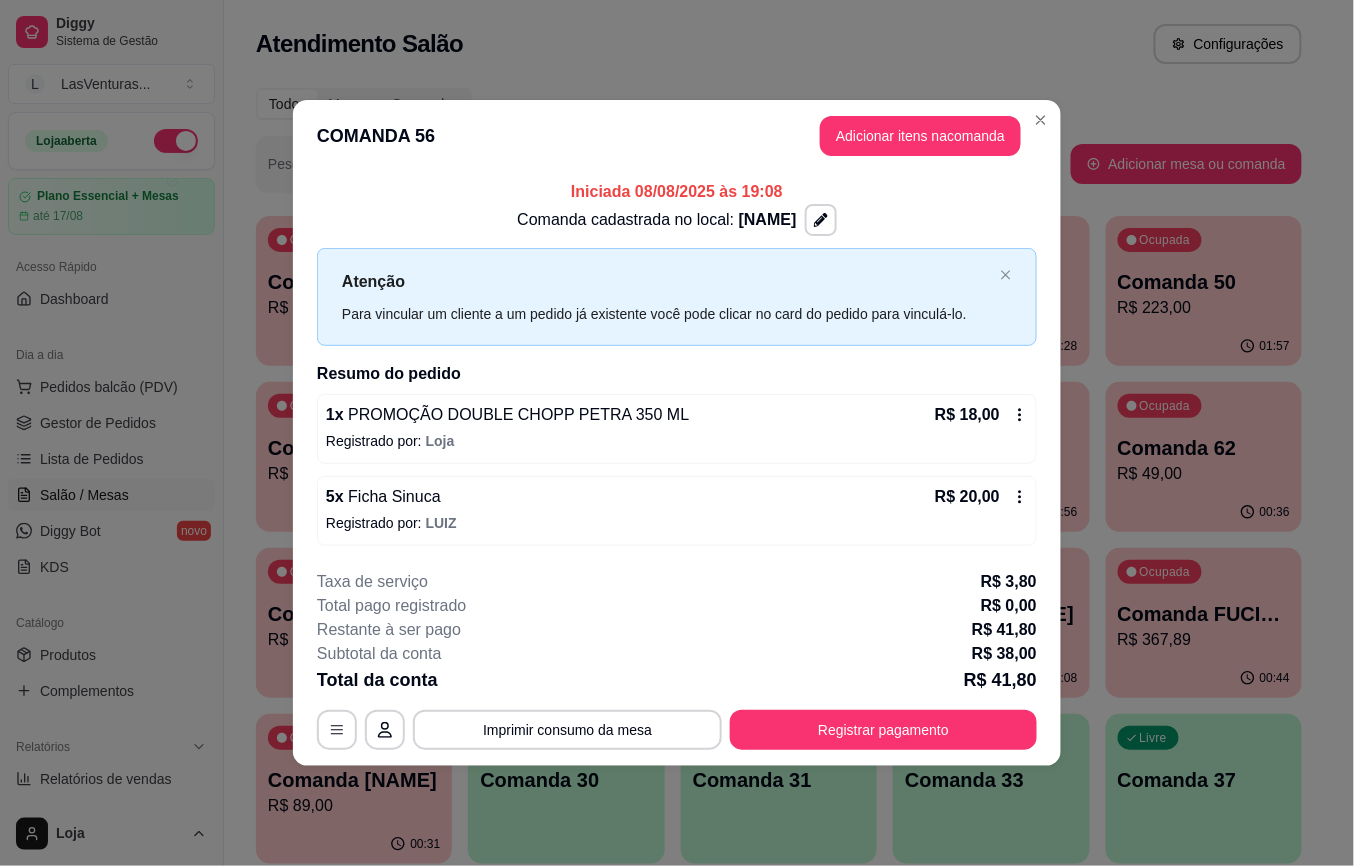 click on "Iniciada   08/08/2025 às 19:08 Comanda cadastrada no local:   [NAME] Atenção Para vincular um cliente a um pedido já existente você pode clicar no card do pedido para vinculá-lo. Resumo do pedido 1 x   PROMOÇÃO DOUBLE CHOPP PETRA 350 ML R$ 18,00 Registrado por:   Loja 5 x   Ficha Sinuca R$ 20,00 Registrado por:   [NAME]" at bounding box center [677, 362] 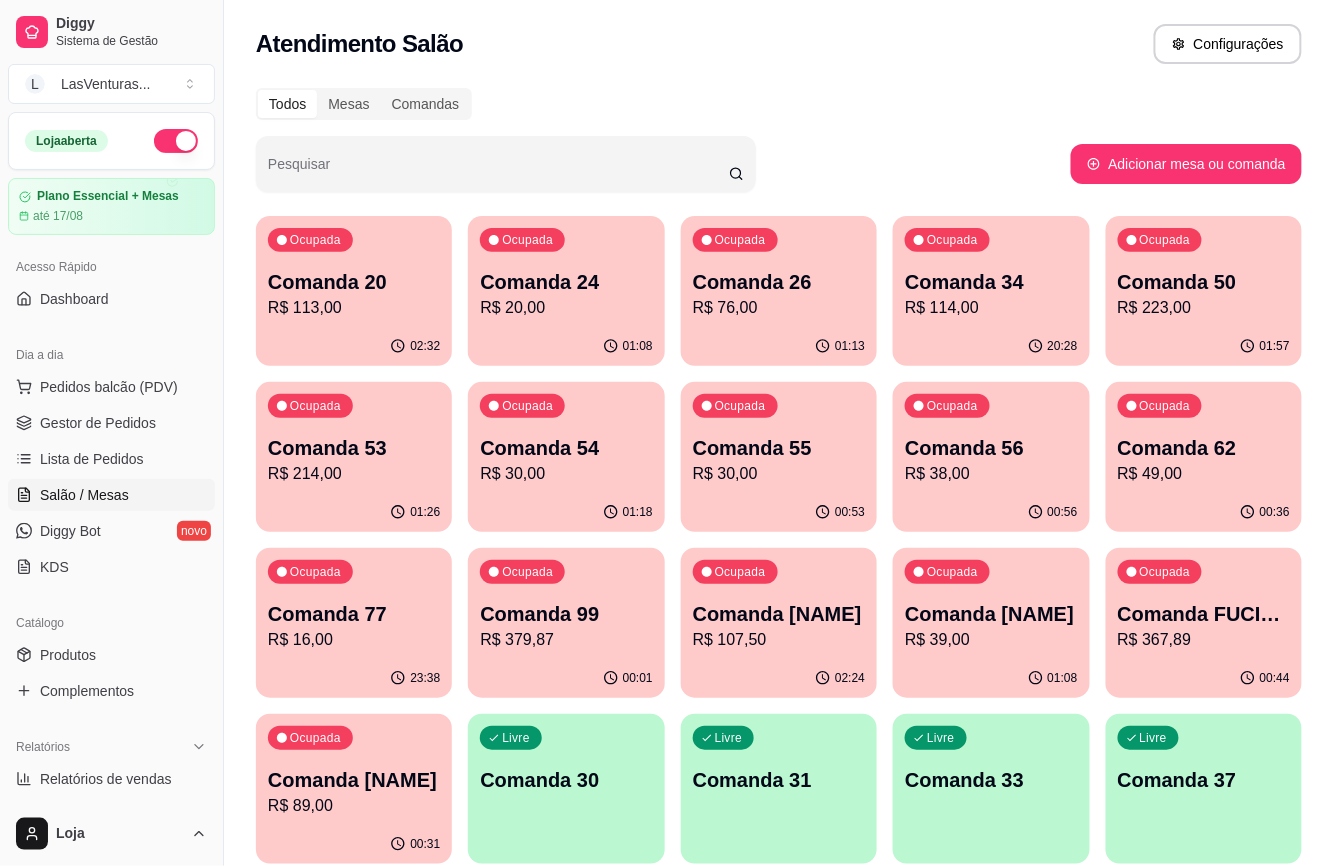 click on "Comanda 62" at bounding box center [1204, 448] 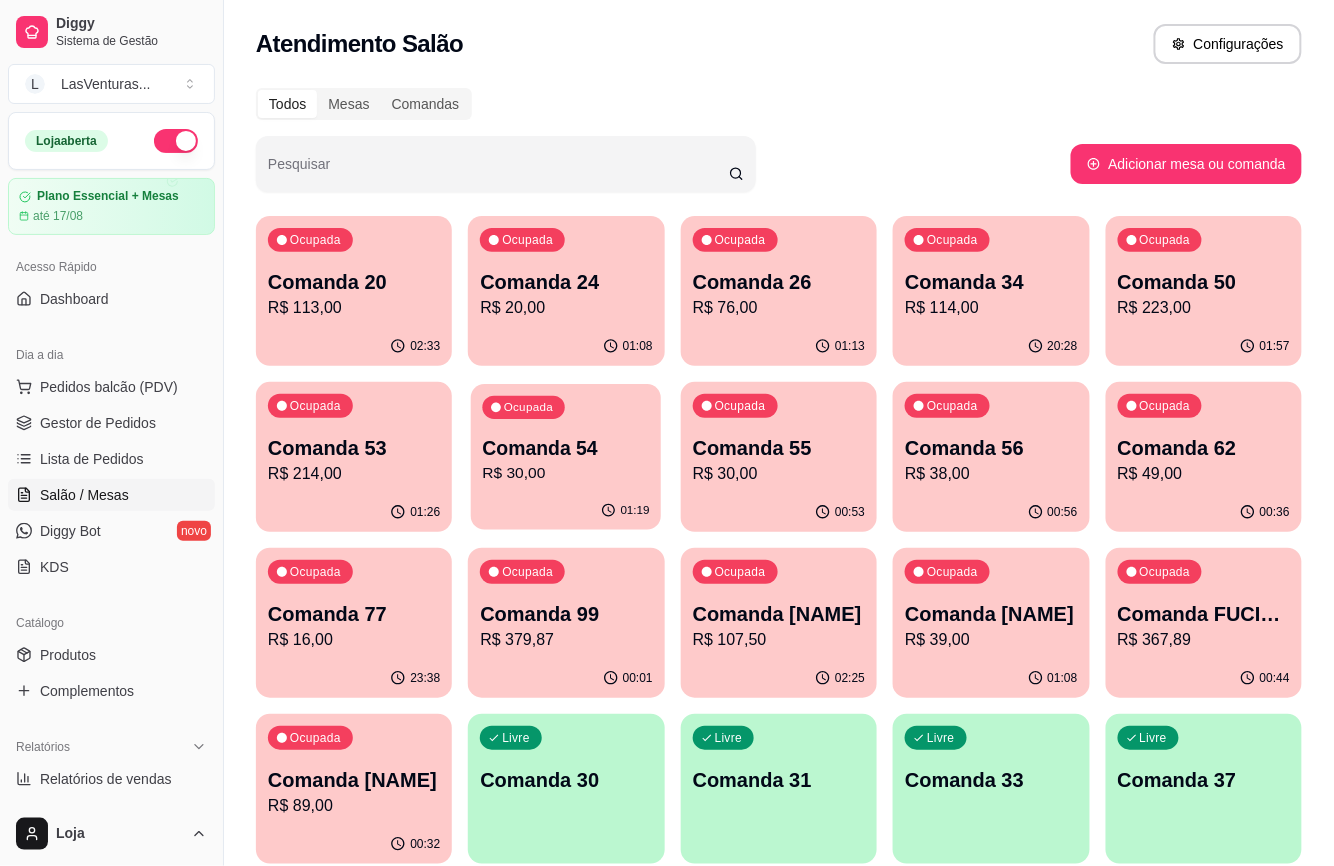 click on "Comanda 54" at bounding box center (566, 448) 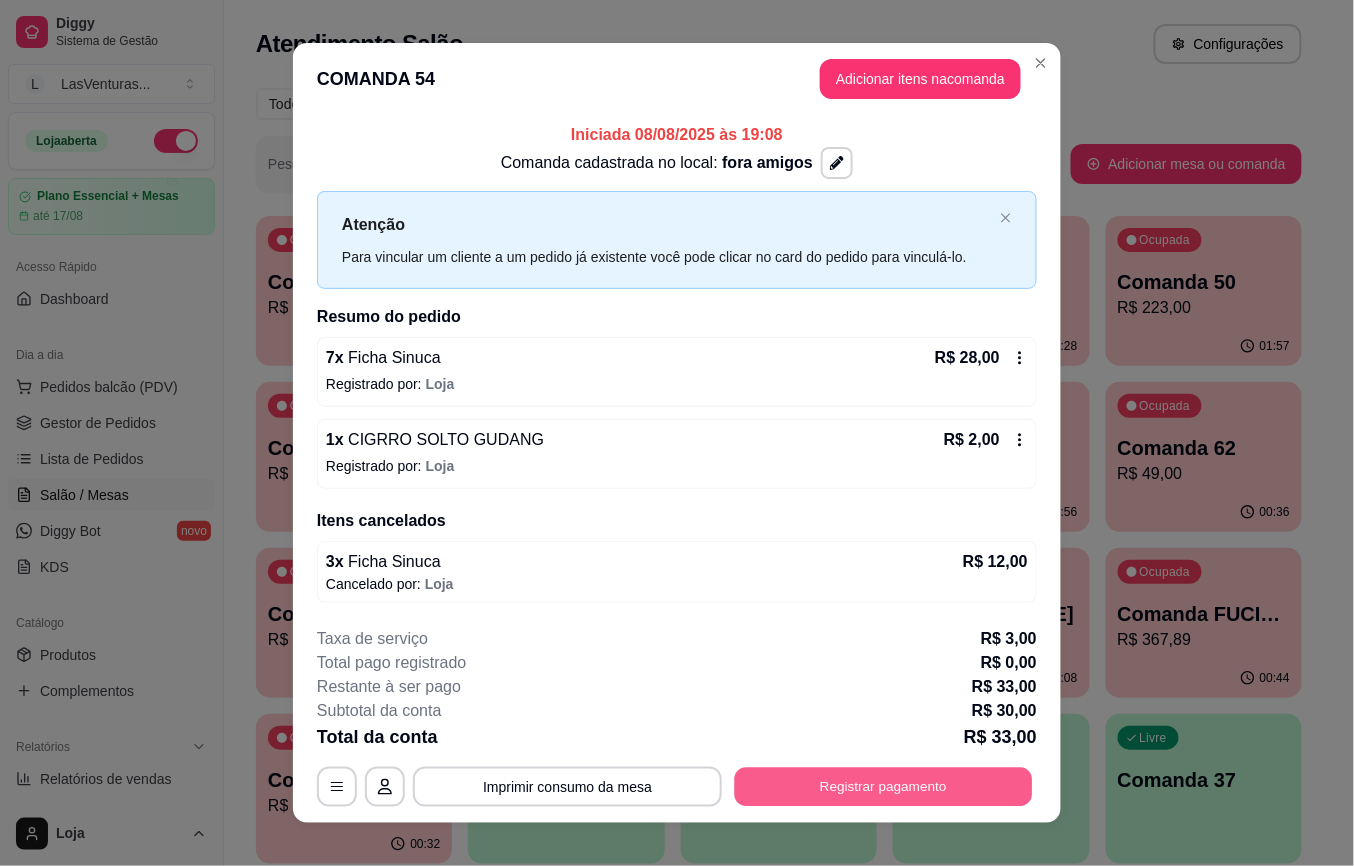 click on "Registrar pagamento" at bounding box center (884, 786) 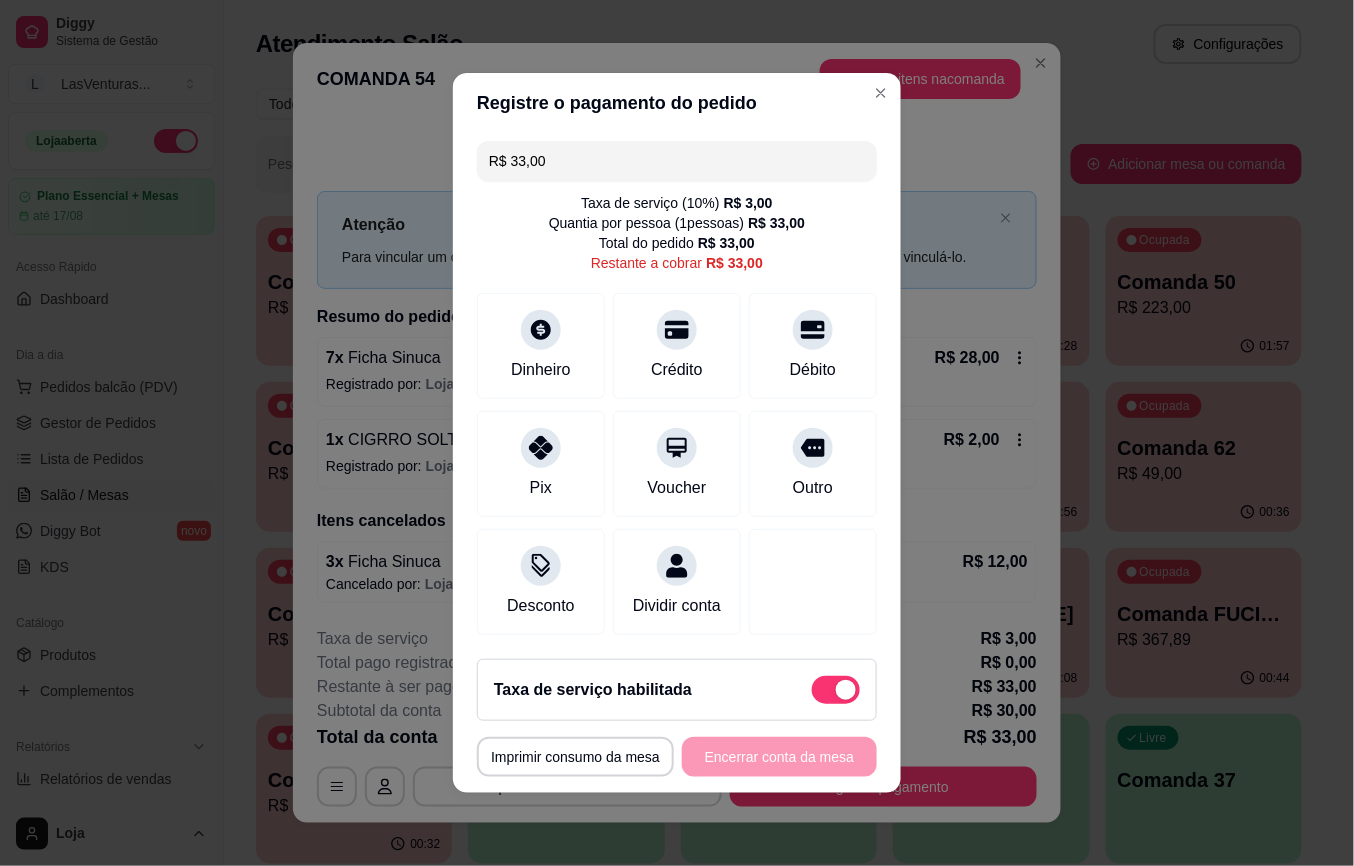 click on "Taxa de serviço   habilitada" at bounding box center [593, 690] 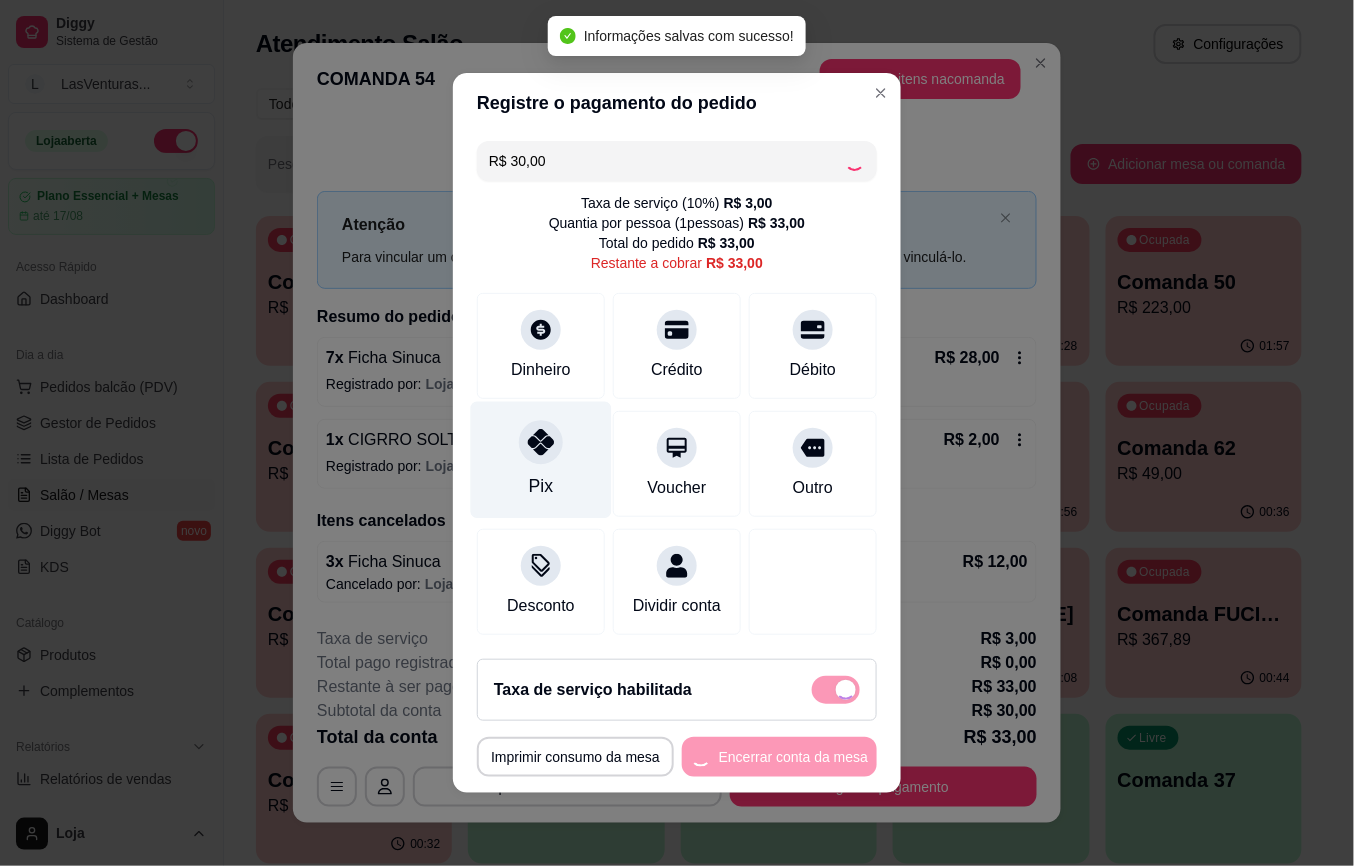 checkbox on "false" 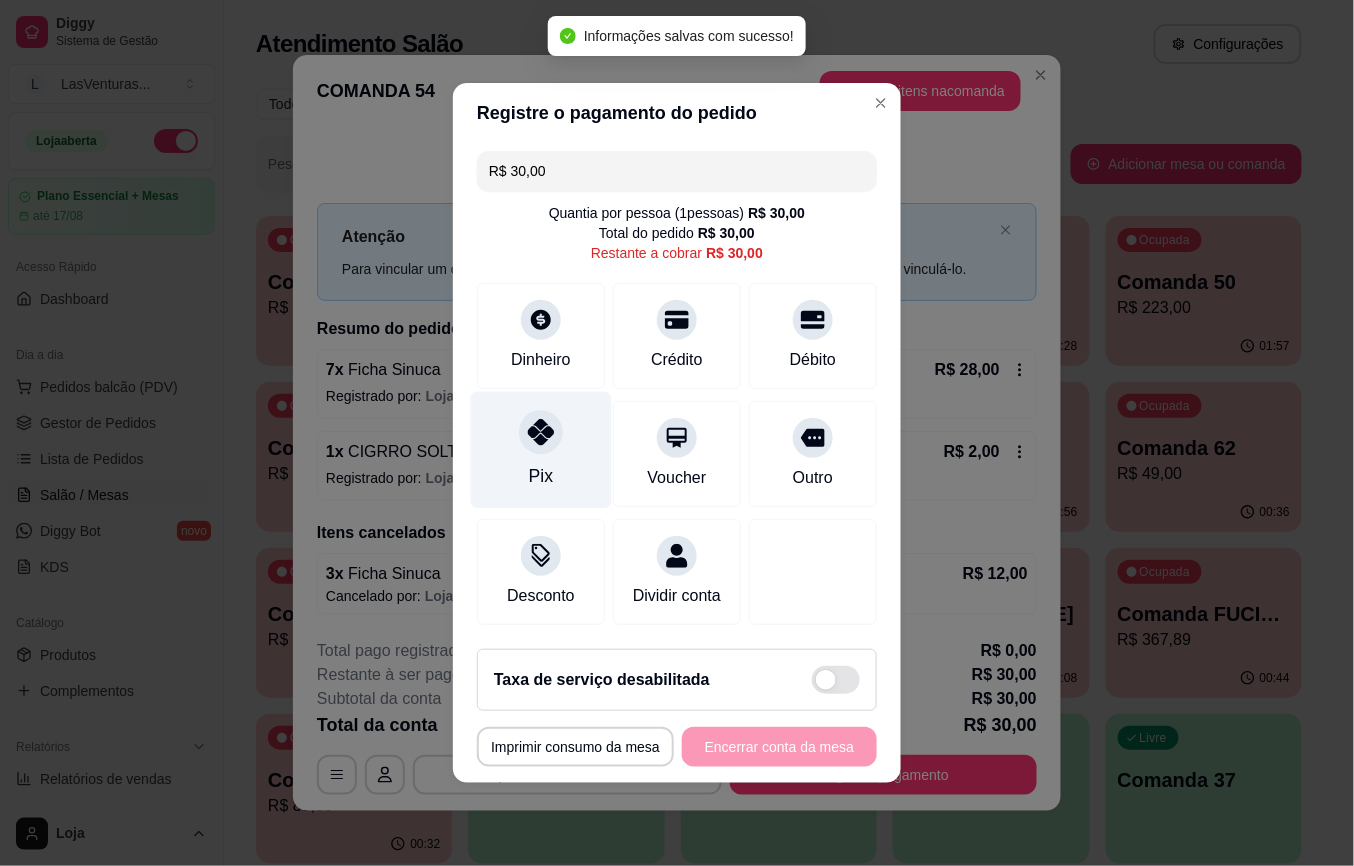 click on "Pix" at bounding box center (541, 450) 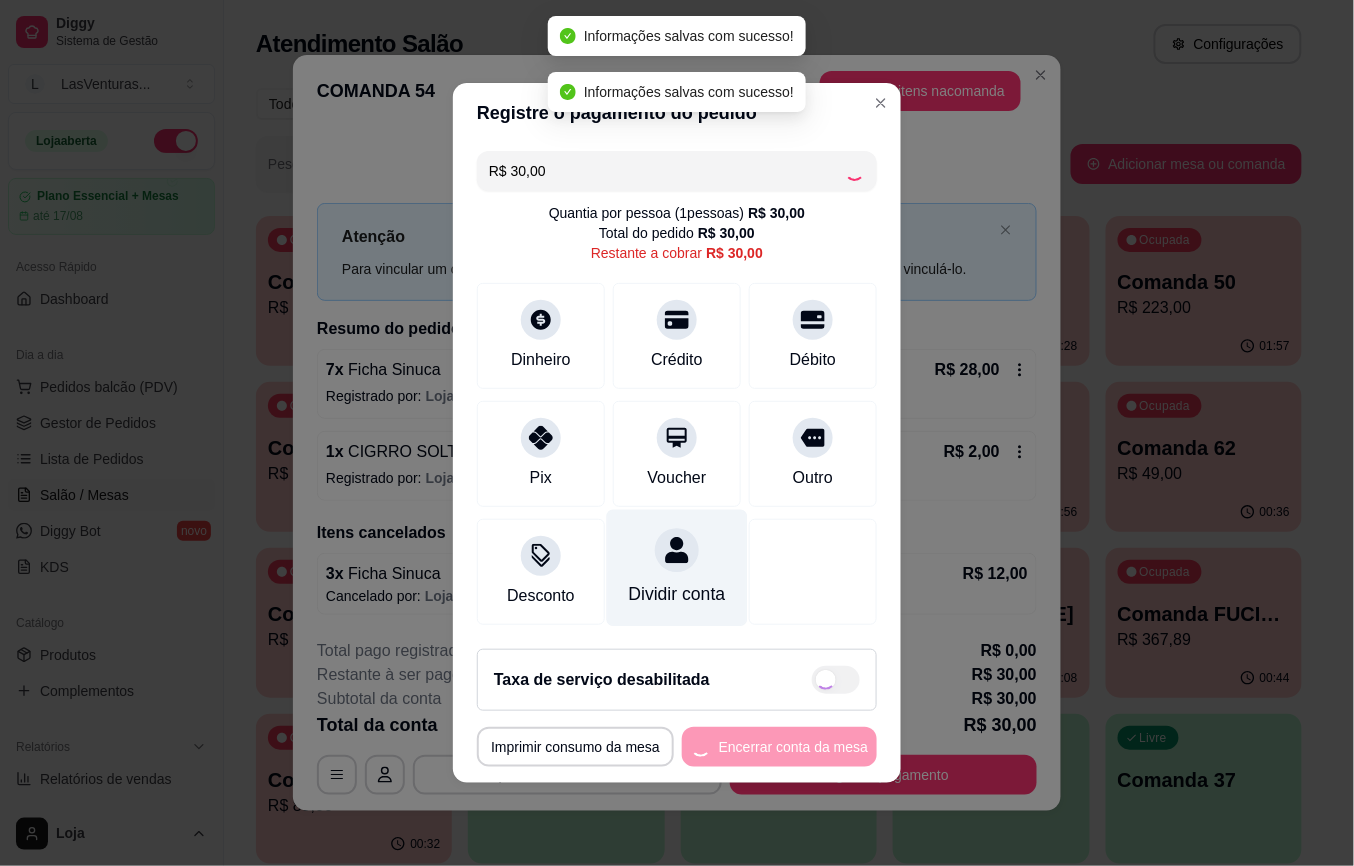 type on "R$ 0,00" 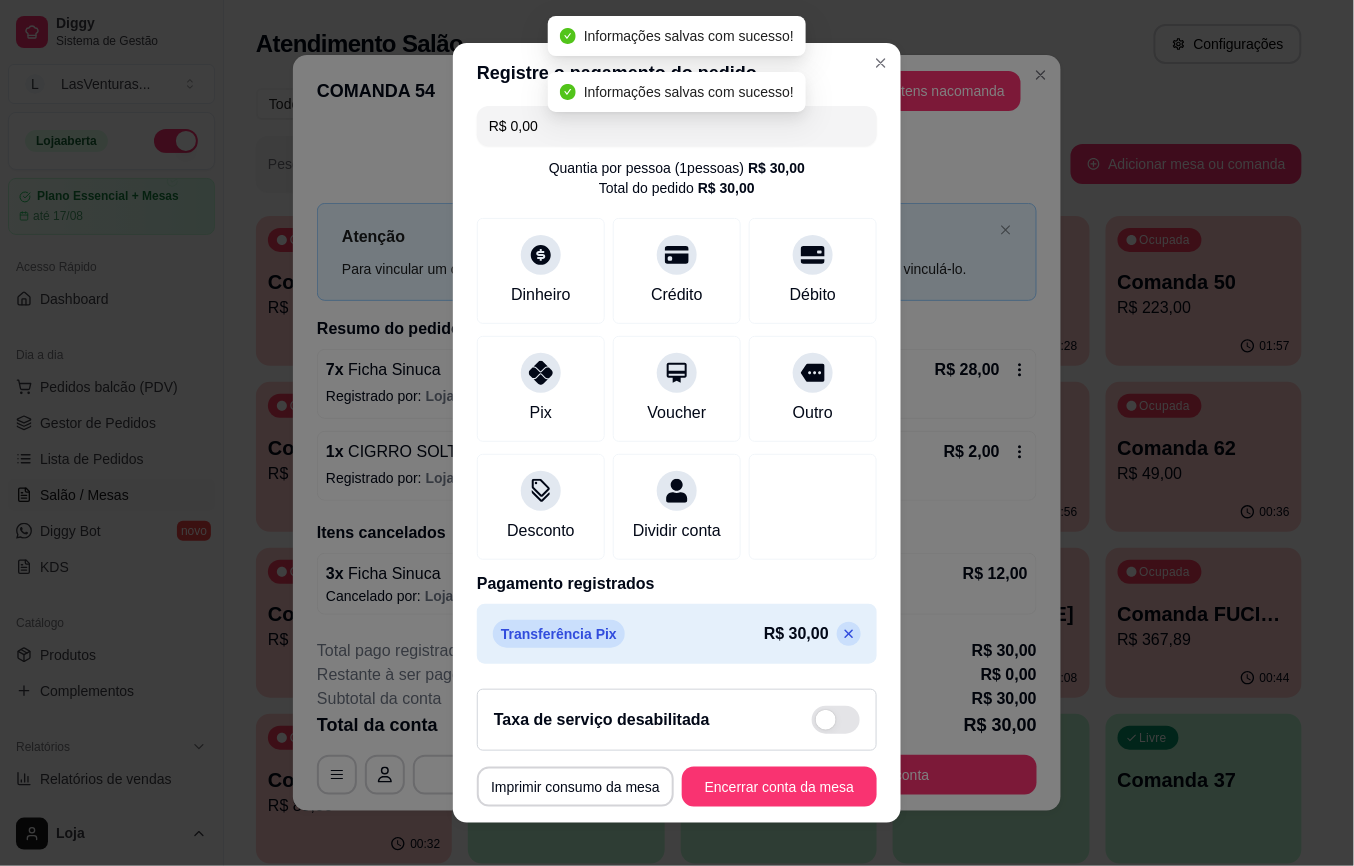 scroll, scrollTop: 30, scrollLeft: 0, axis: vertical 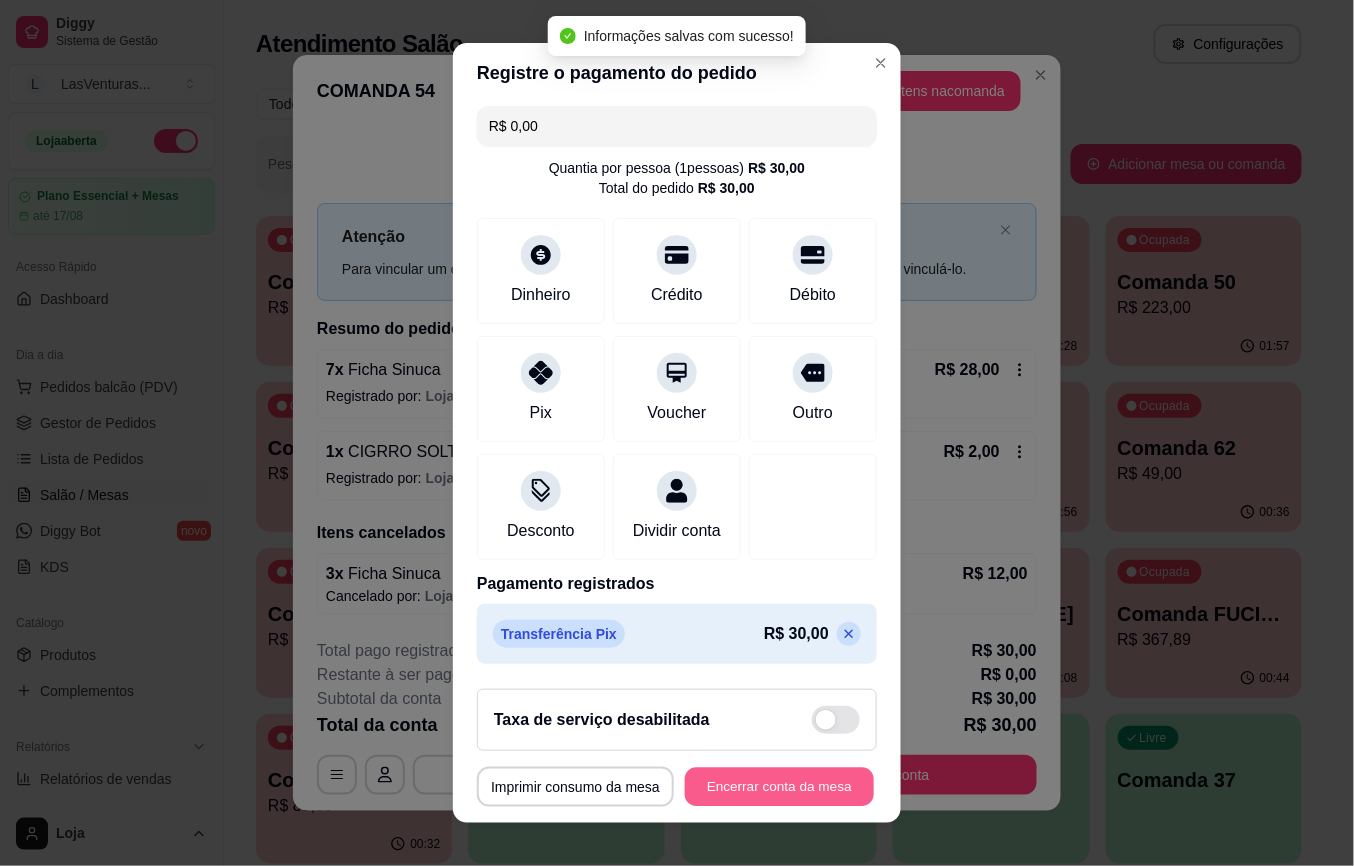 click on "Encerrar conta da mesa" at bounding box center (779, 786) 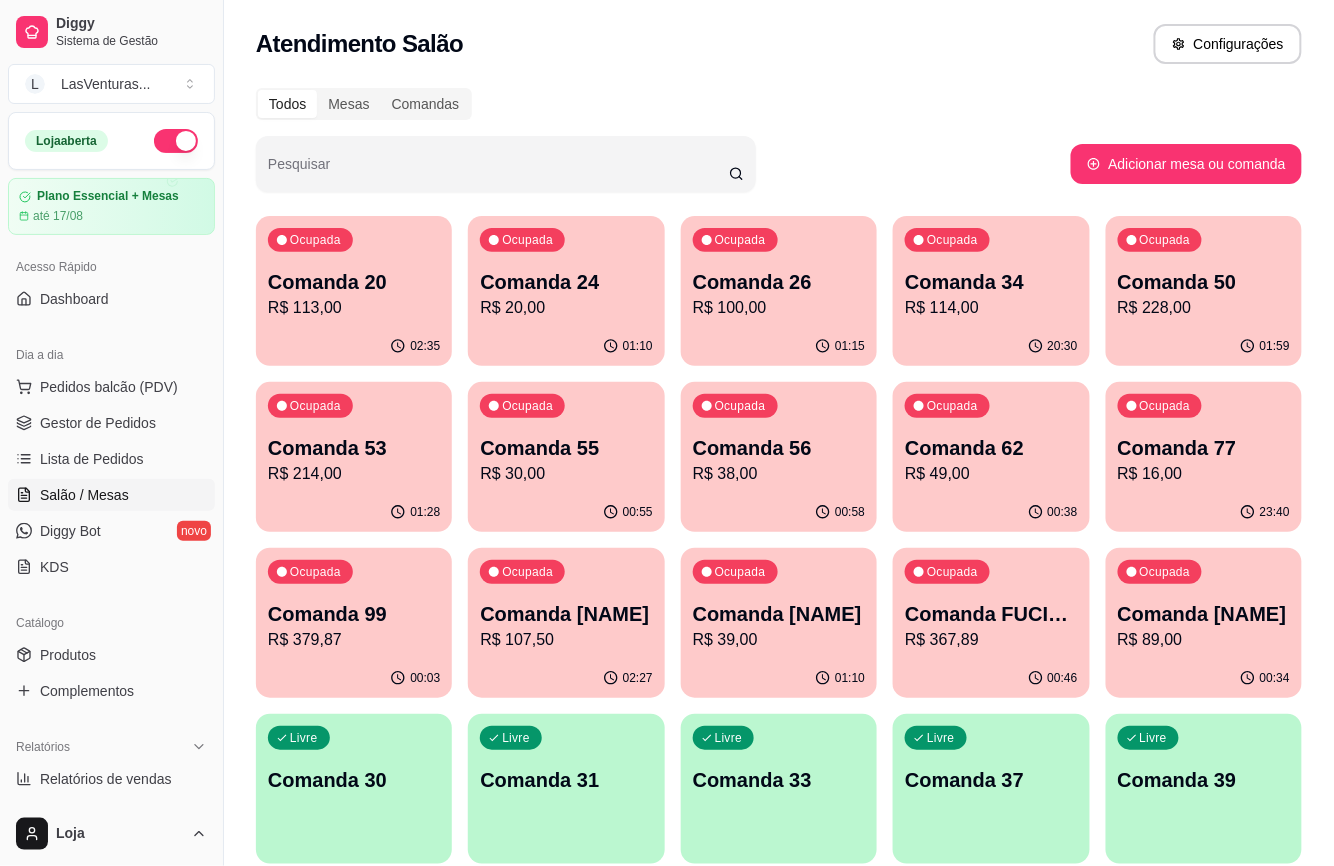 click on "Comanda 56" at bounding box center (779, 448) 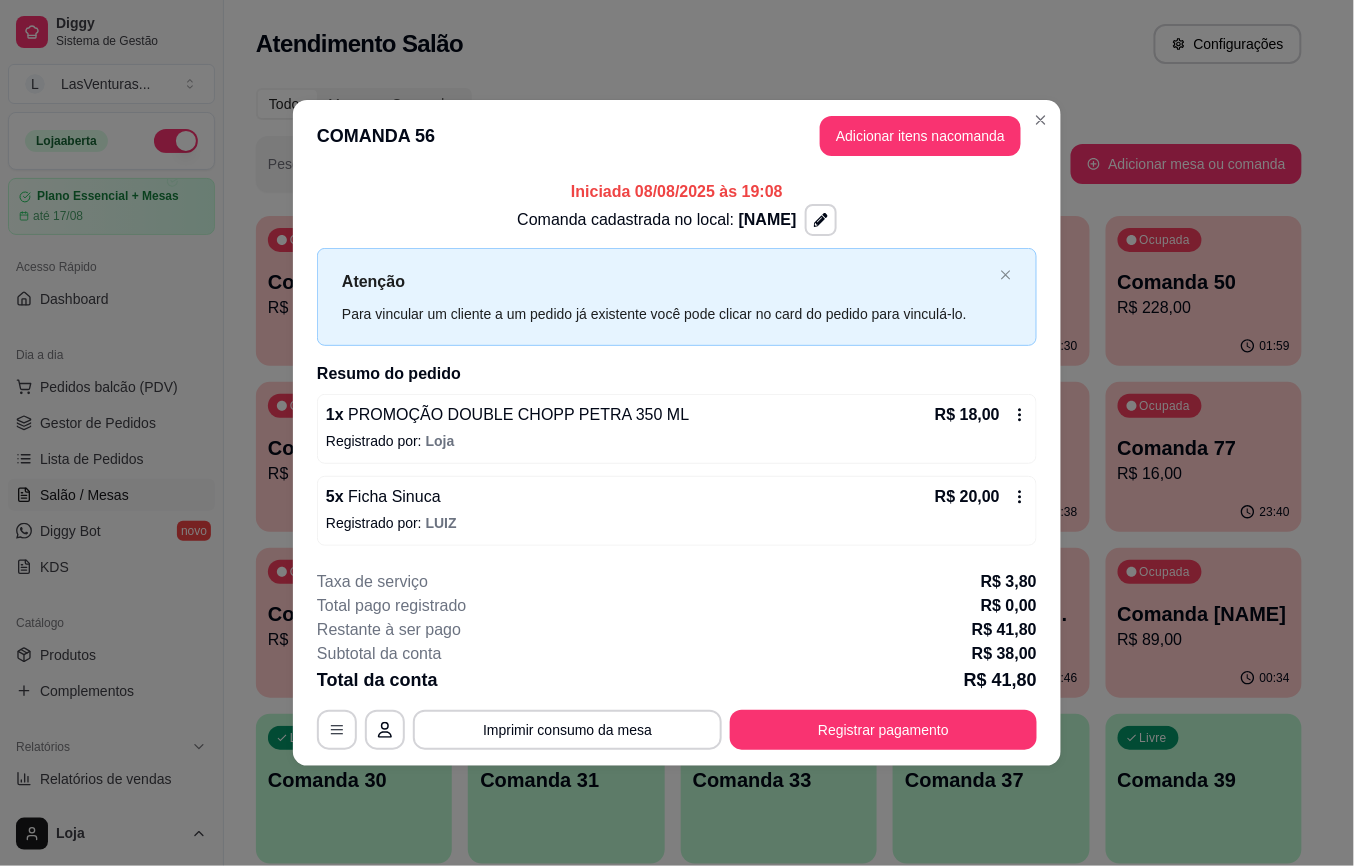 drag, startPoint x: 1042, startPoint y: 336, endPoint x: 1030, endPoint y: 393, distance: 58.249462 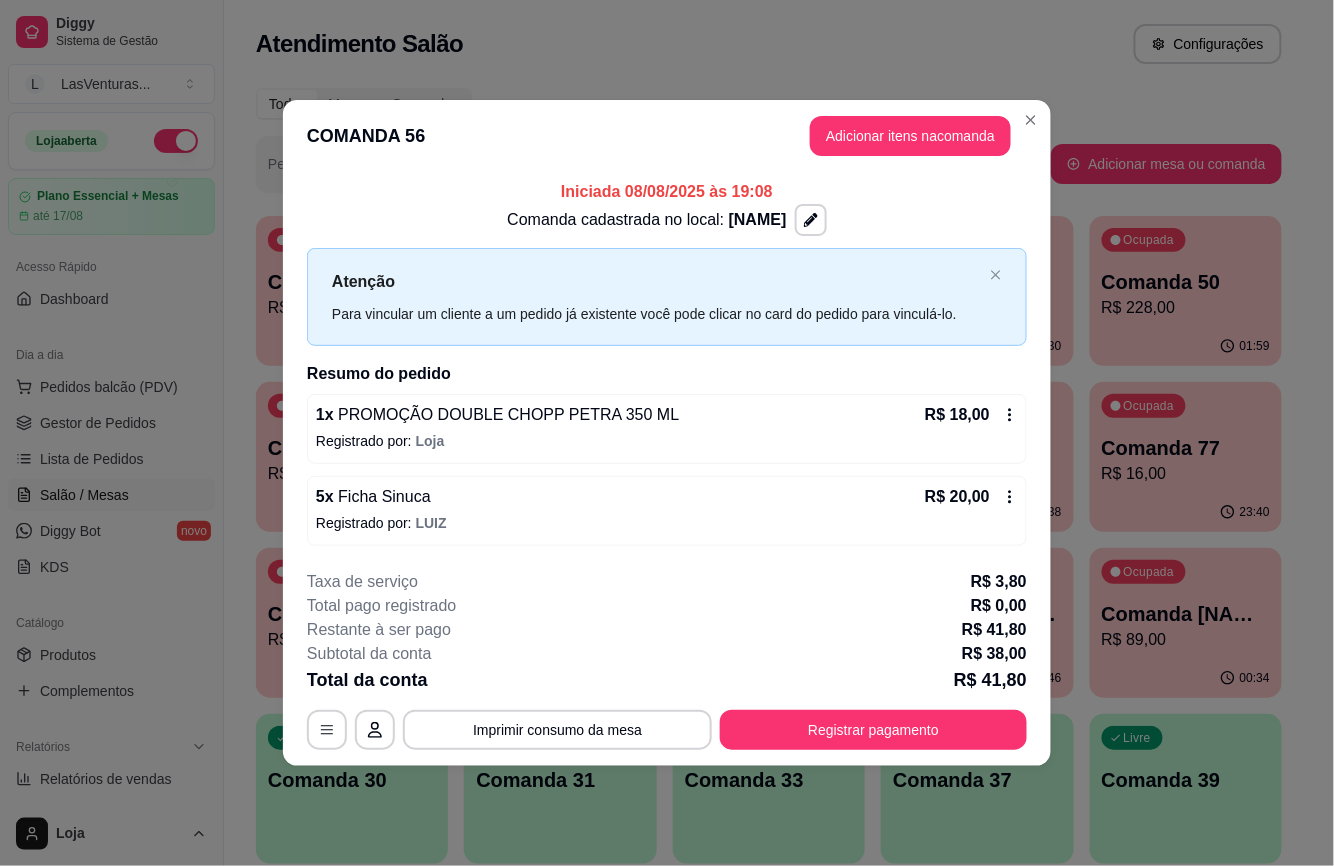 click on "Ocupada Comanda 62 R$ 49,00" at bounding box center (977, 437) 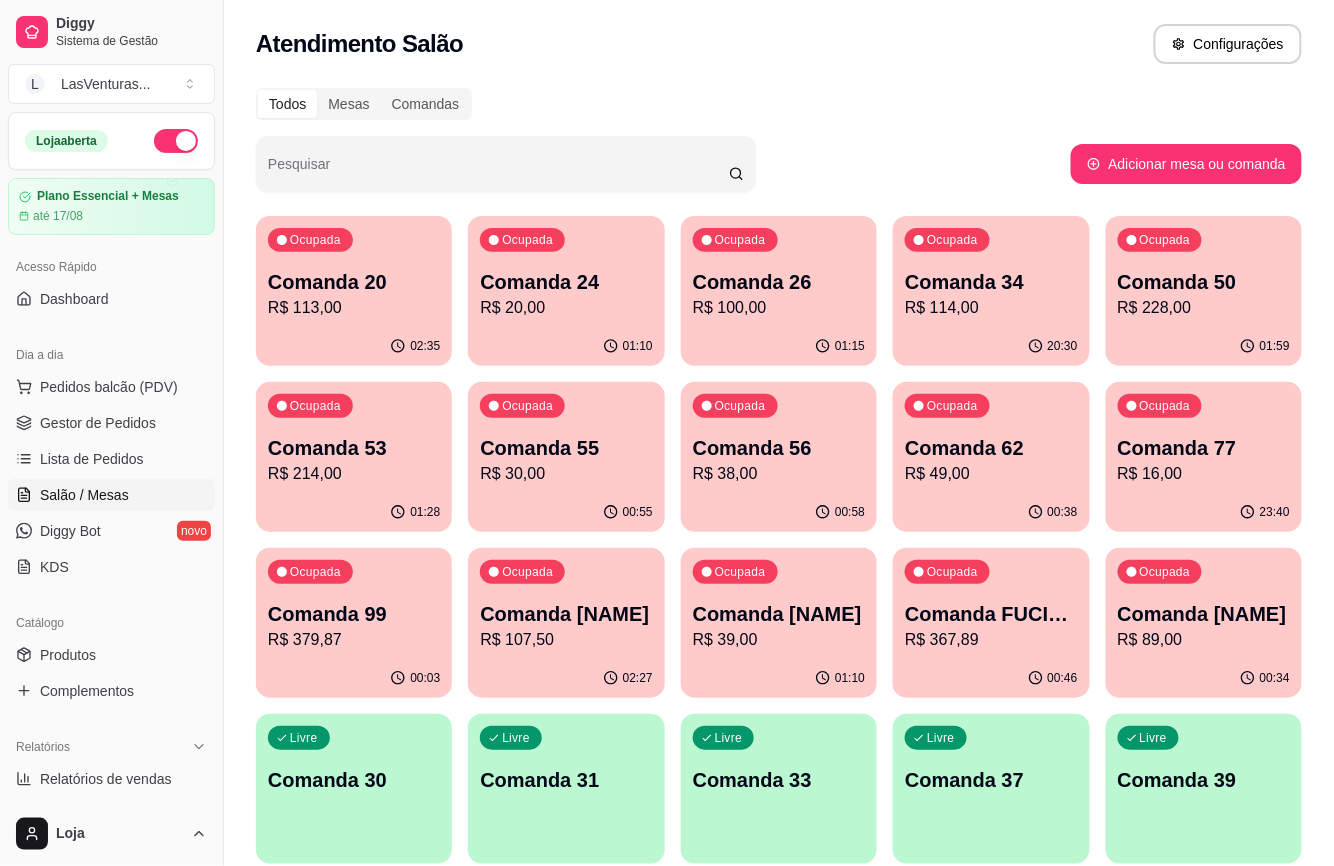 click on "Comanda 77" at bounding box center (1204, 448) 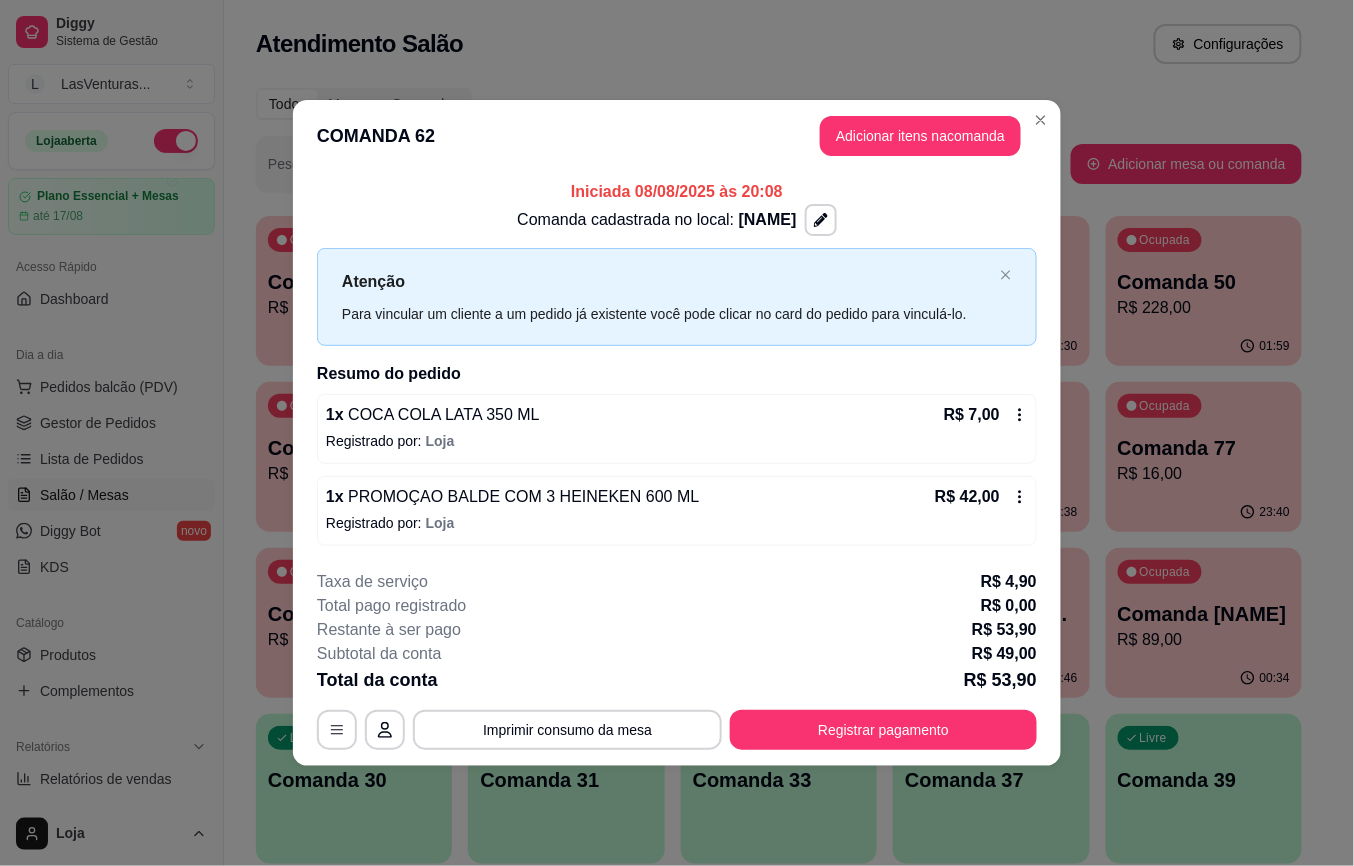 click on "COMANDA 62 Adicionar itens na  comanda" at bounding box center (677, 136) 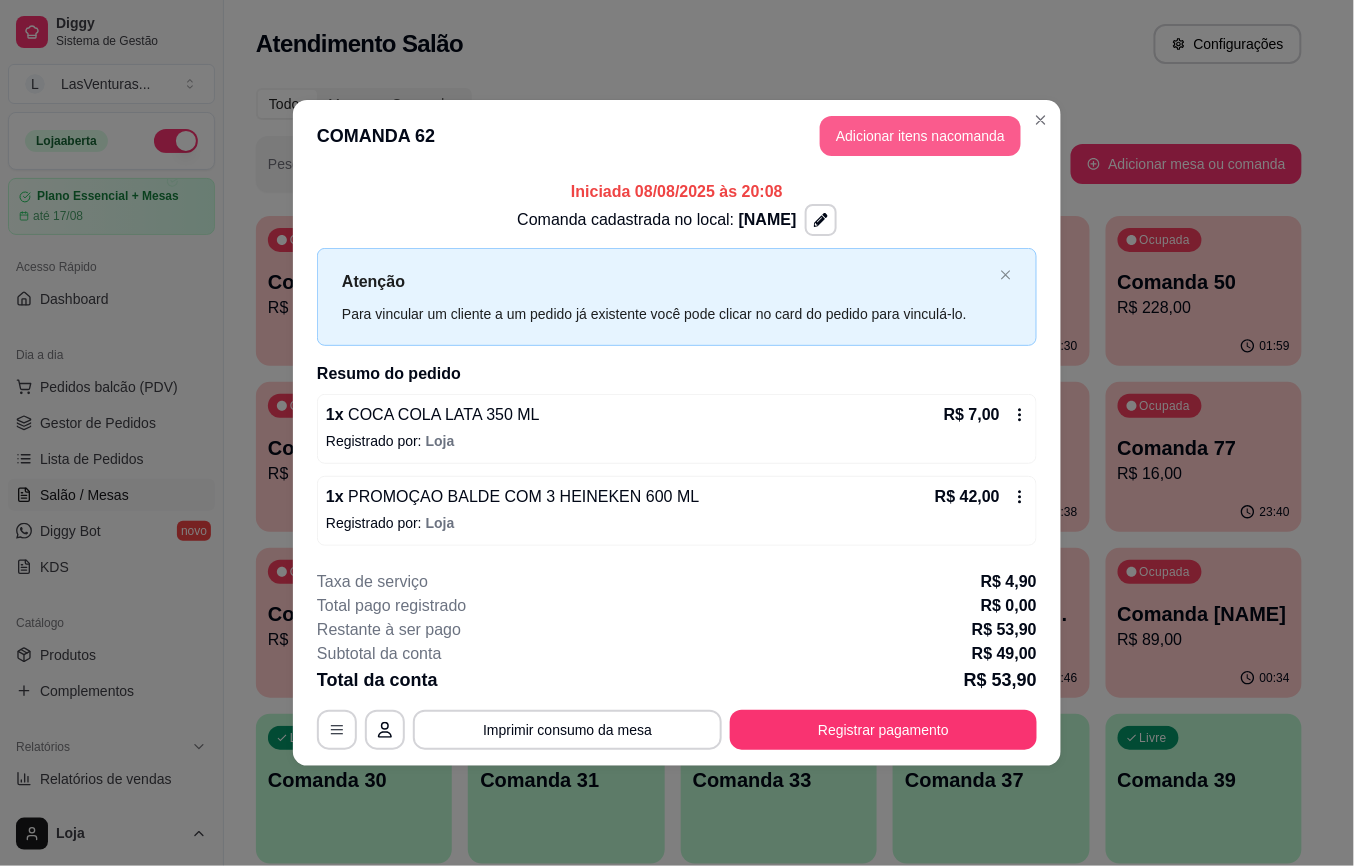 click on "Adicionar itens na  comanda" at bounding box center [920, 136] 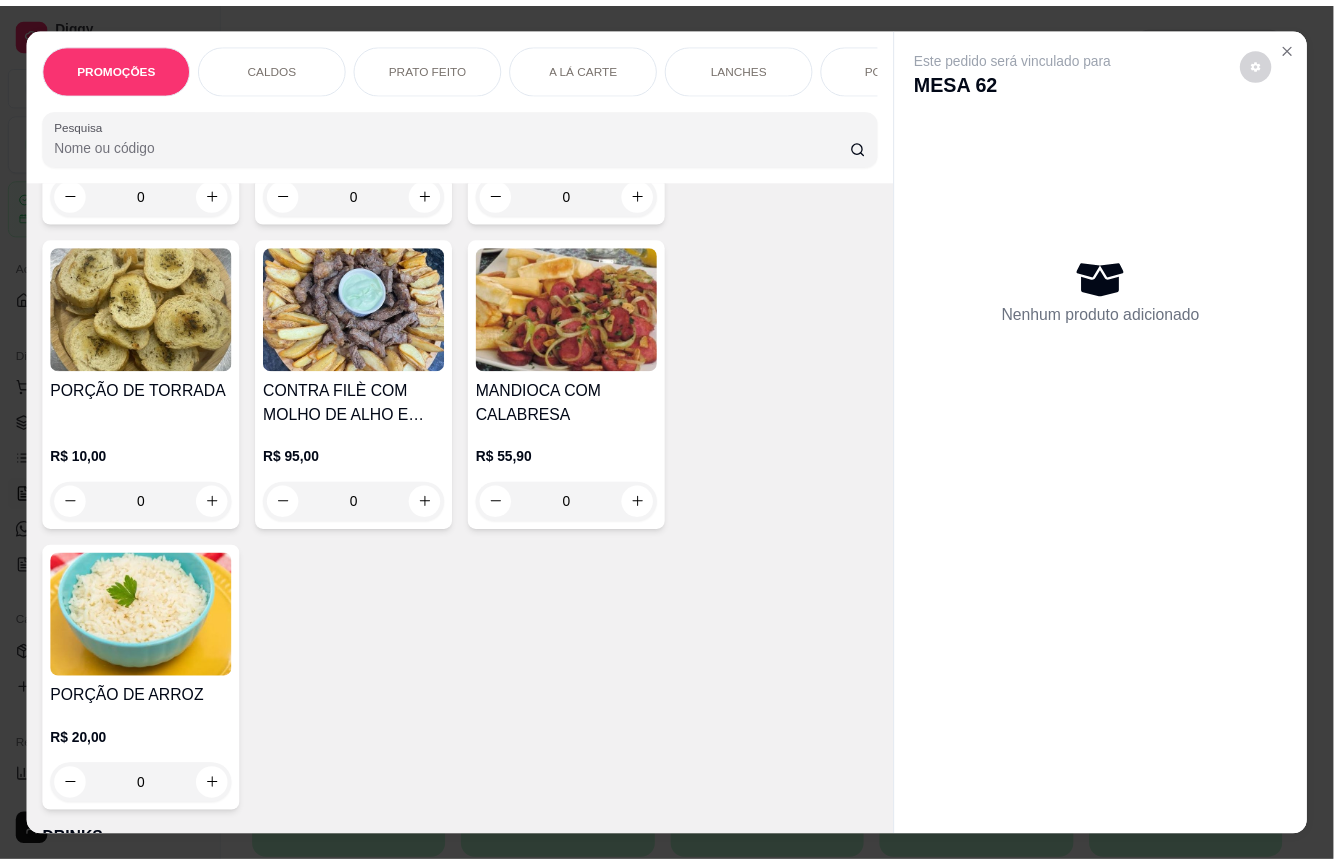 scroll, scrollTop: 5733, scrollLeft: 0, axis: vertical 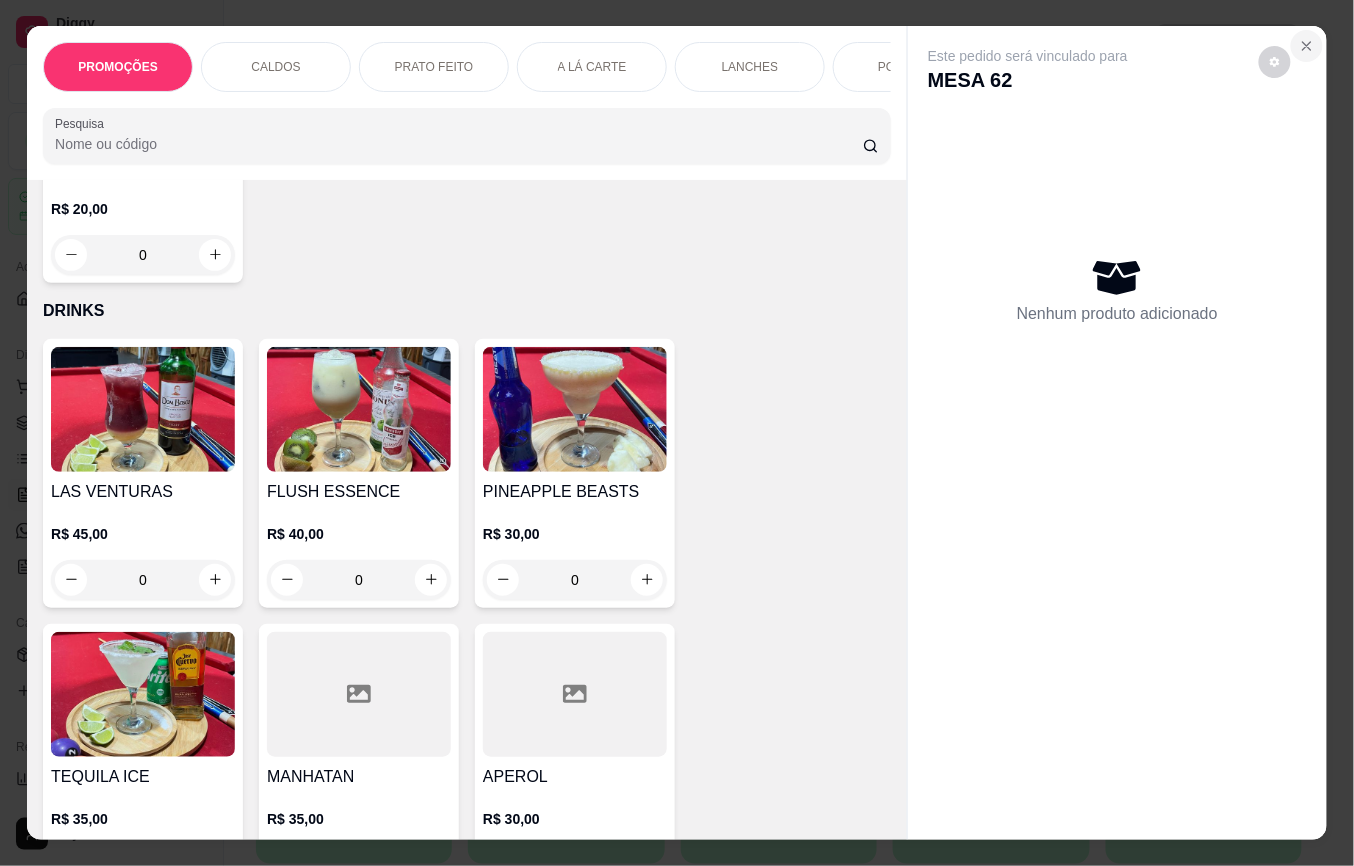 click 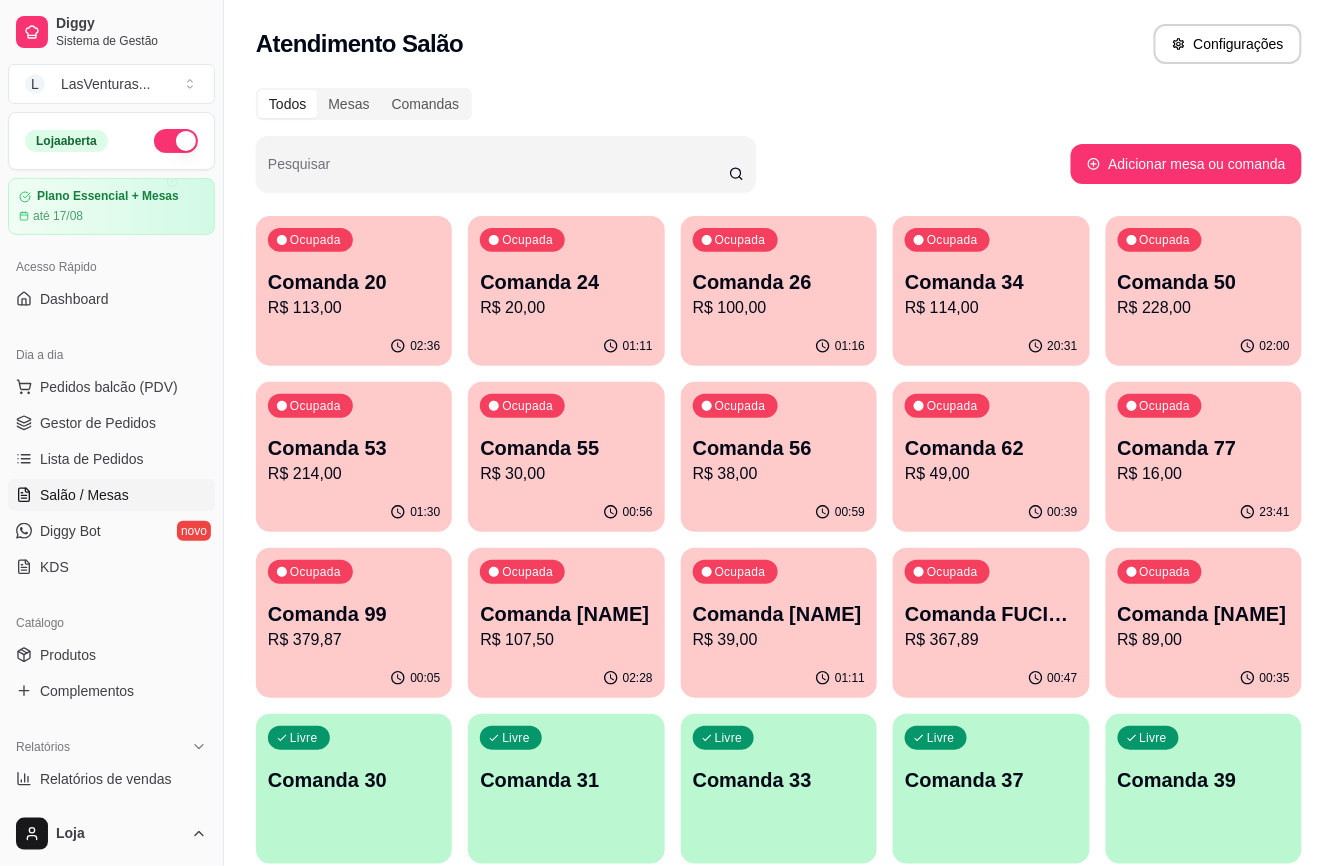 click on "Comanda 20" at bounding box center [354, 282] 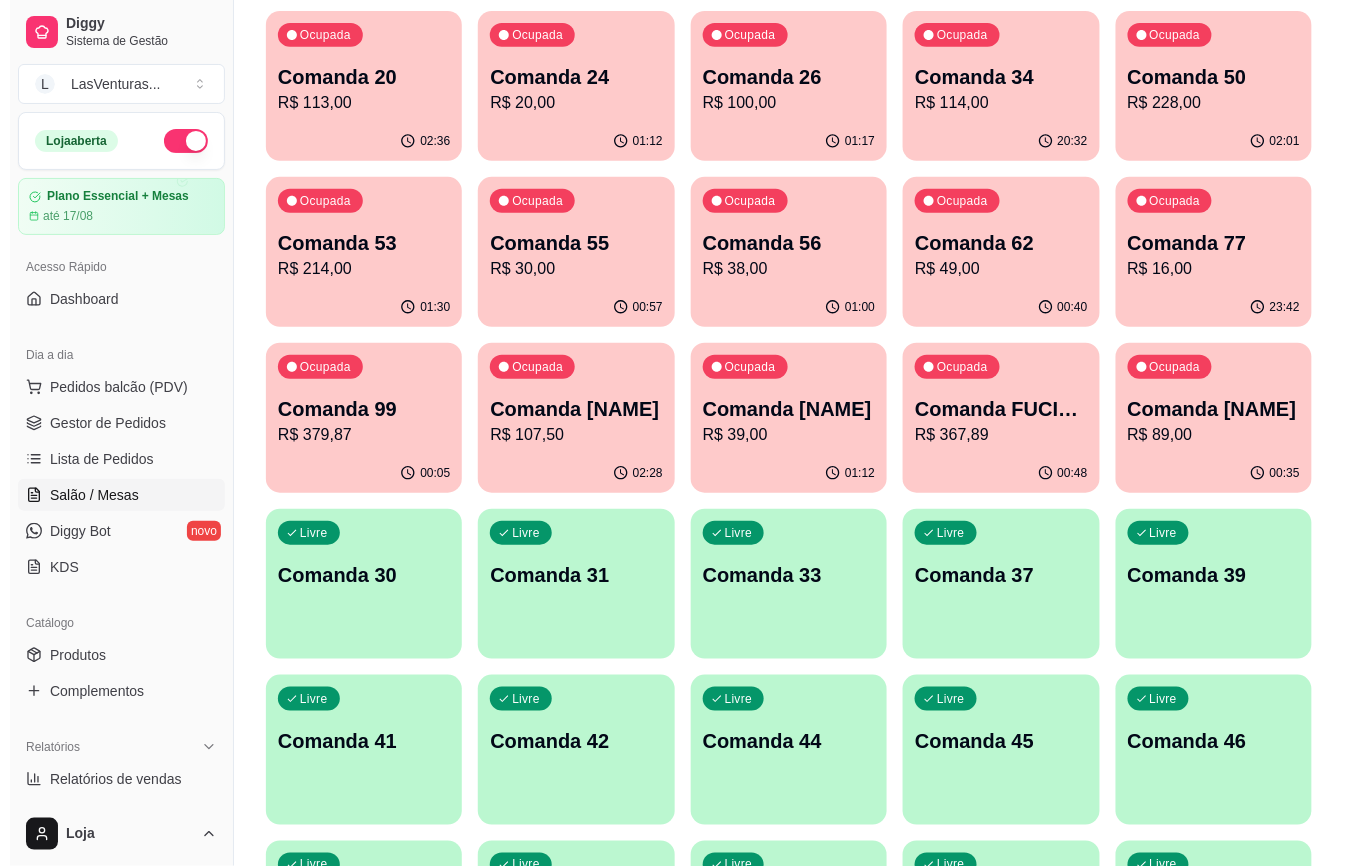 scroll, scrollTop: 266, scrollLeft: 0, axis: vertical 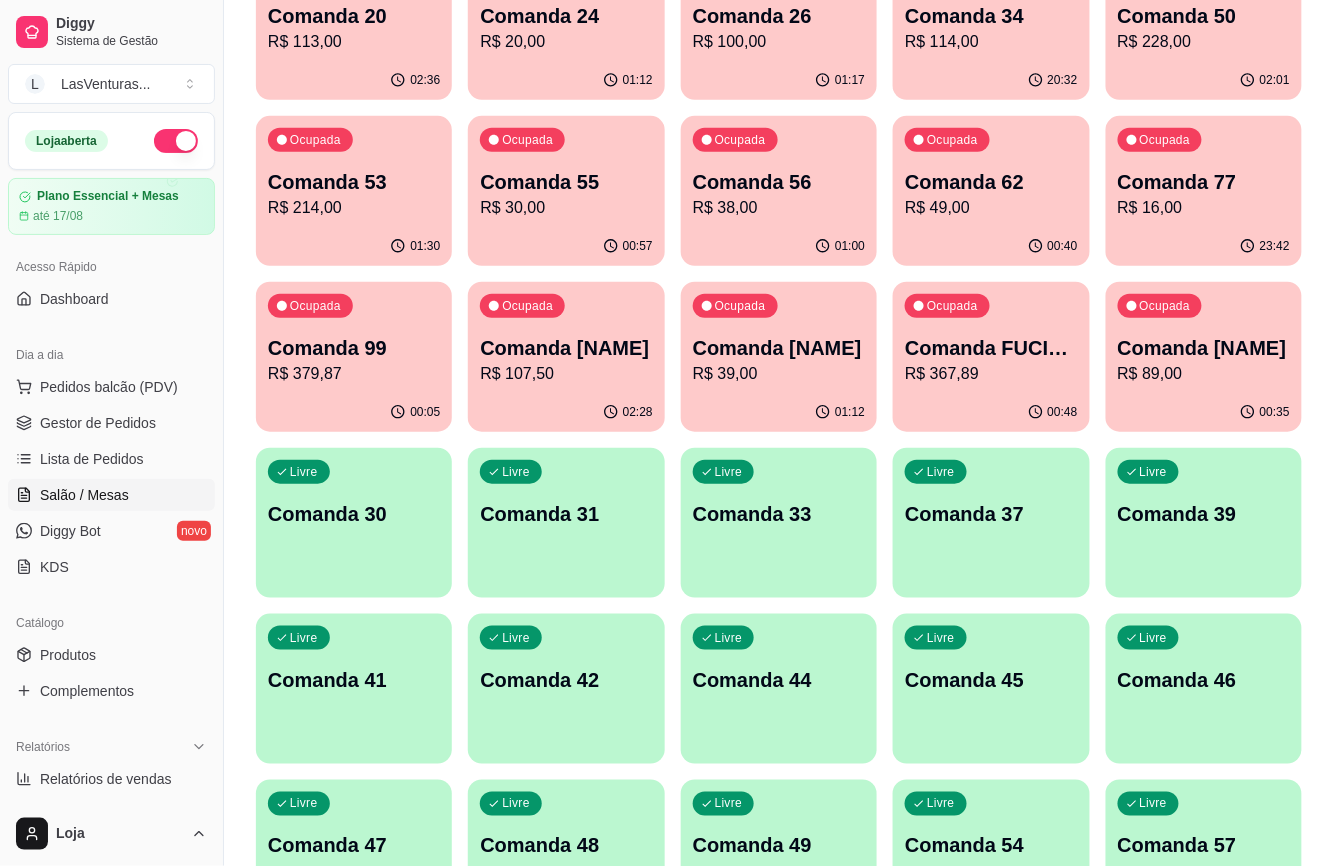click on "02:36" at bounding box center (354, 80) 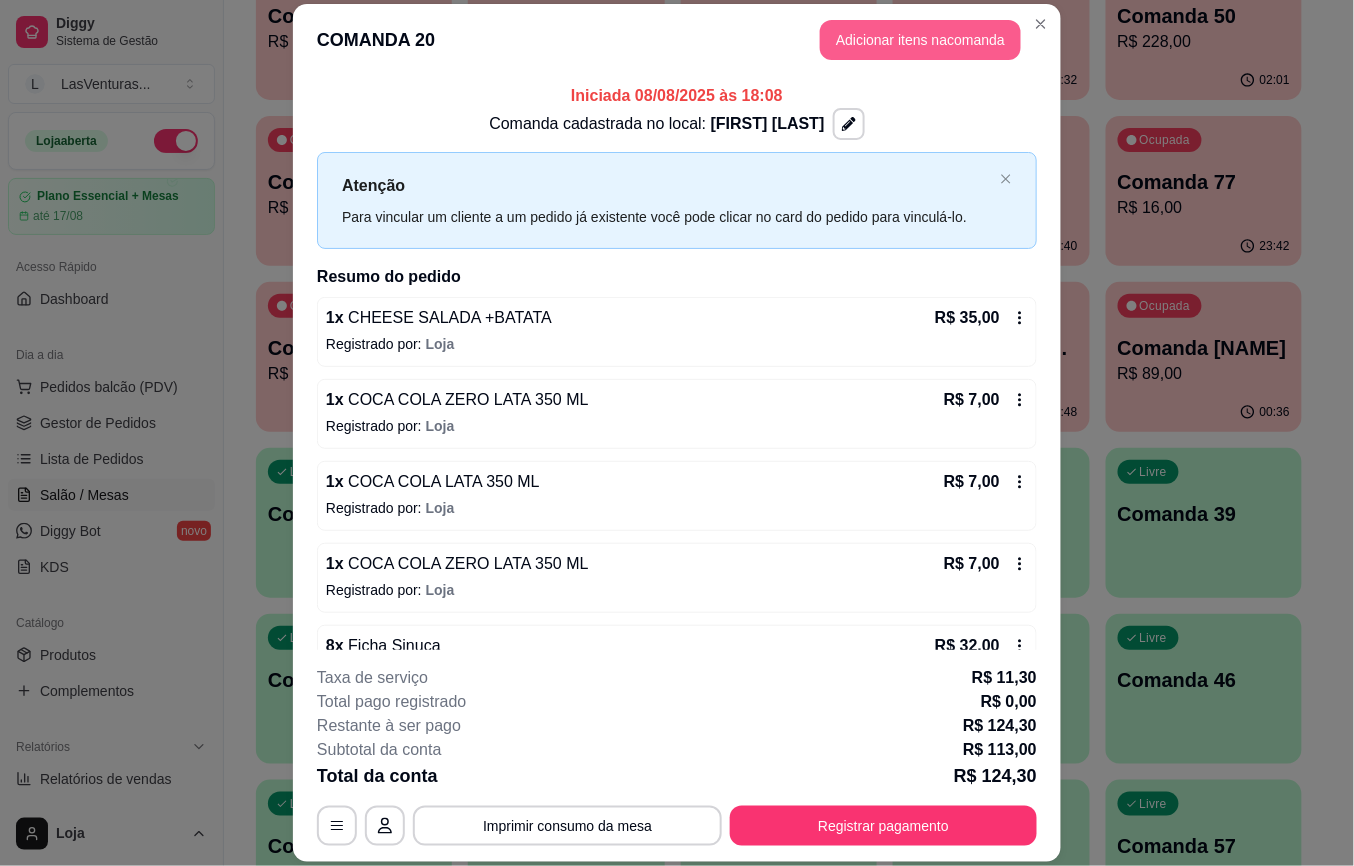 click on "Adicionar itens na  comanda" at bounding box center [920, 40] 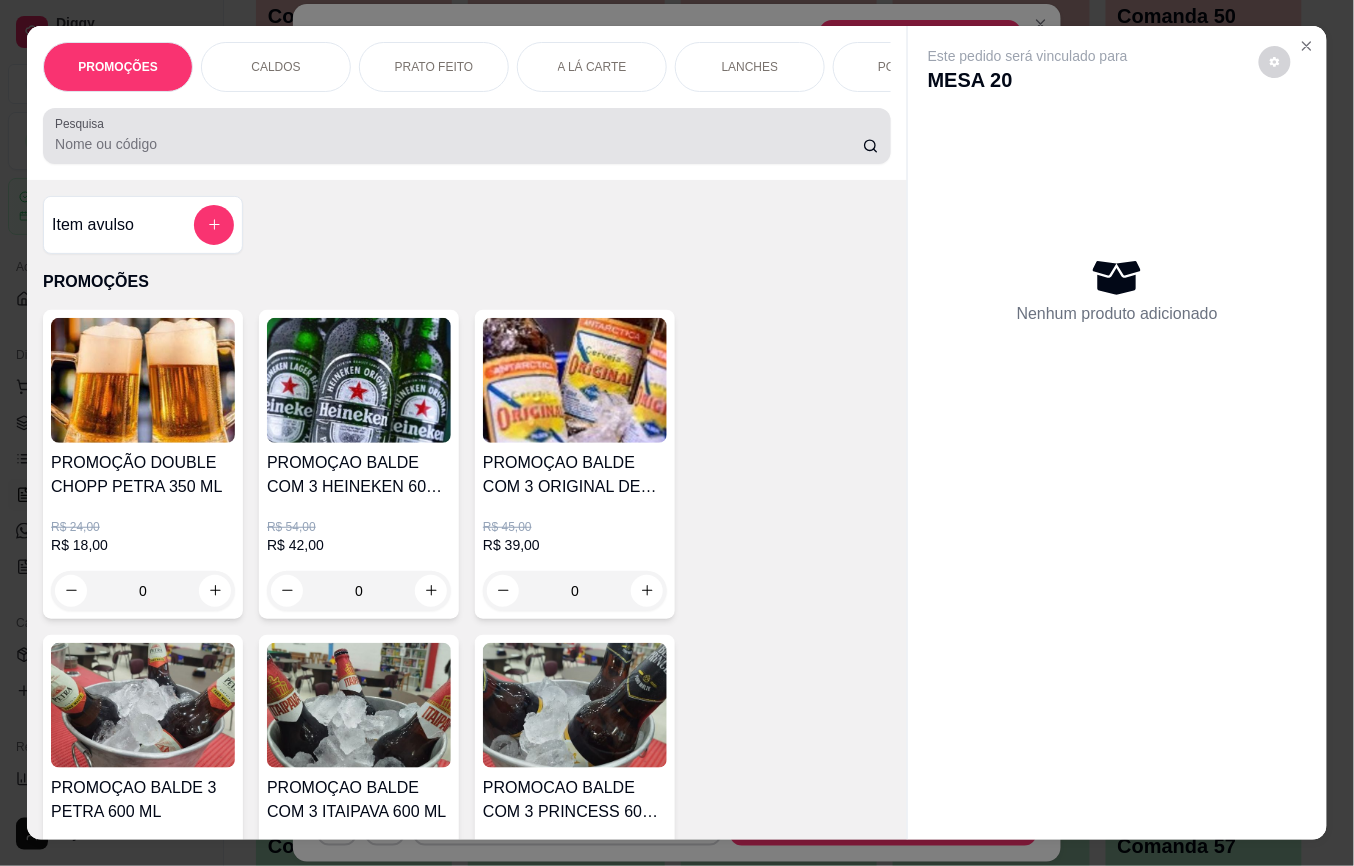 click at bounding box center (467, 136) 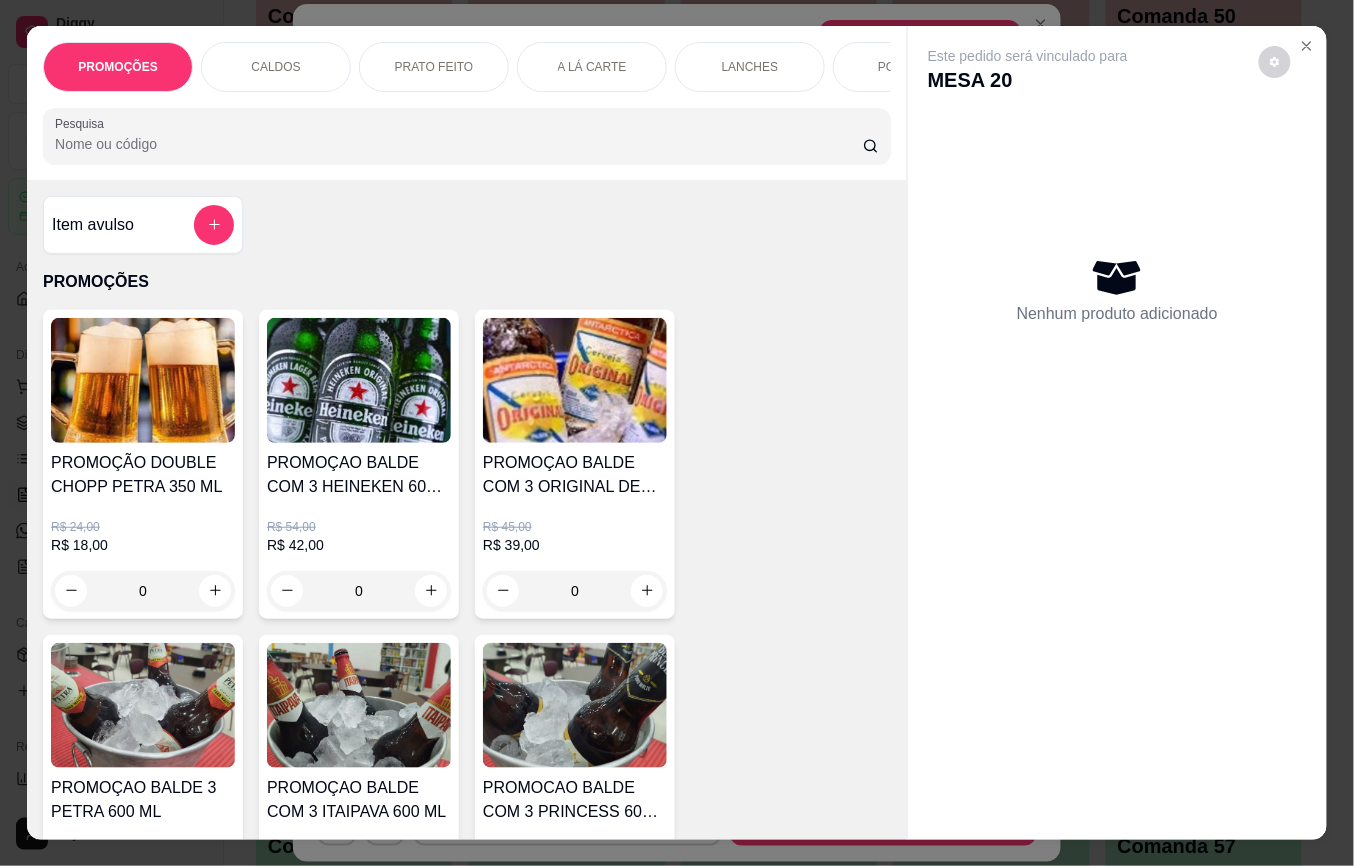 click on "Pesquisa" at bounding box center (459, 144) 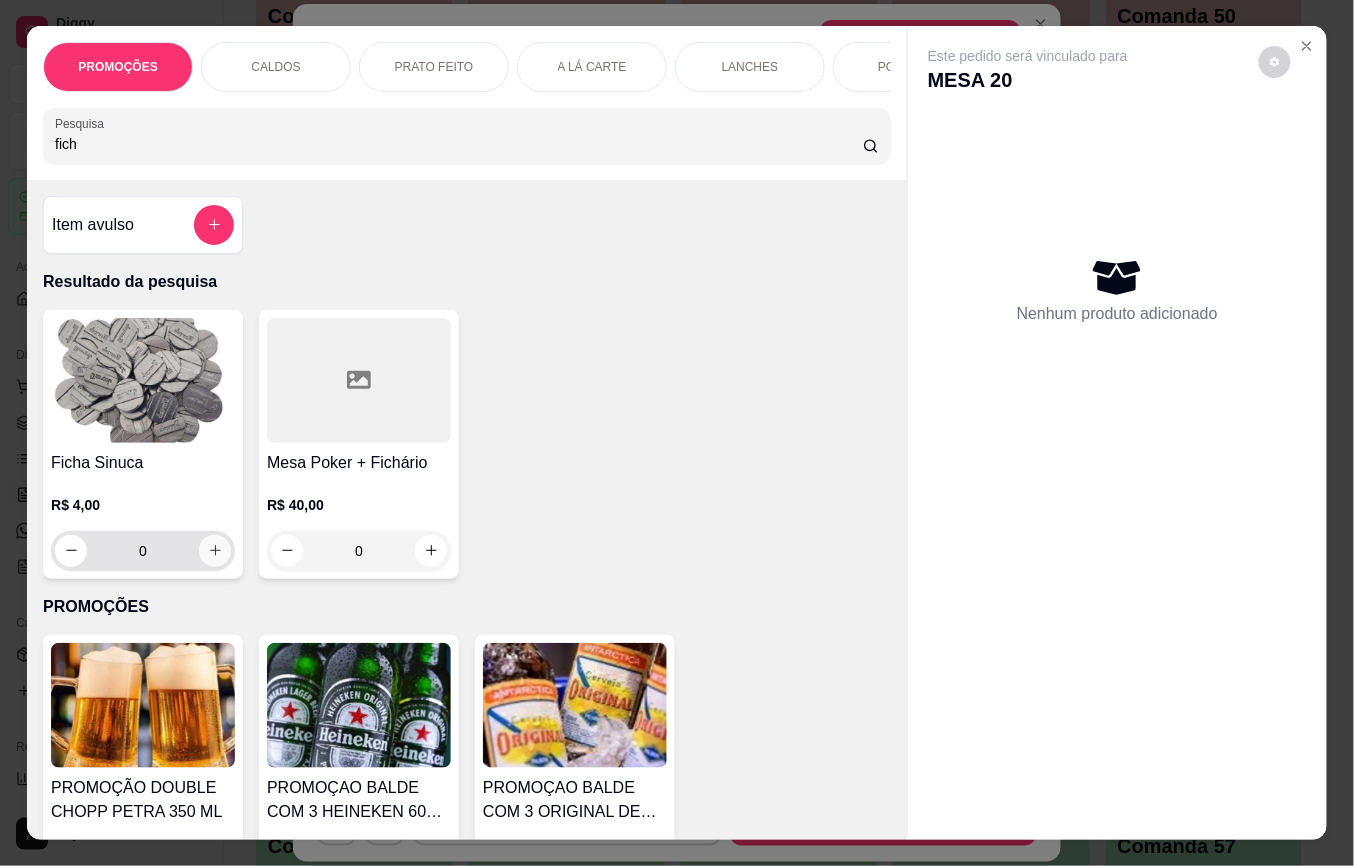 type on "fich" 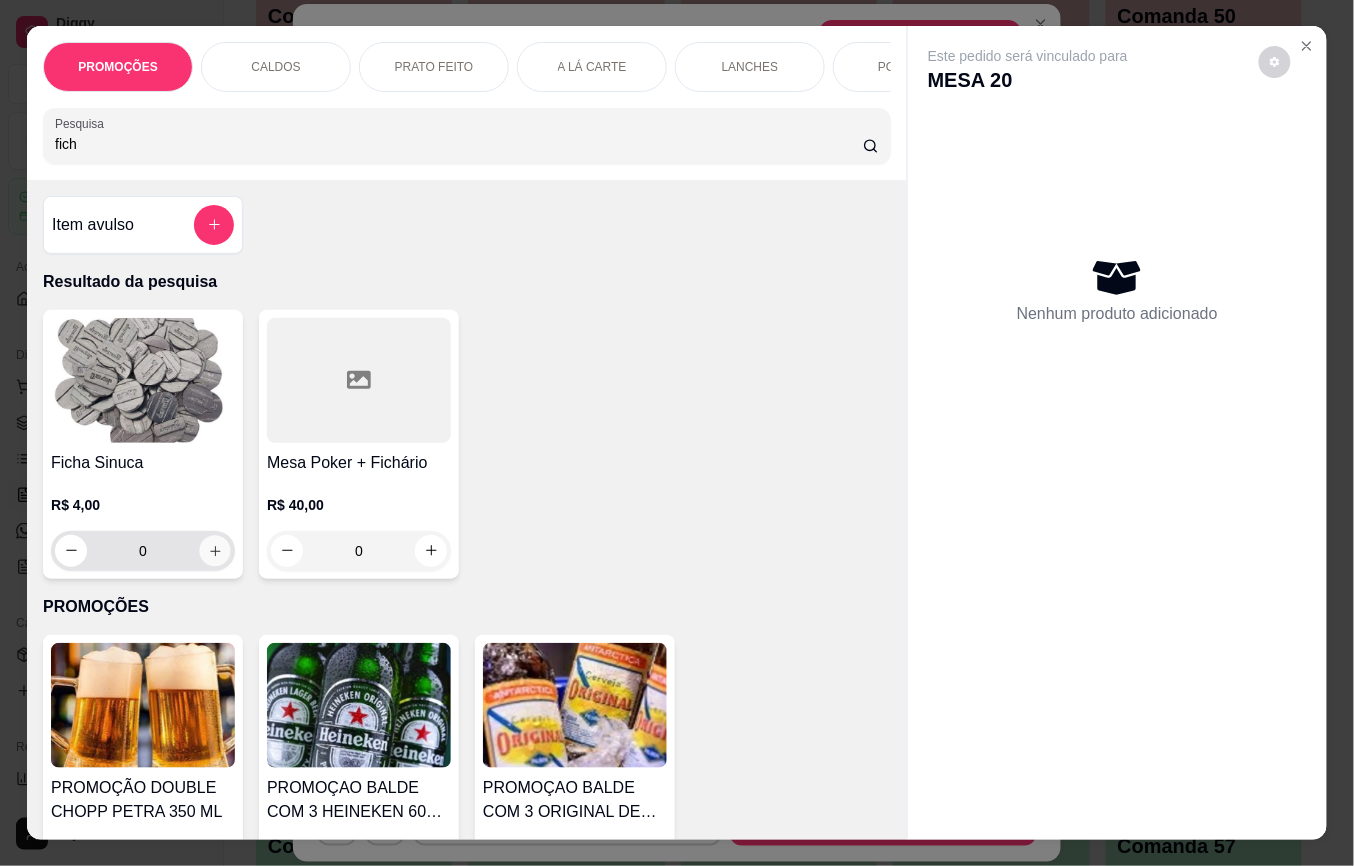 click 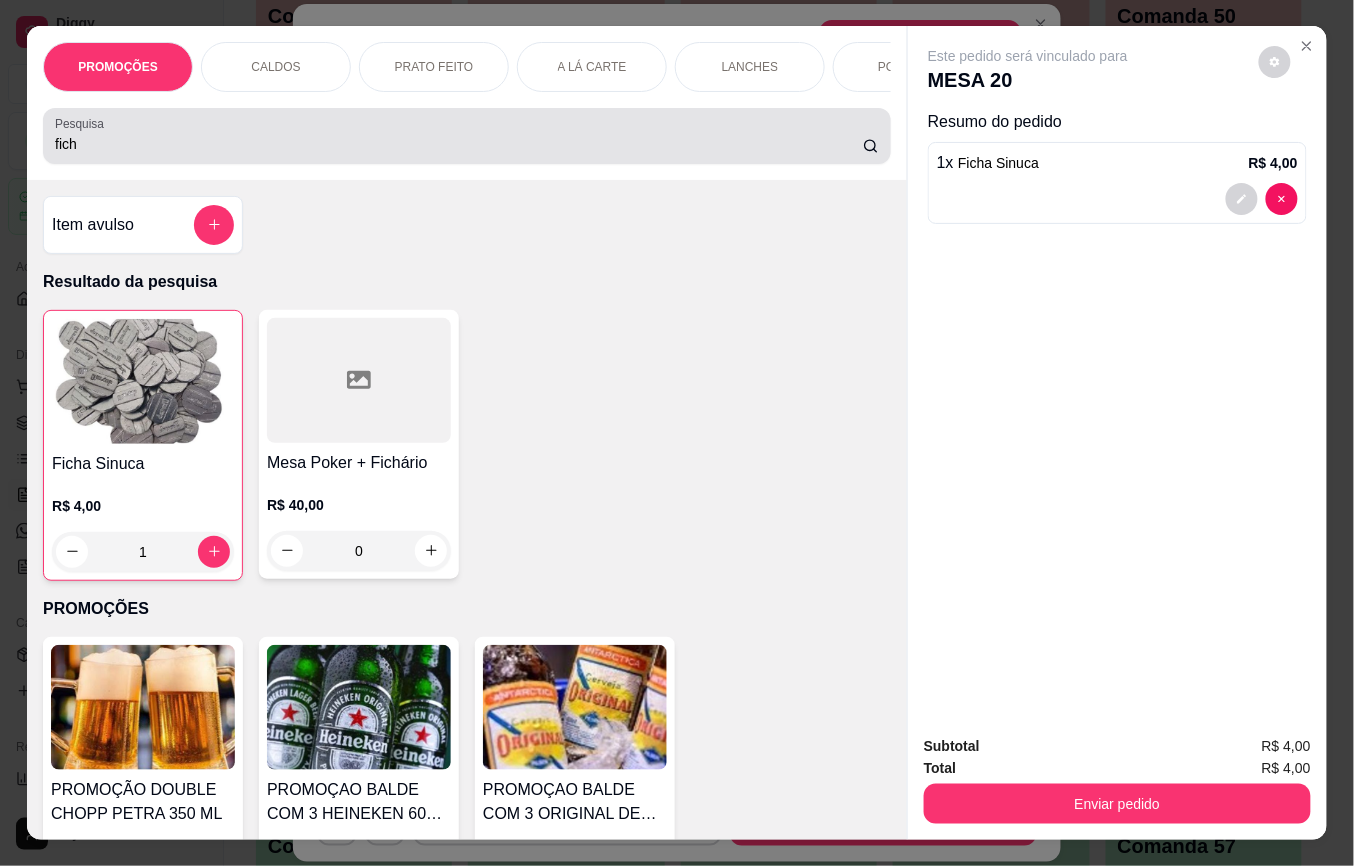 click on "Pesquisa fich" at bounding box center [467, 136] 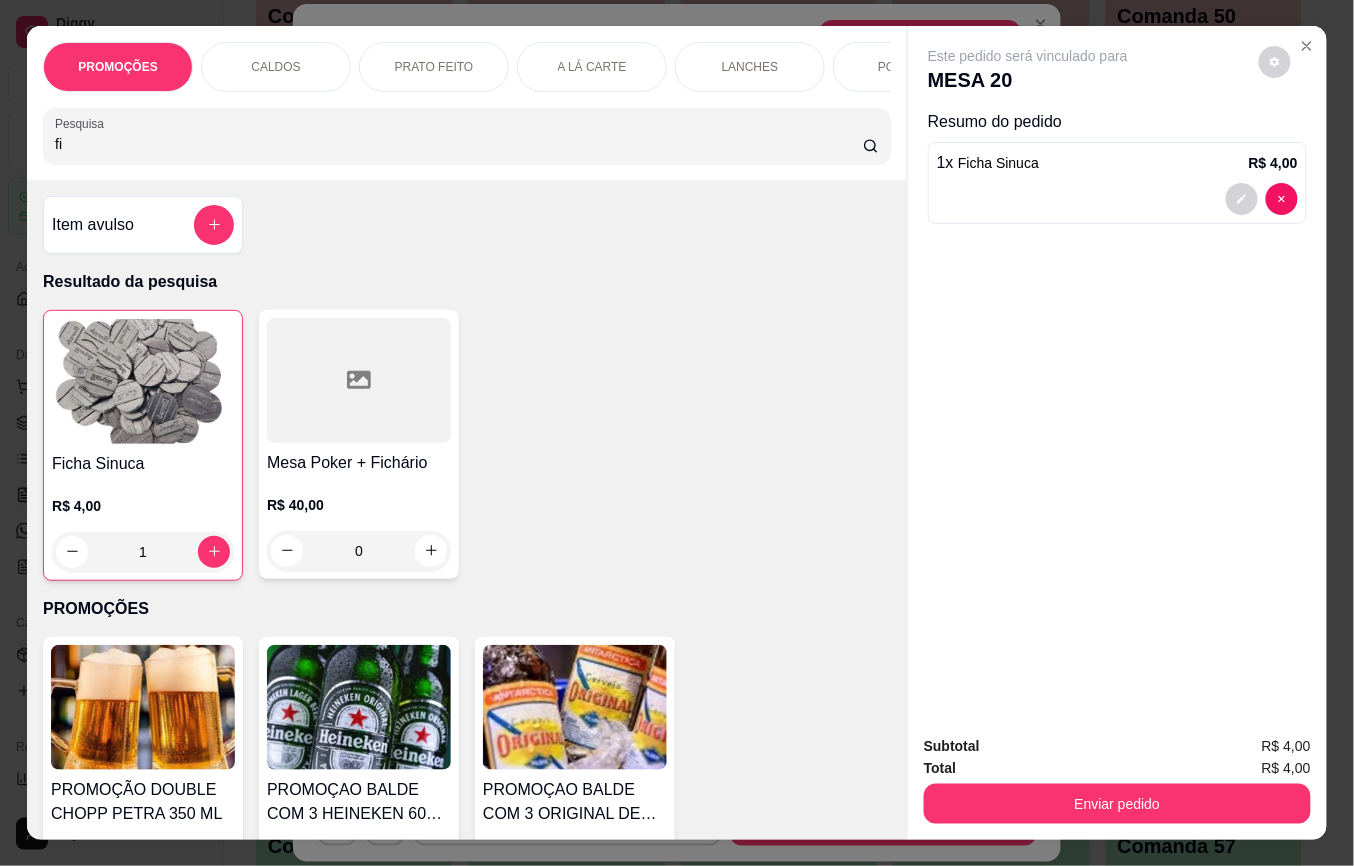 type on "f" 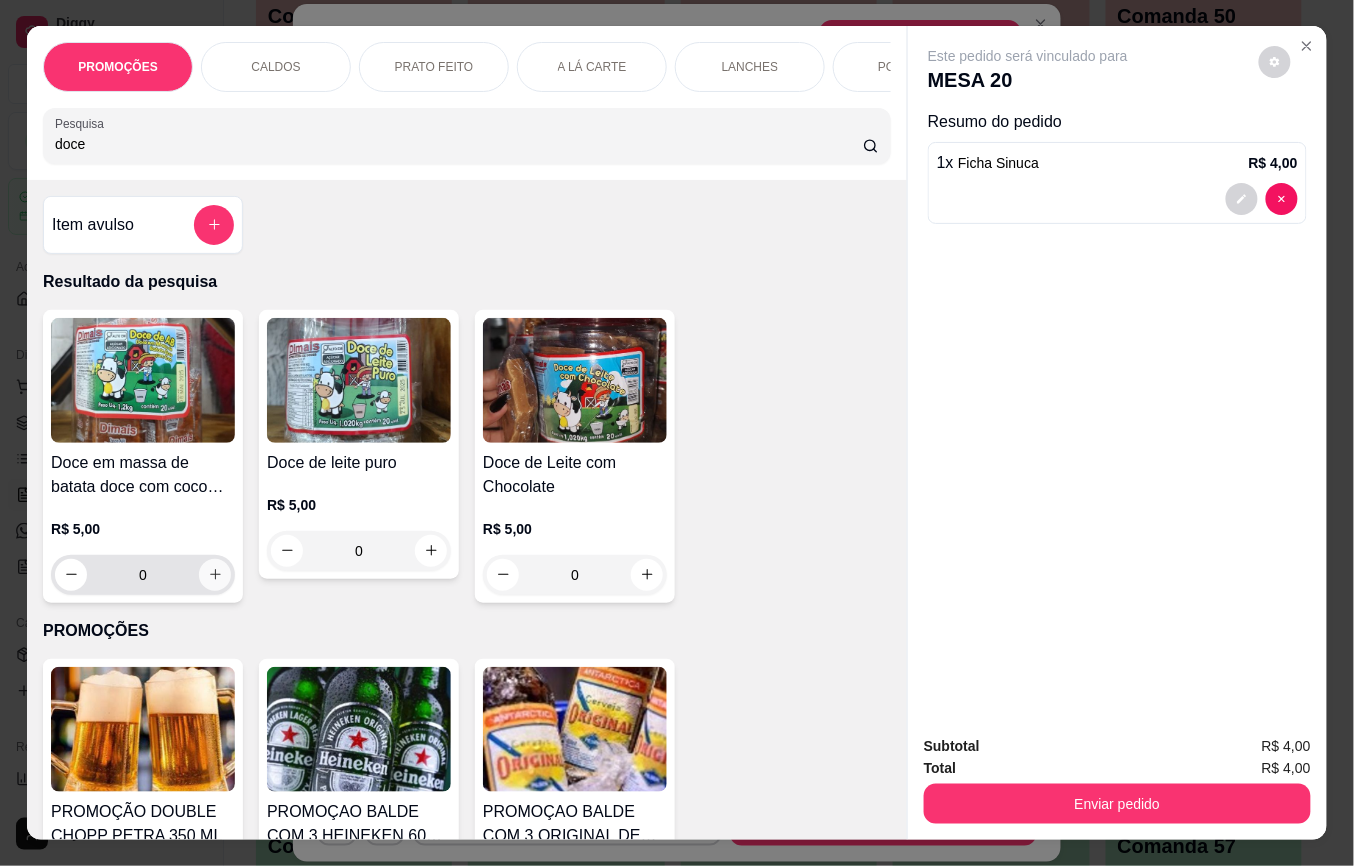 type on "doce" 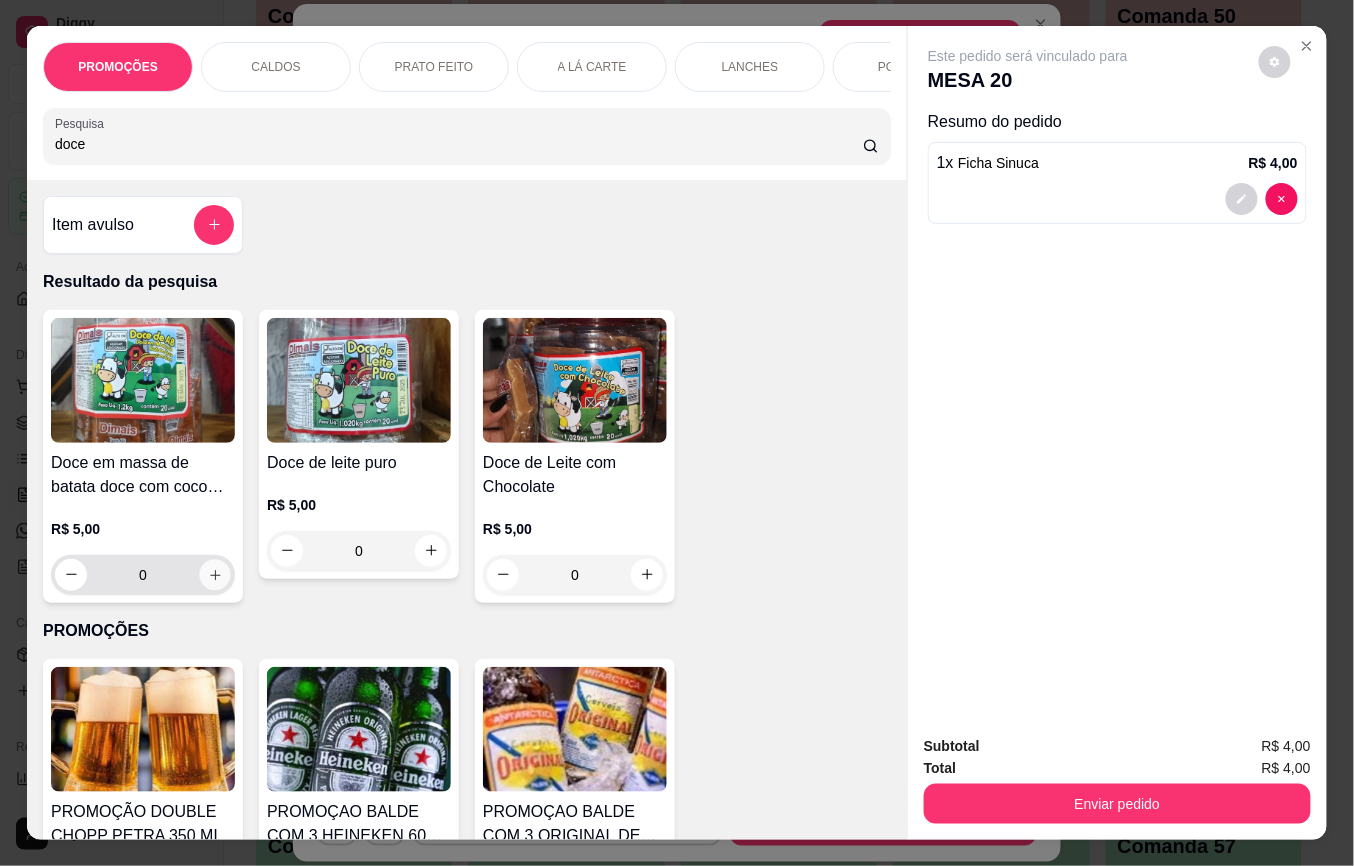 click 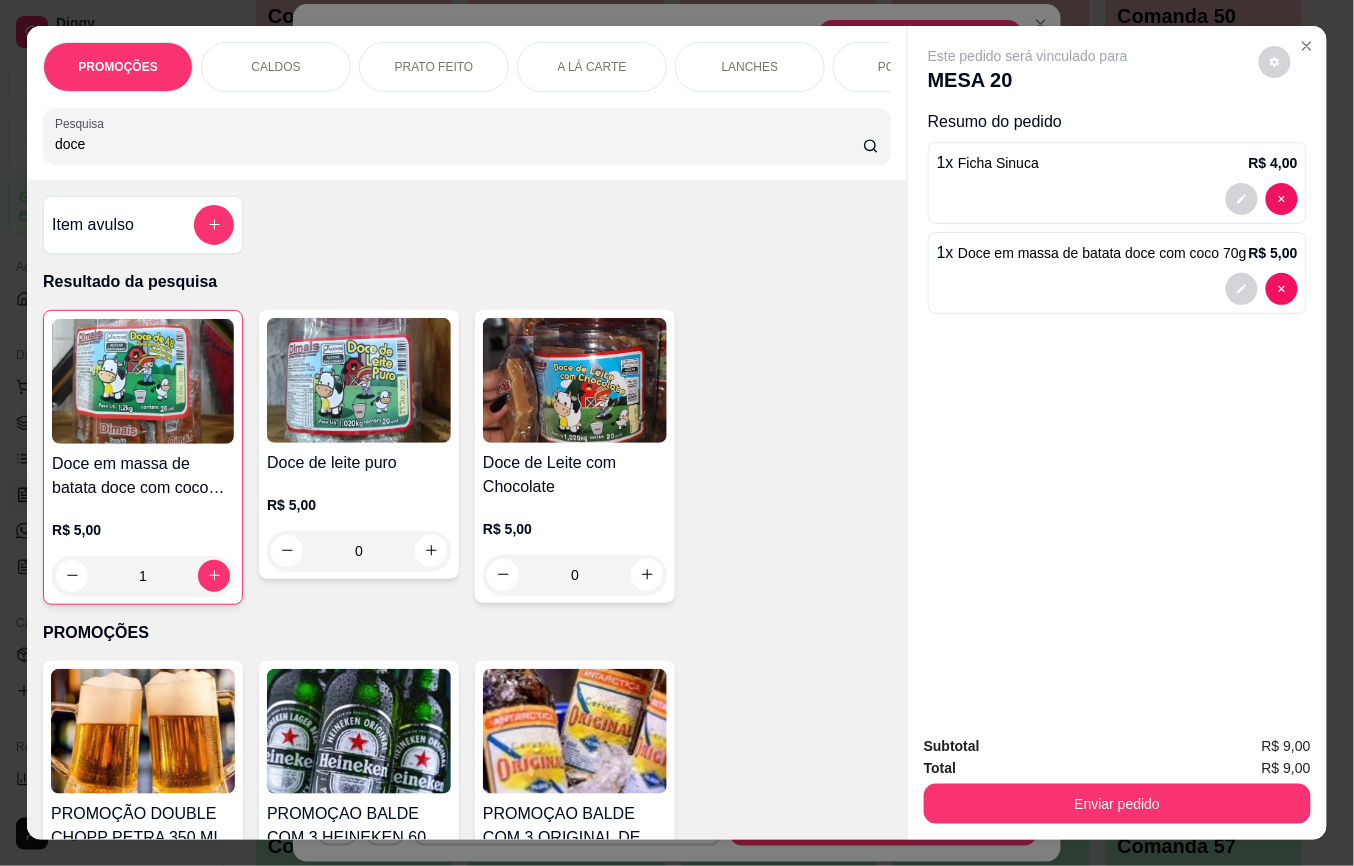 click on "doce" at bounding box center [459, 144] 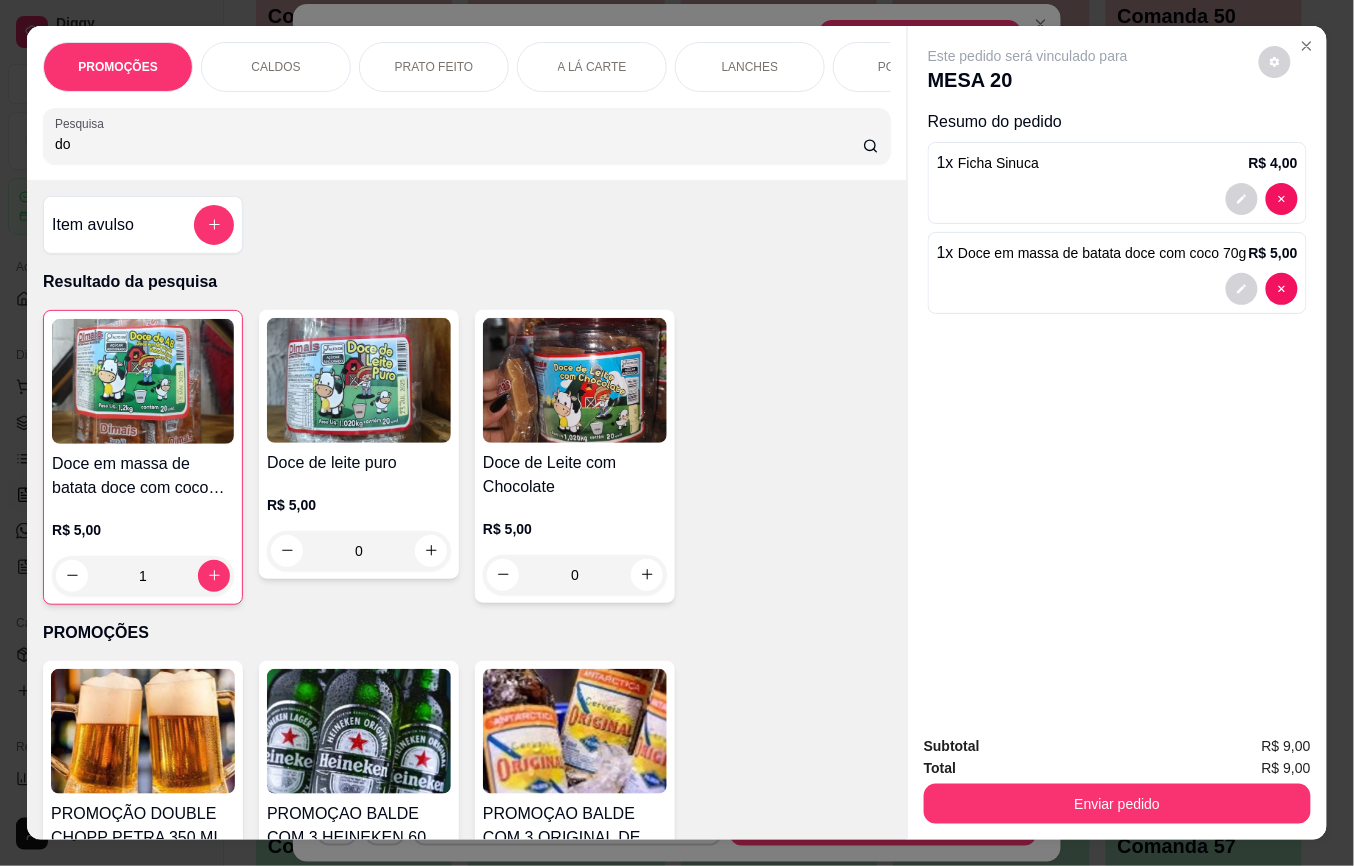 type on "d" 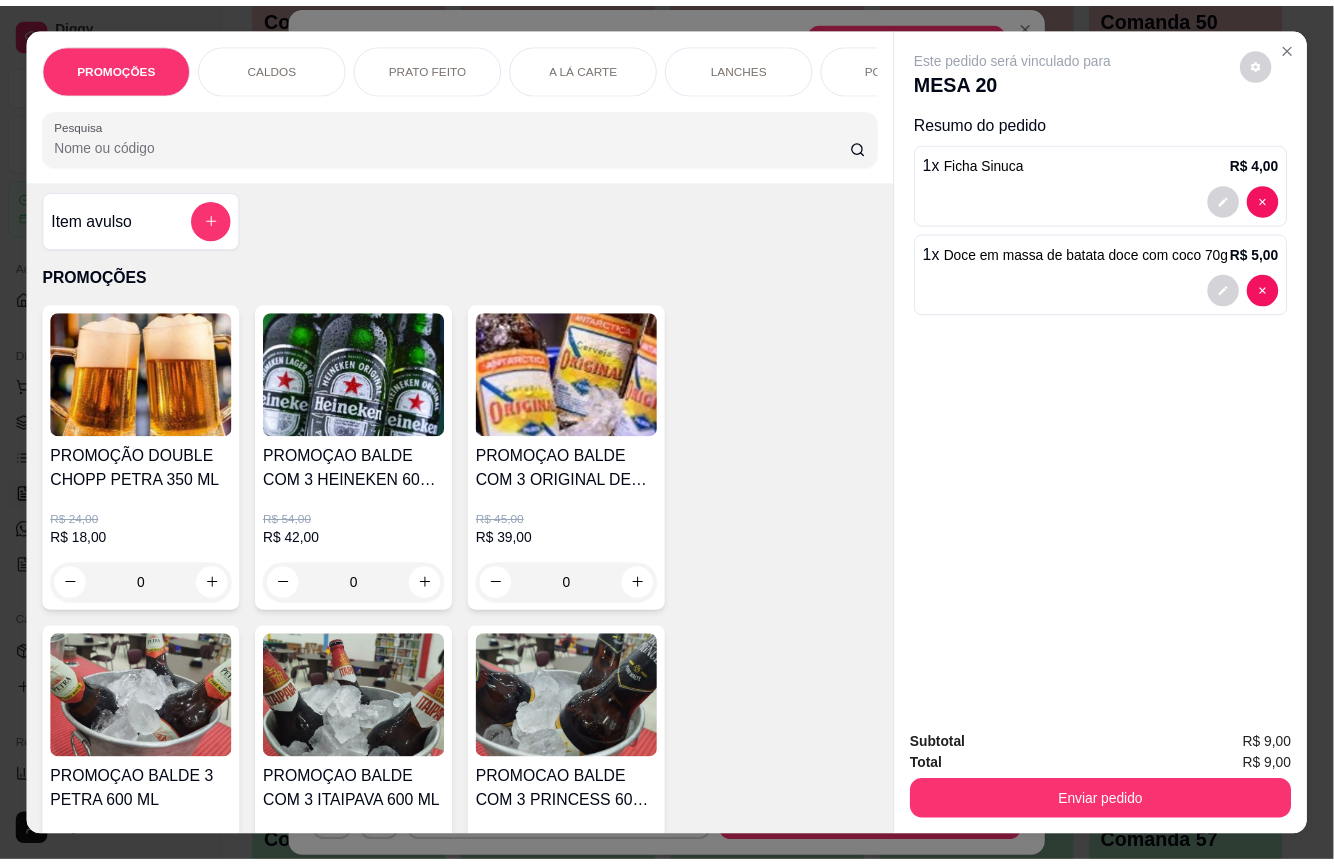 scroll, scrollTop: 0, scrollLeft: 0, axis: both 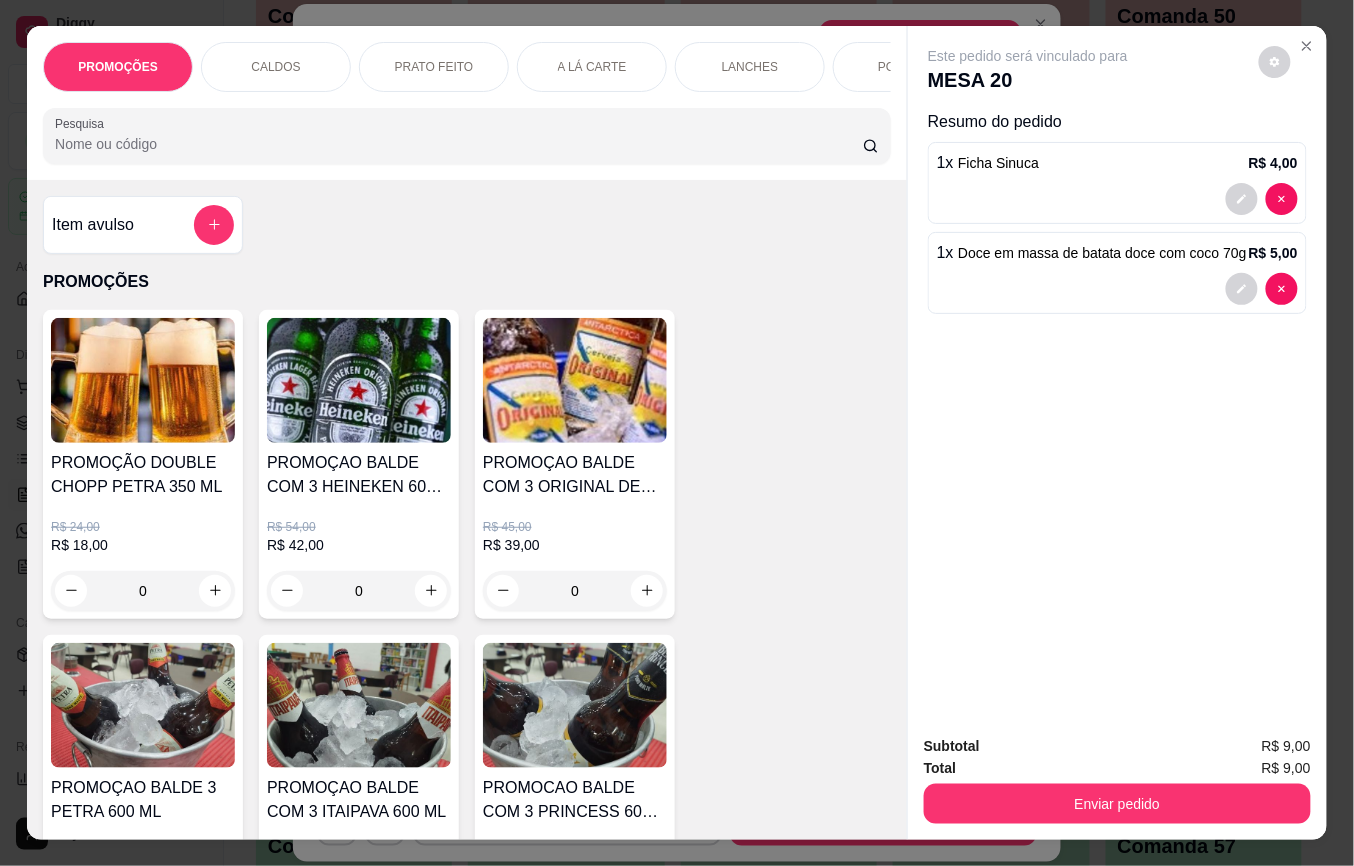 type on "i" 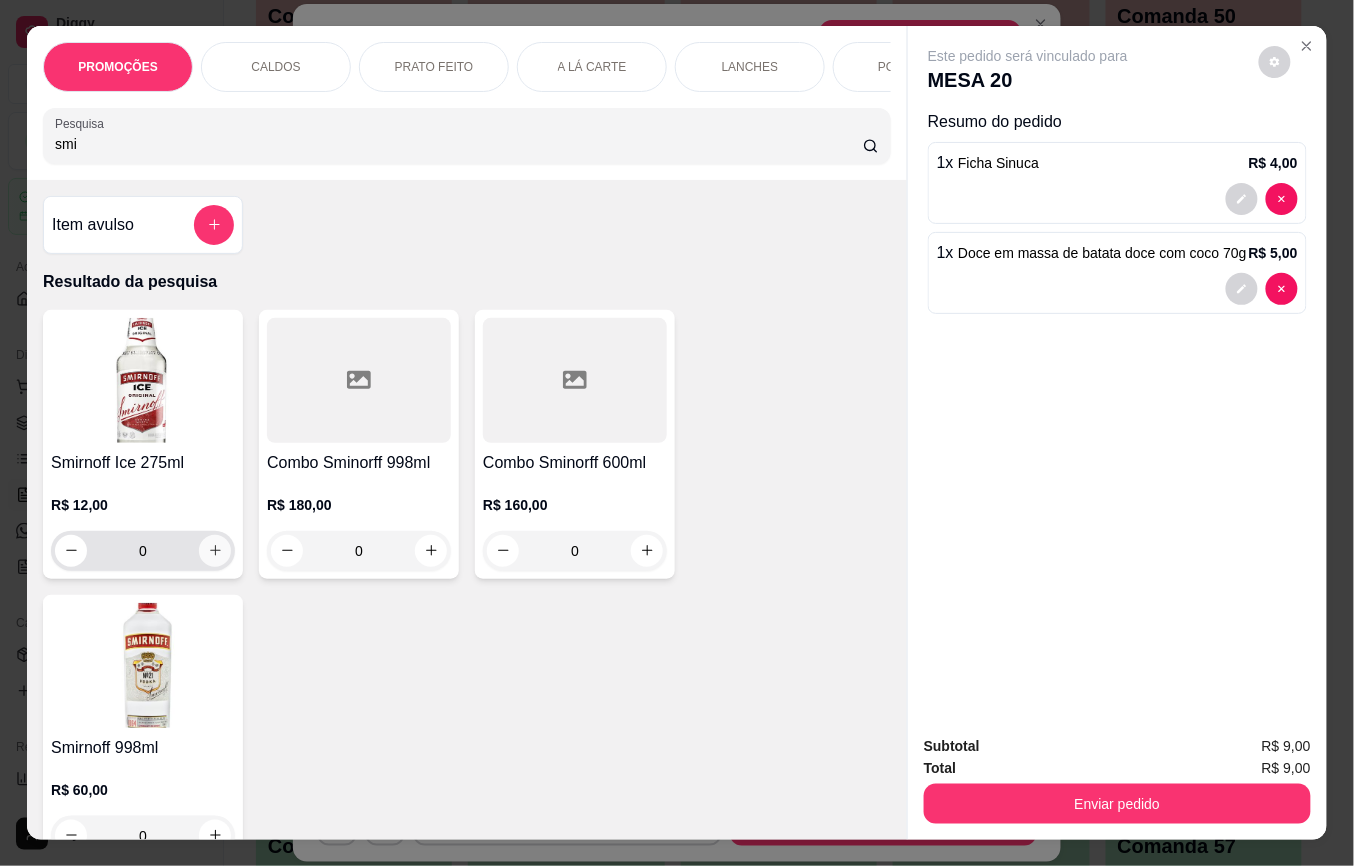 type on "smi" 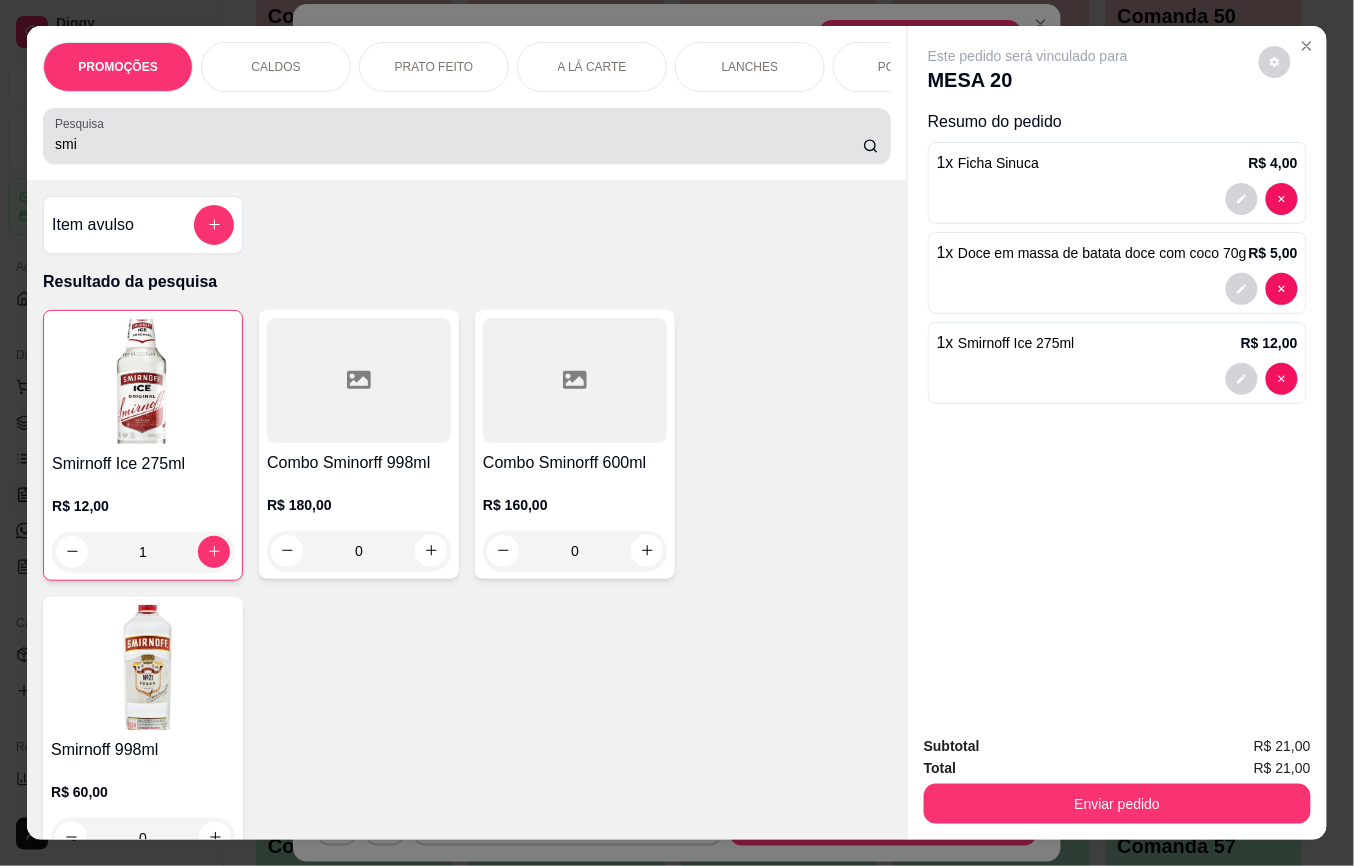 click on "smi" at bounding box center (459, 144) 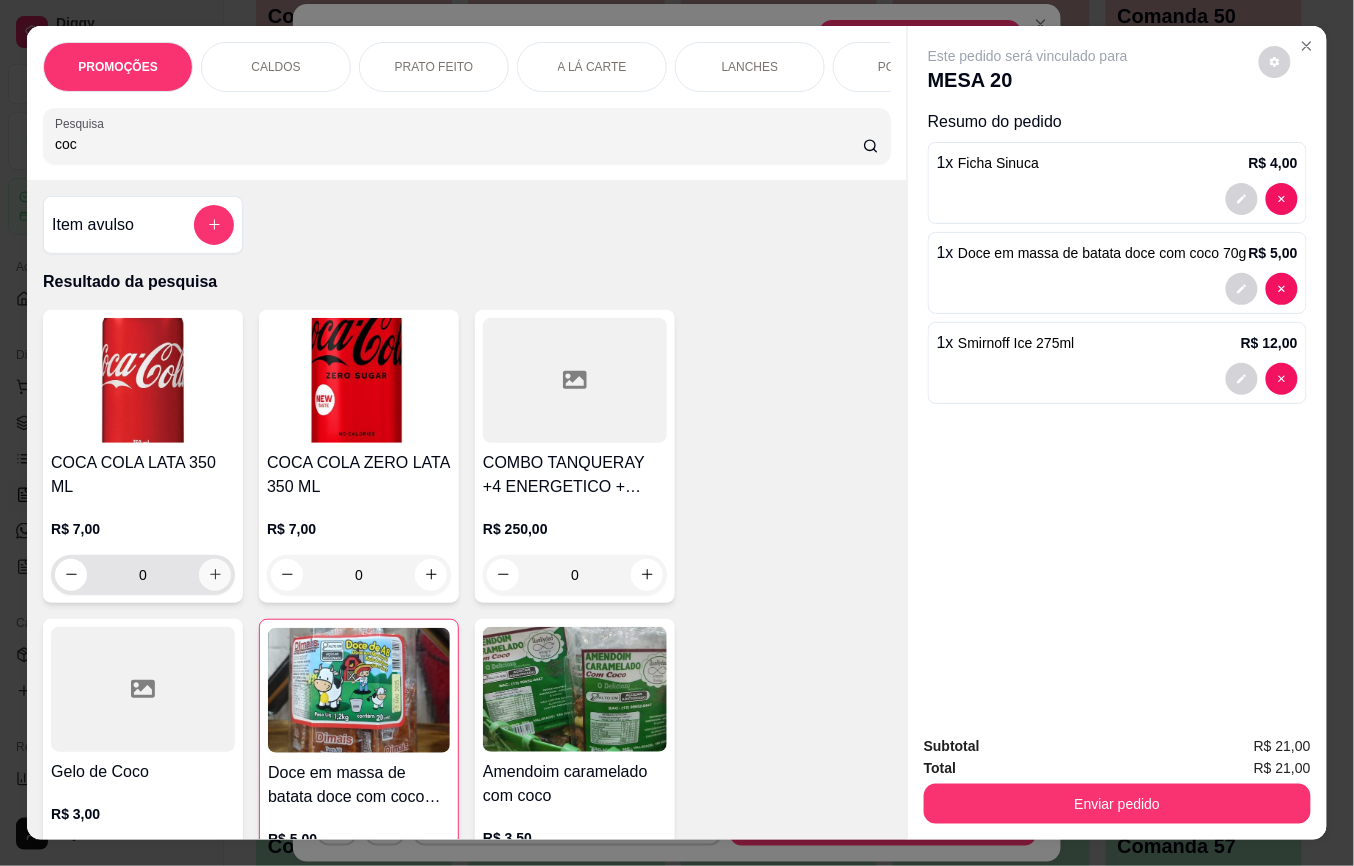 type on "coc" 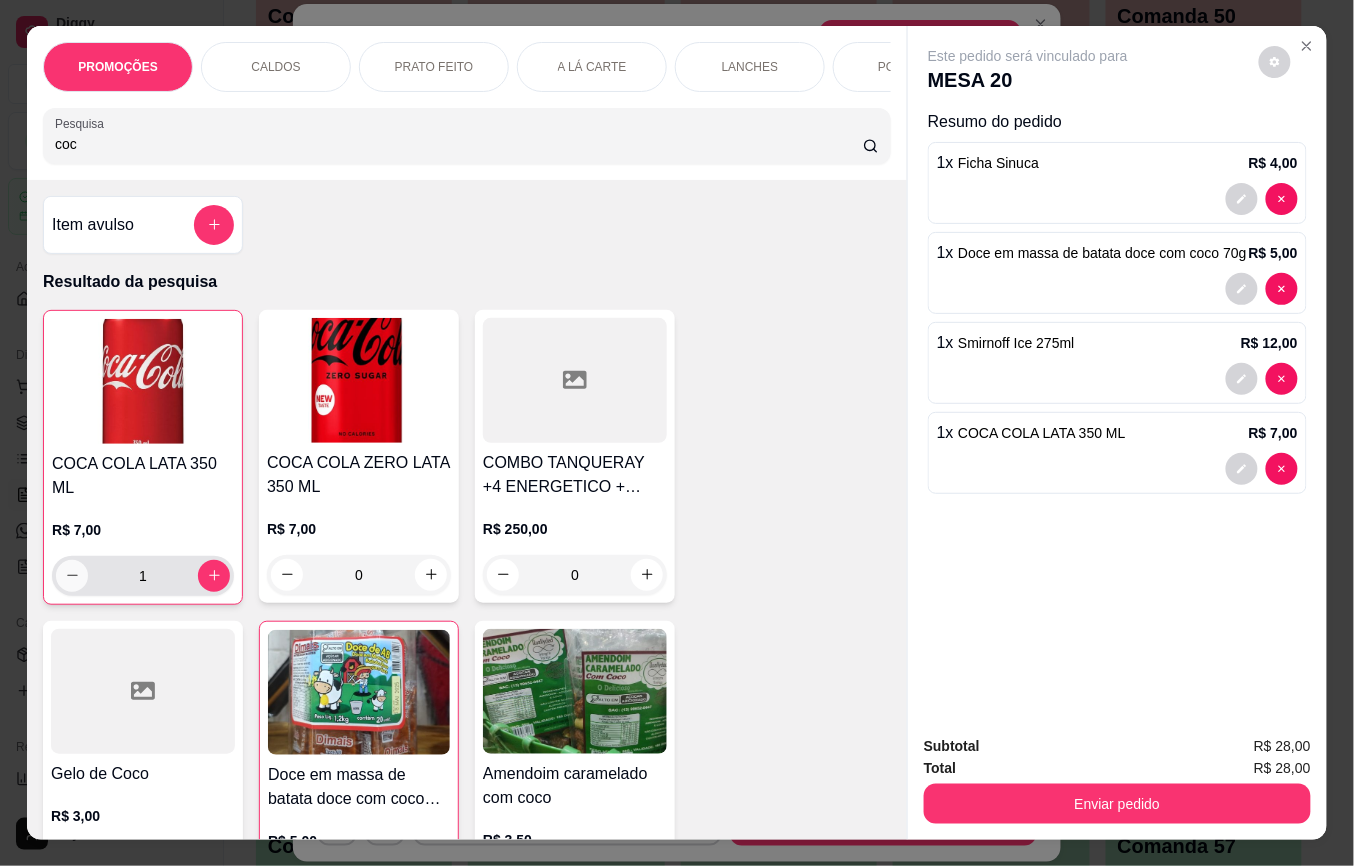 click 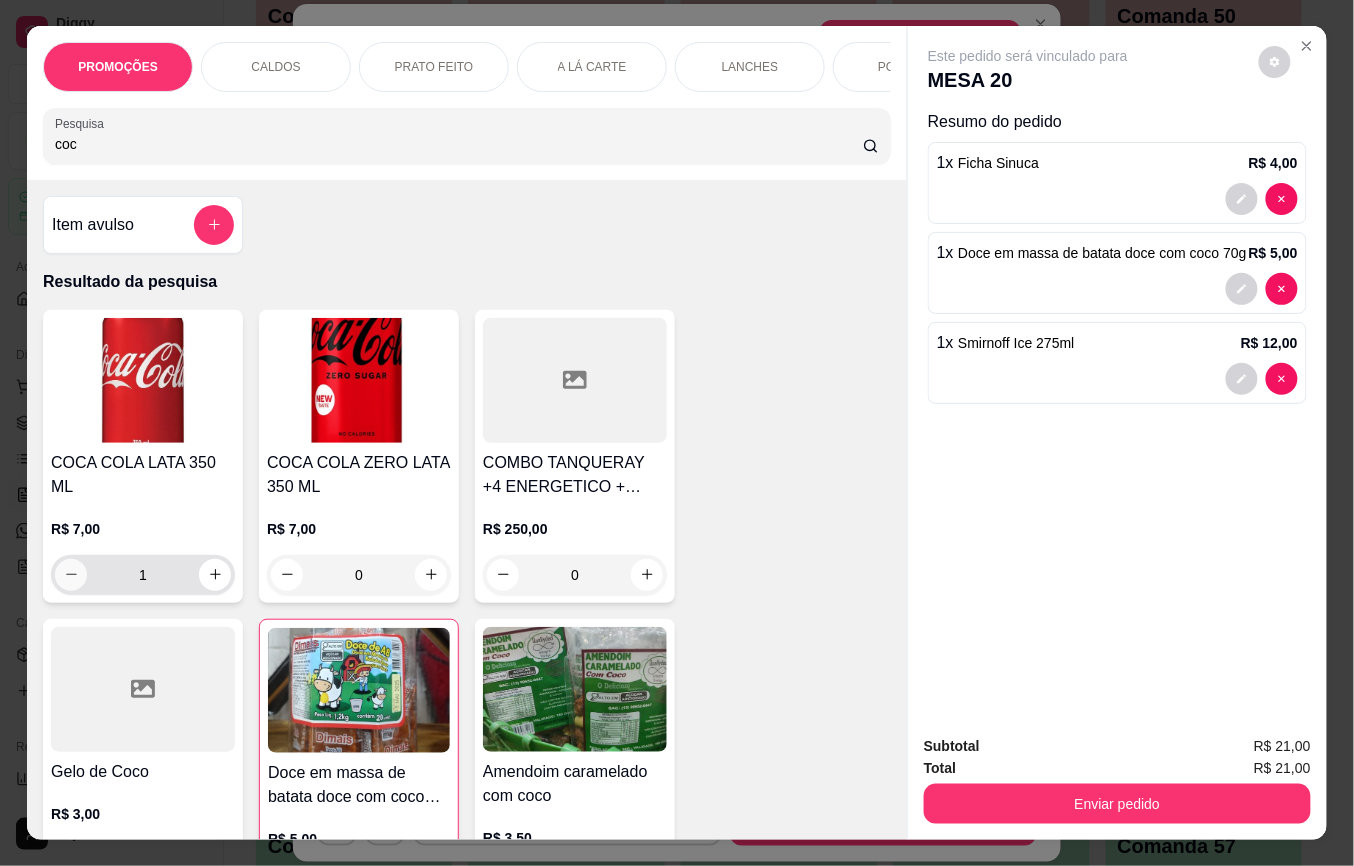 type on "0" 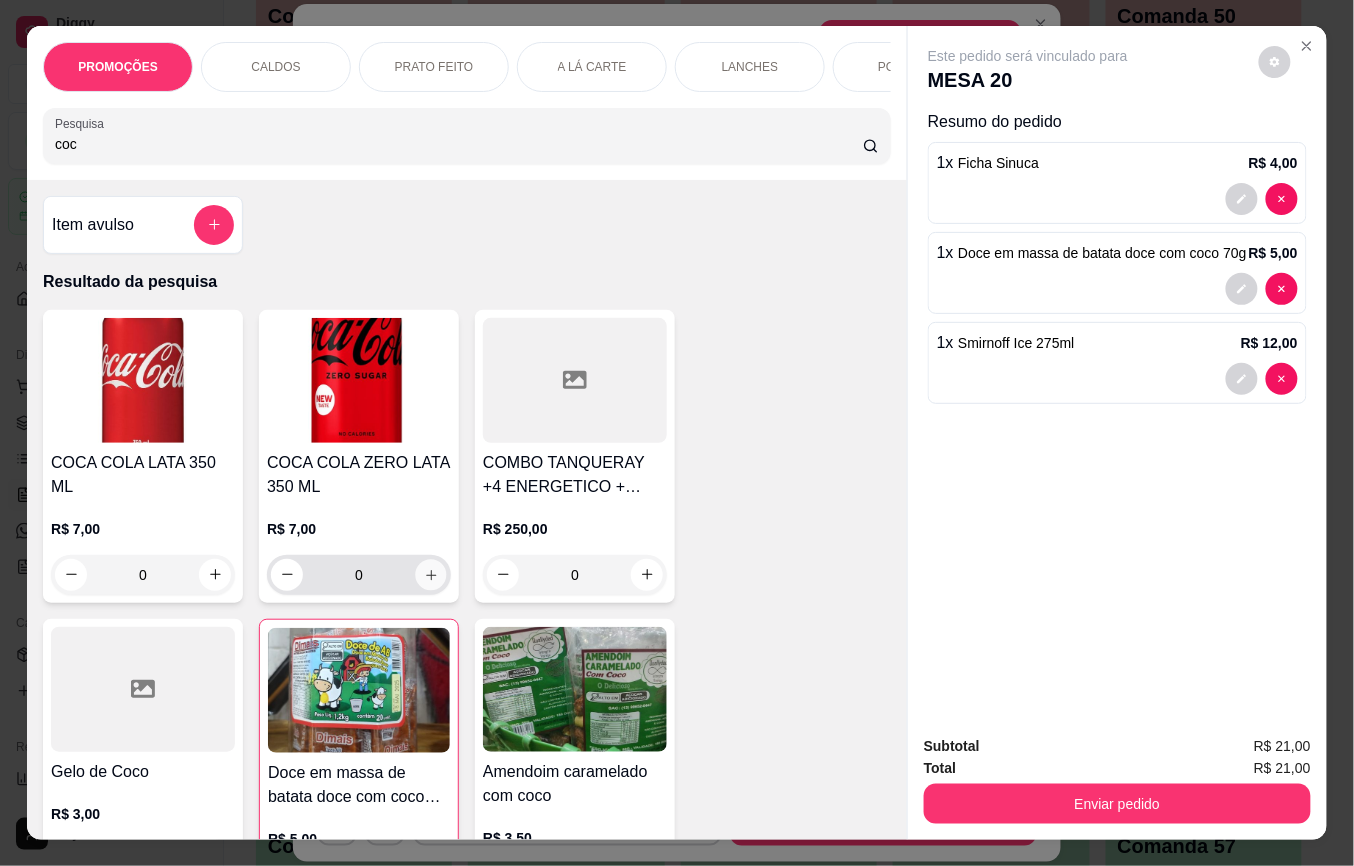 click 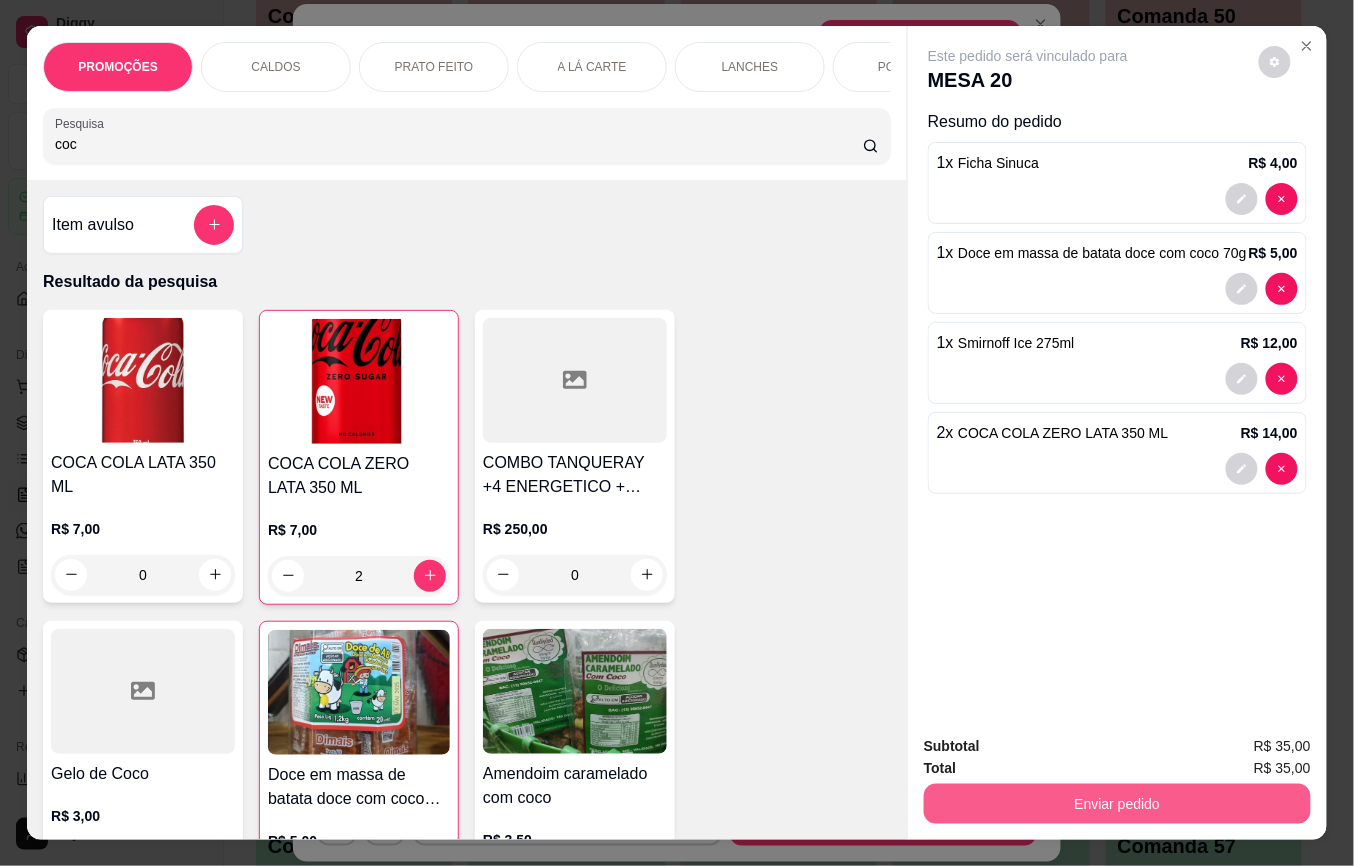 click on "Enviar pedido" at bounding box center (1117, 804) 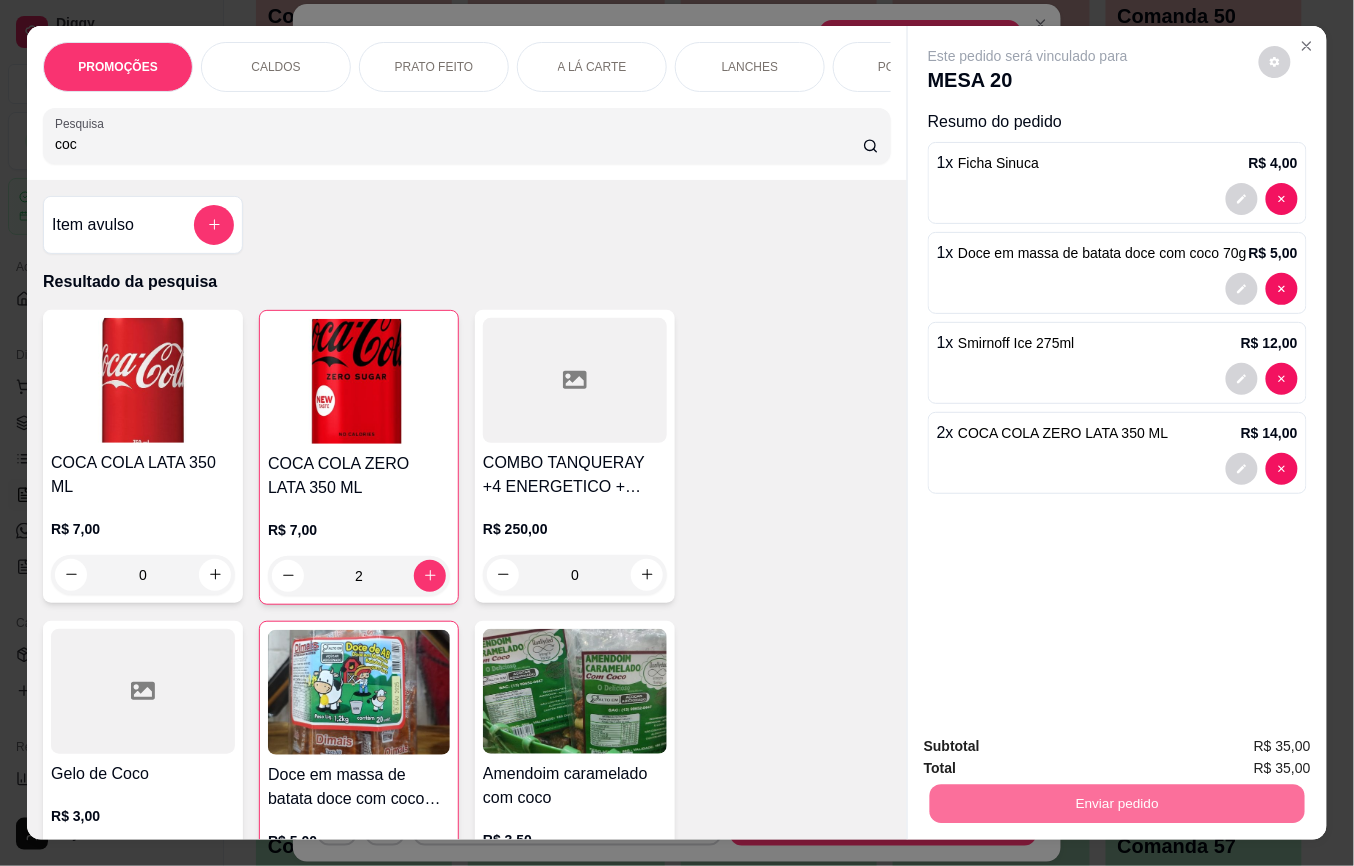 click on "Não registrar e enviar pedido" at bounding box center (1050, 745) 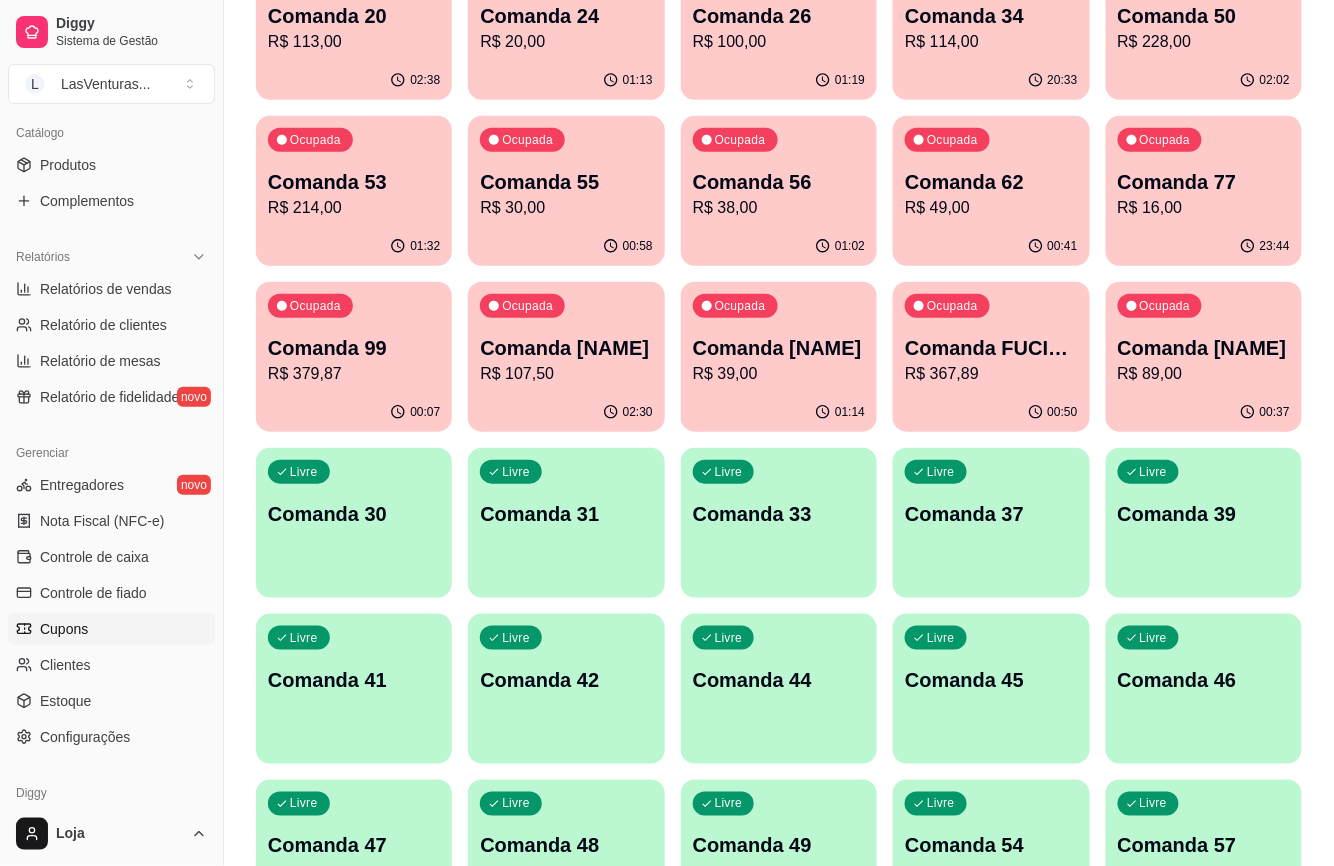 scroll, scrollTop: 533, scrollLeft: 0, axis: vertical 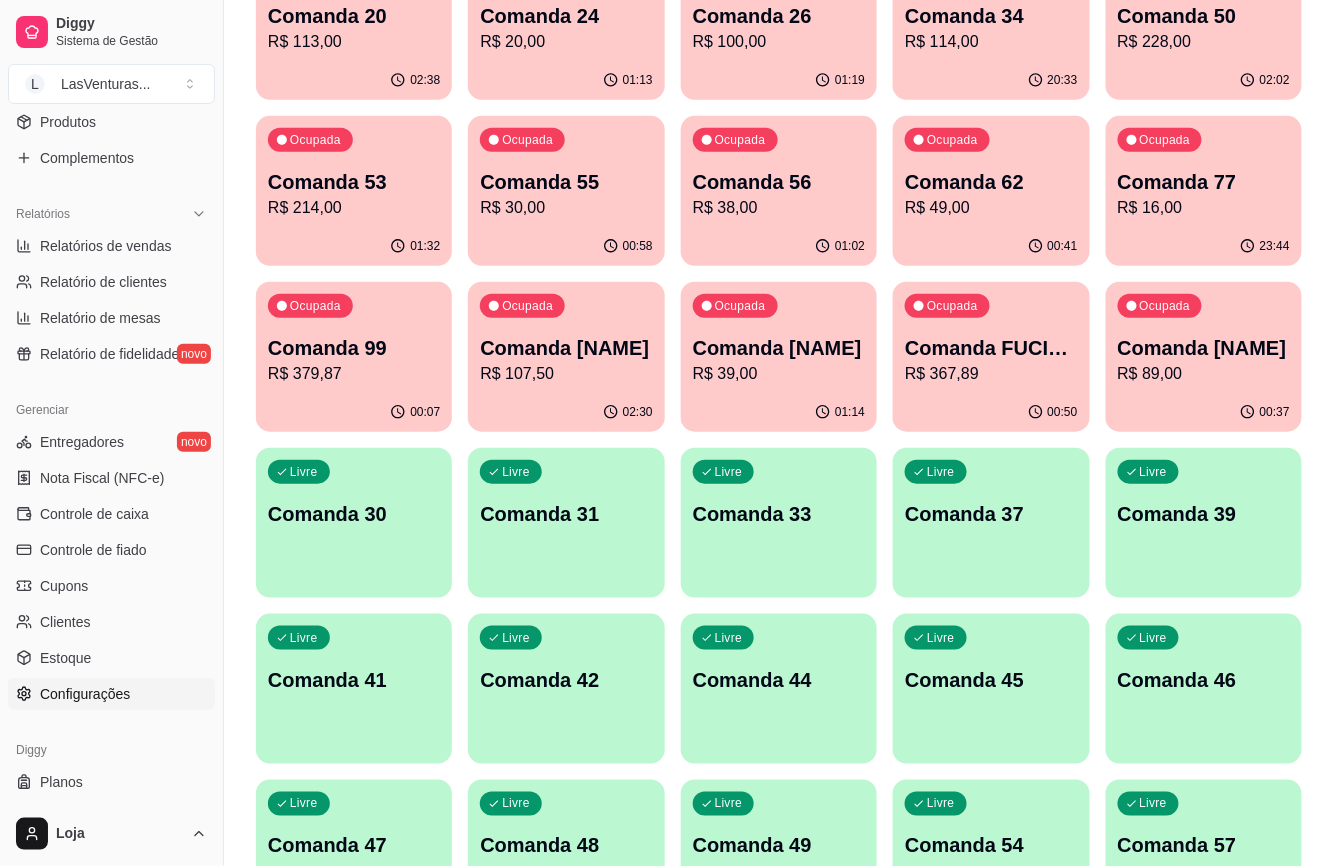 click on "Configurações" at bounding box center [85, 694] 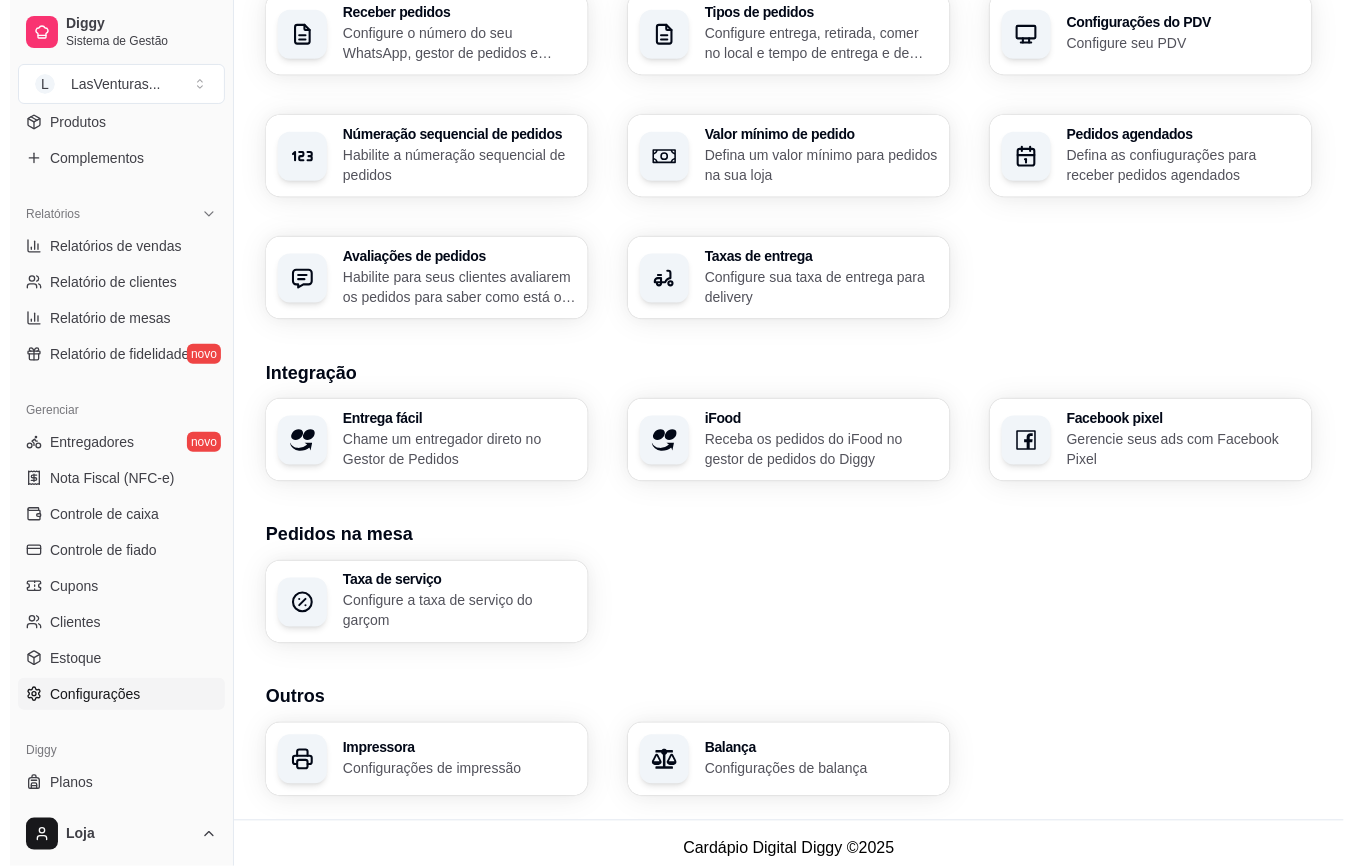 scroll, scrollTop: 544, scrollLeft: 0, axis: vertical 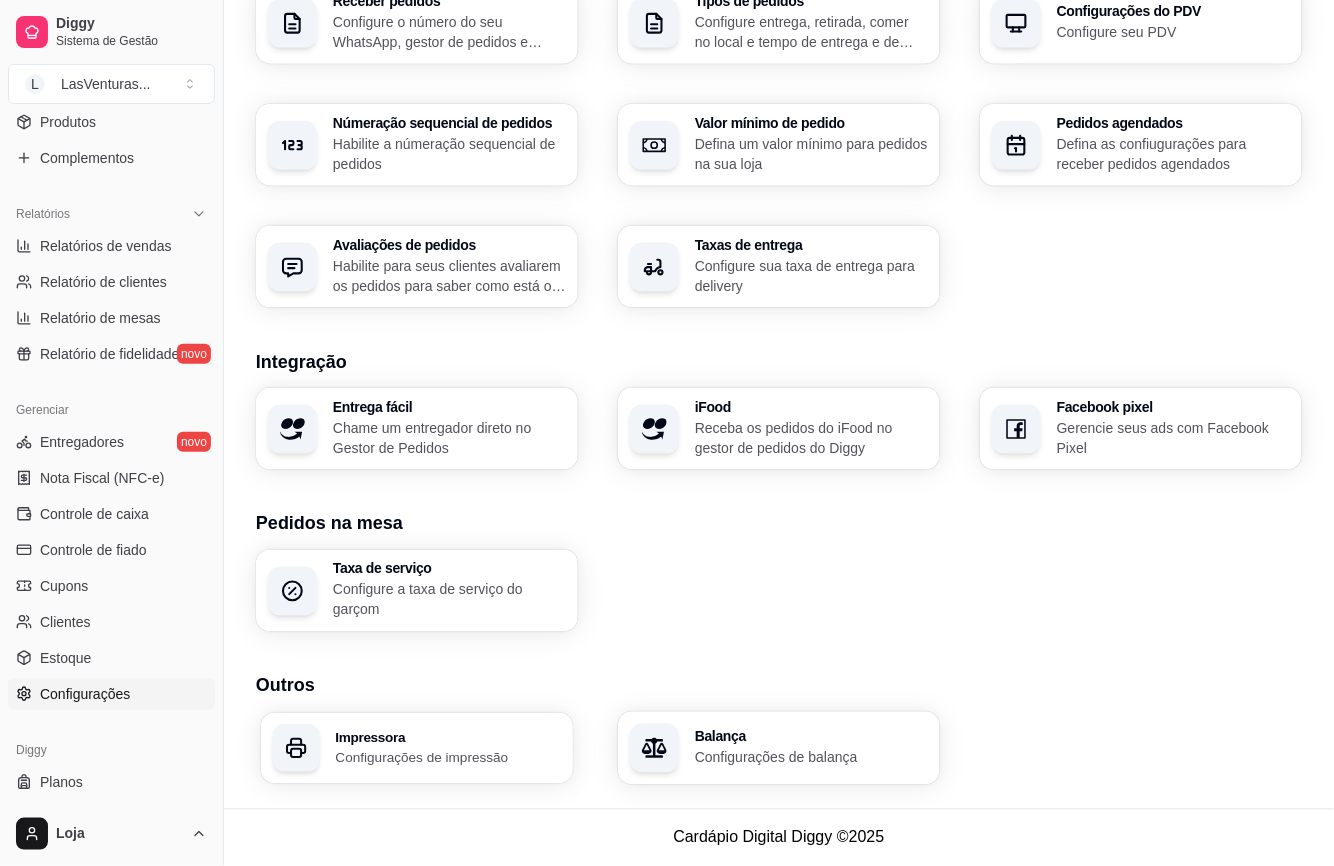 click on "Configurações de impressão" at bounding box center (449, 757) 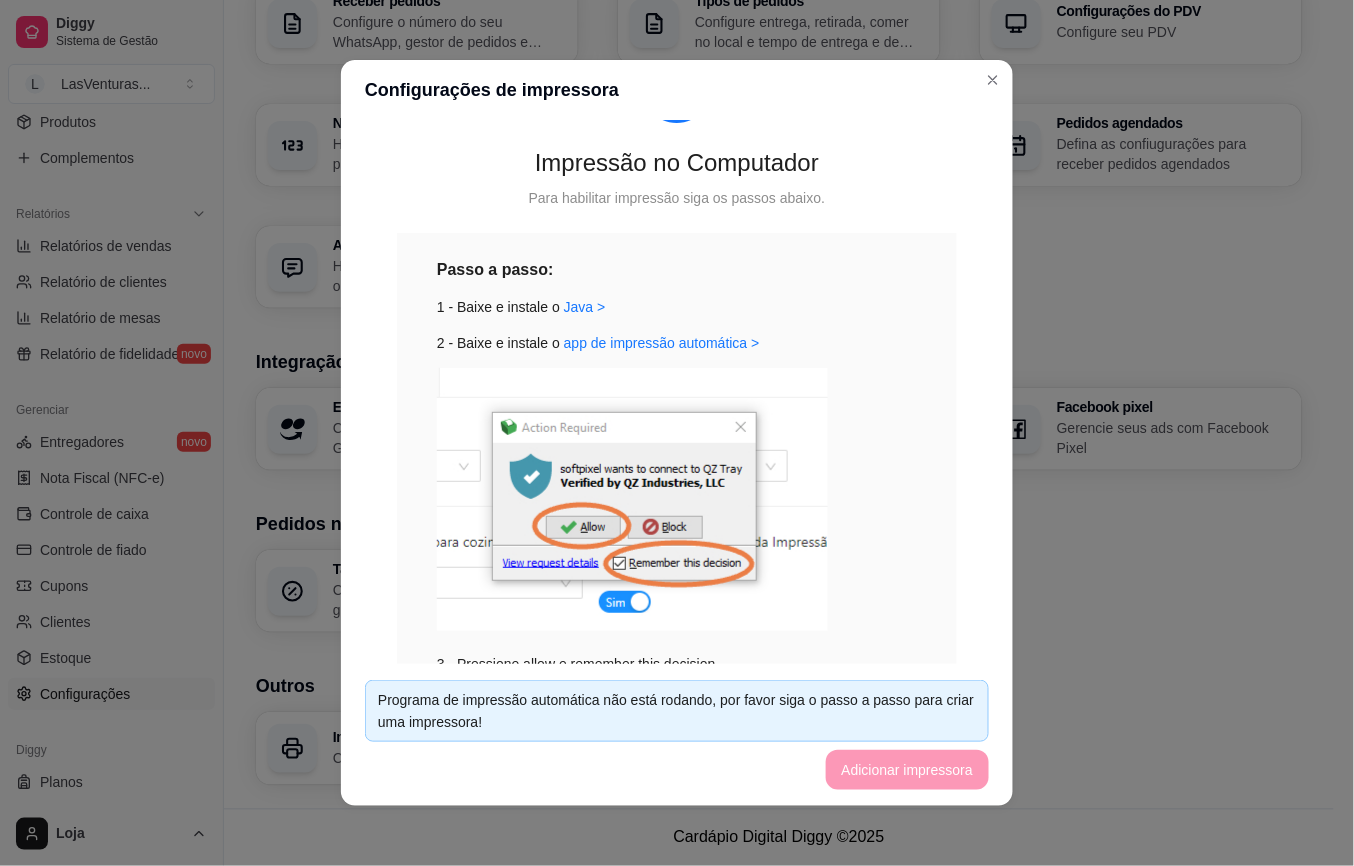 scroll, scrollTop: 266, scrollLeft: 0, axis: vertical 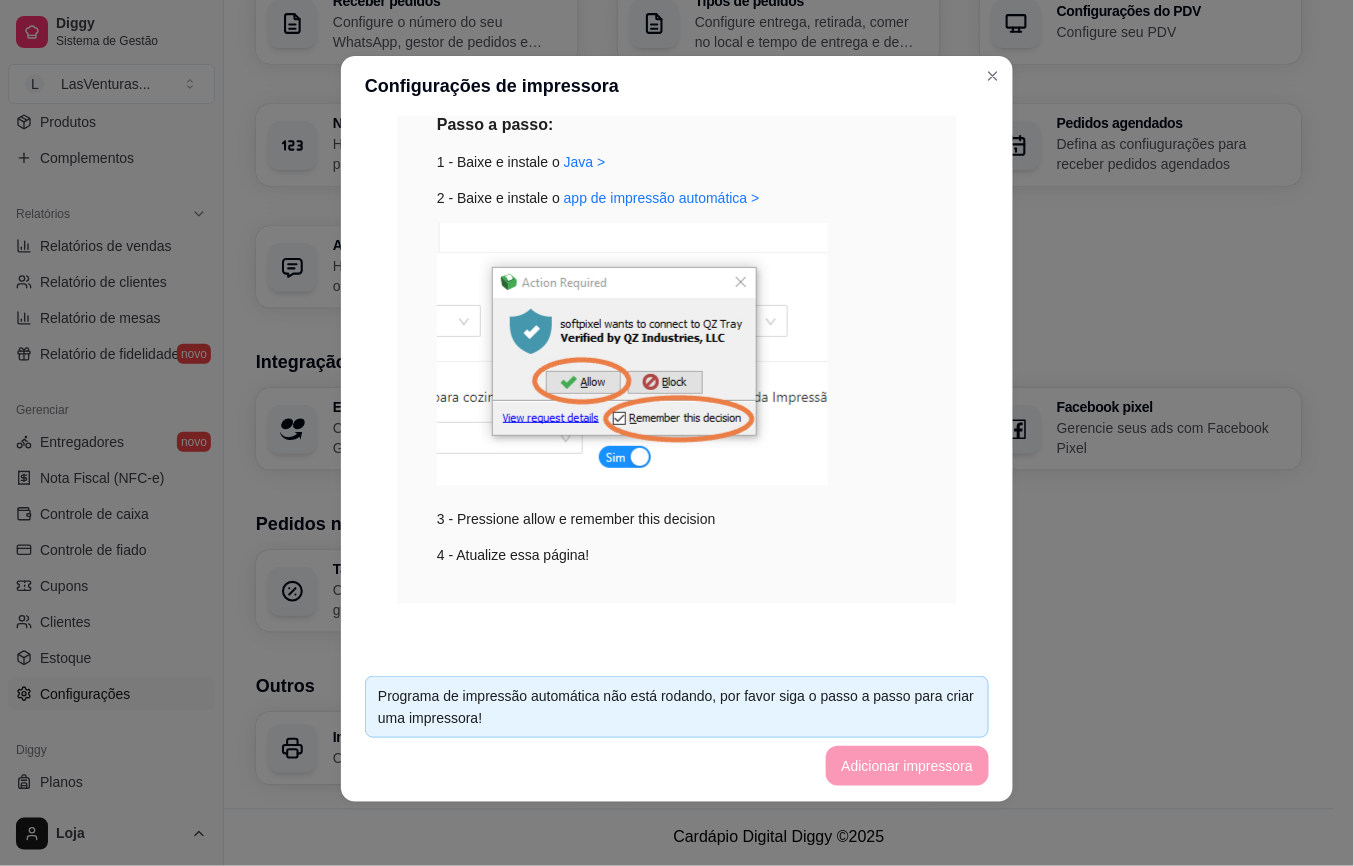 click on "Programa de impressão automática não está rodando, por favor siga o passo a passo para criar uma impressora!" at bounding box center (677, 707) 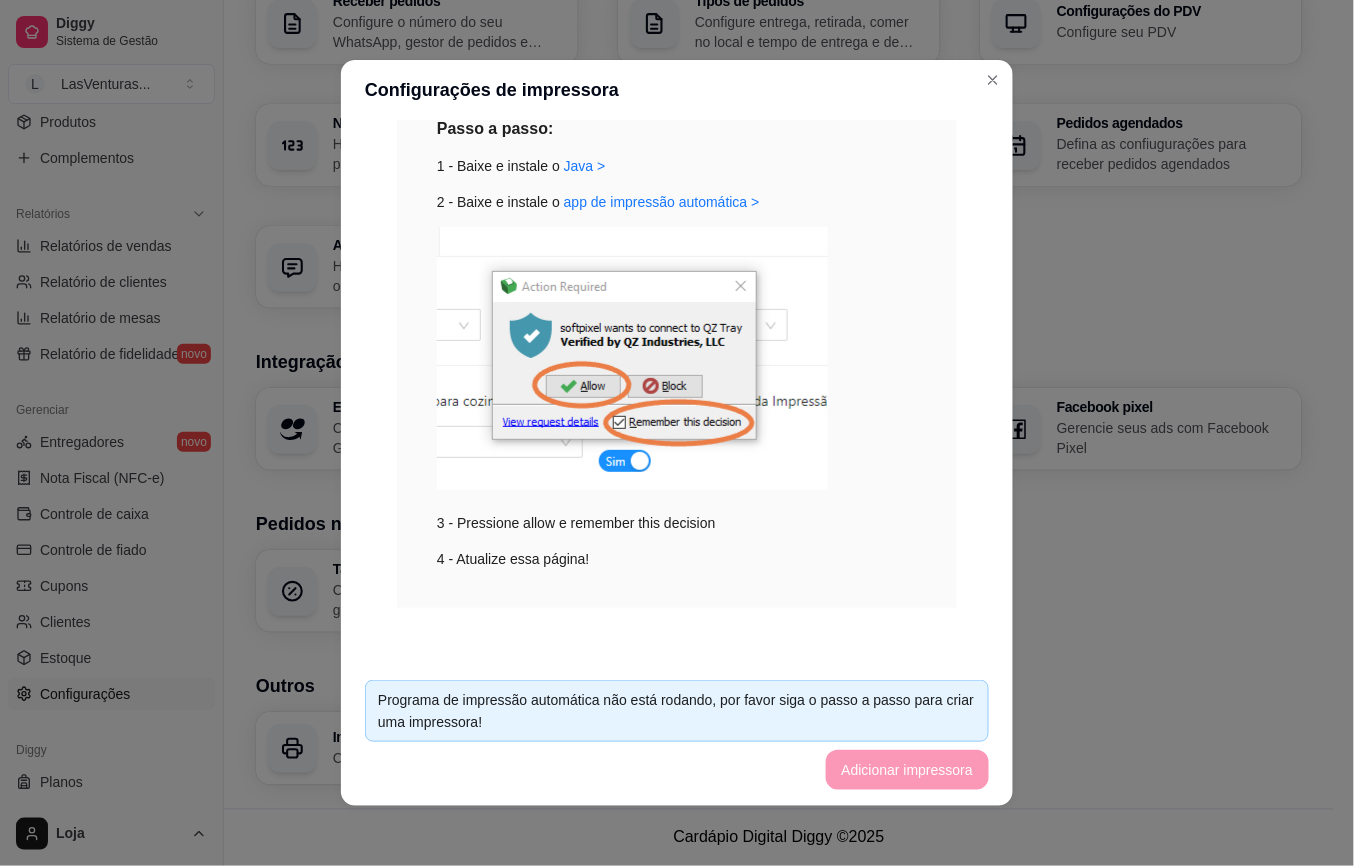 scroll, scrollTop: 0, scrollLeft: 0, axis: both 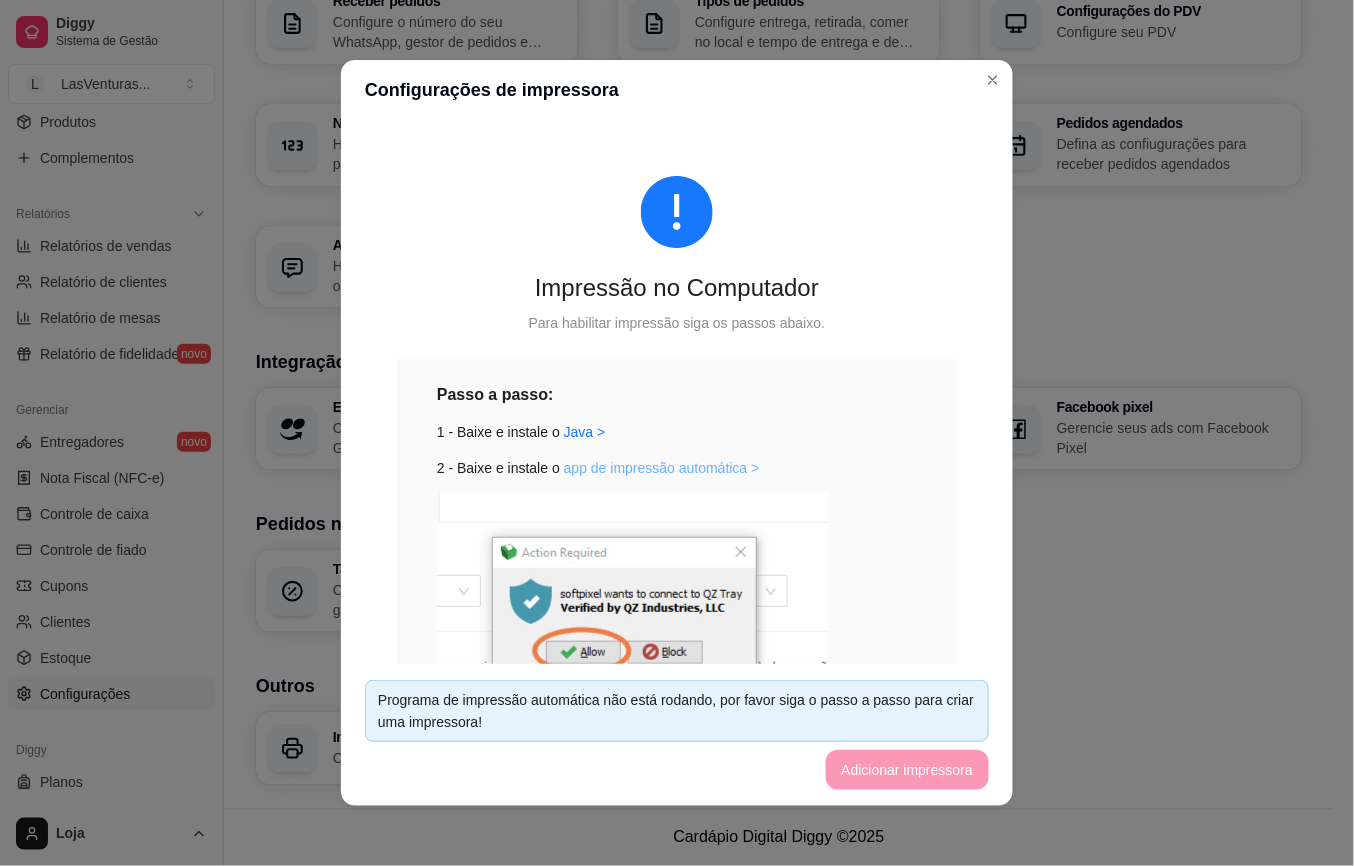 click on "app de impressão automática >" at bounding box center (662, 468) 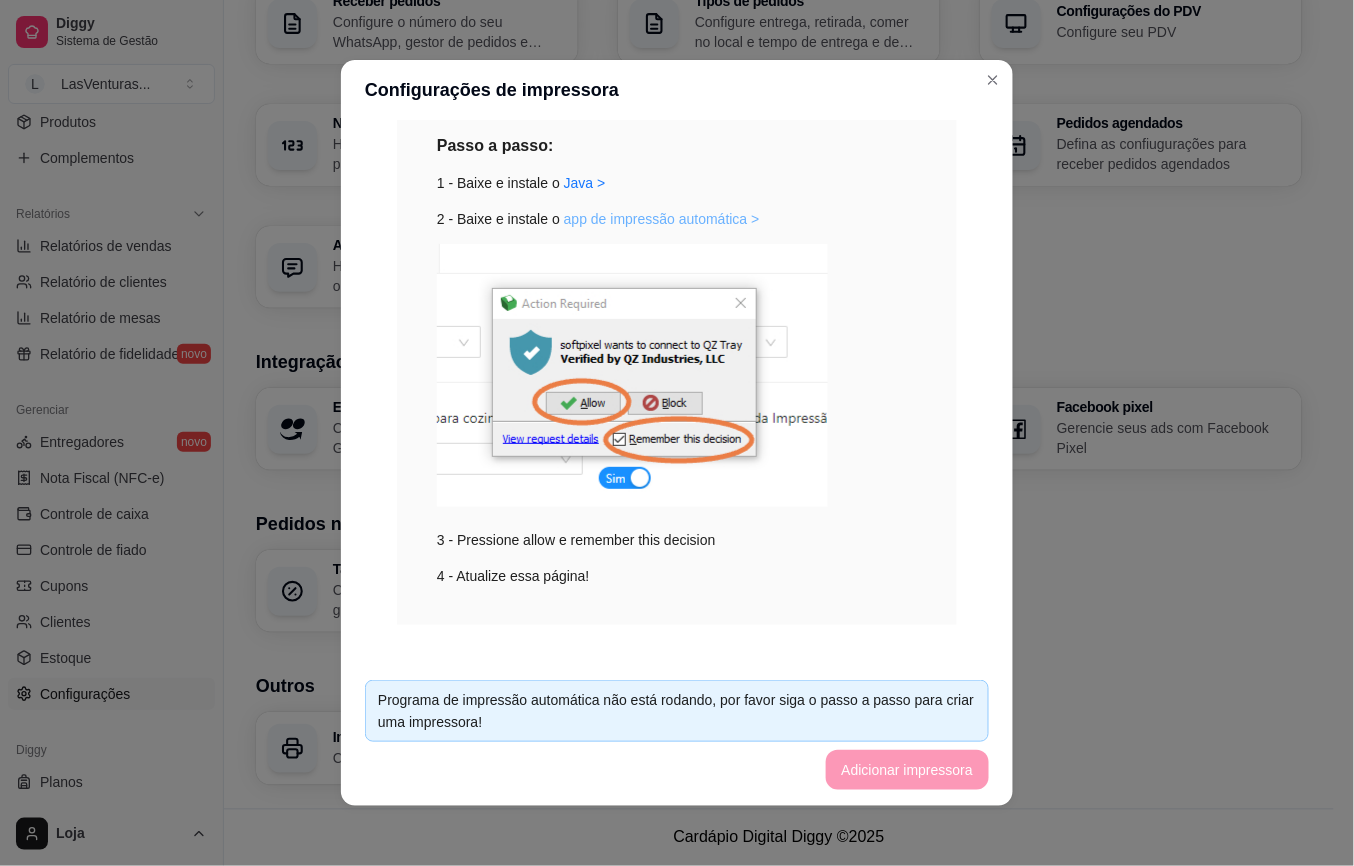 scroll, scrollTop: 266, scrollLeft: 0, axis: vertical 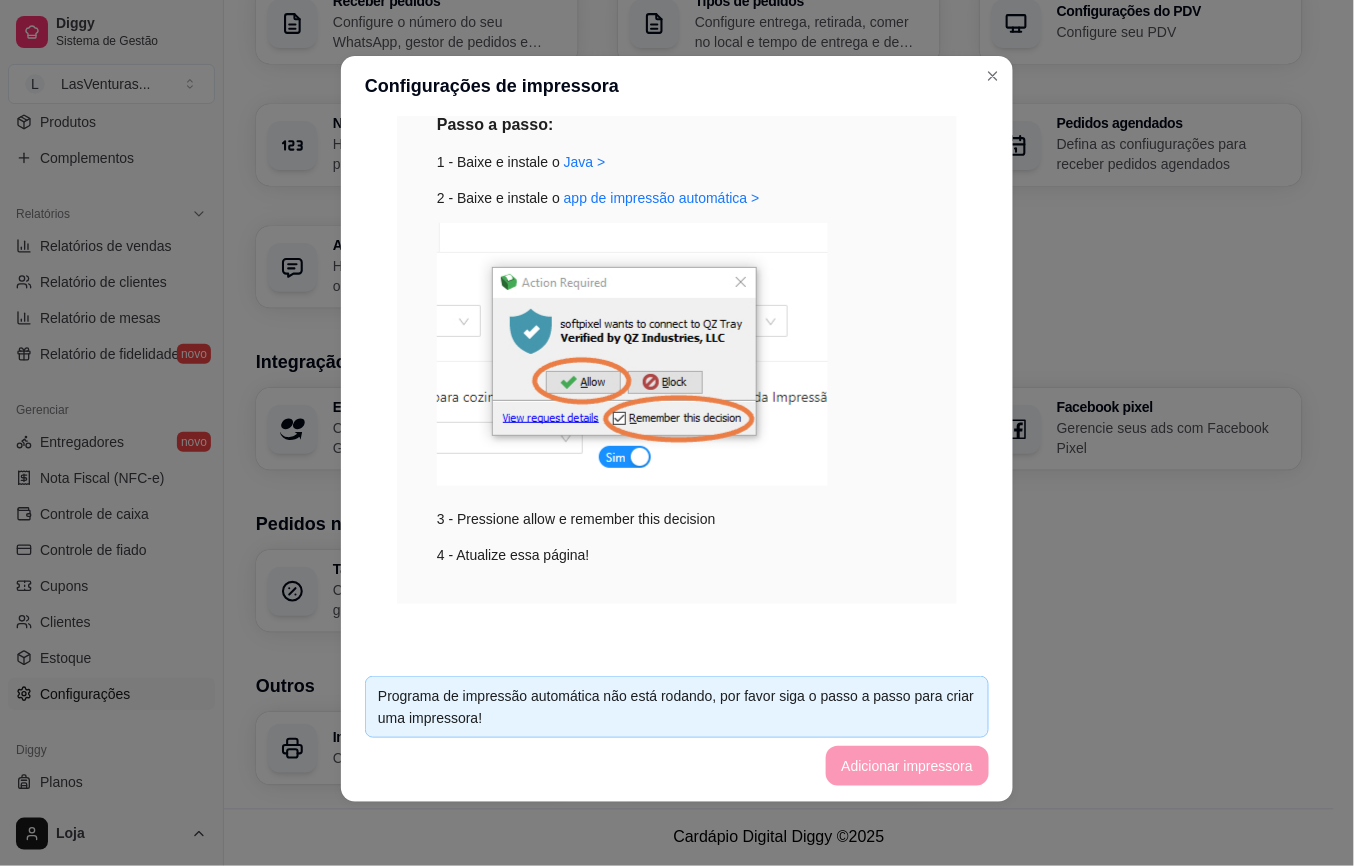 drag, startPoint x: 688, startPoint y: 708, endPoint x: 697, endPoint y: 713, distance: 10.29563 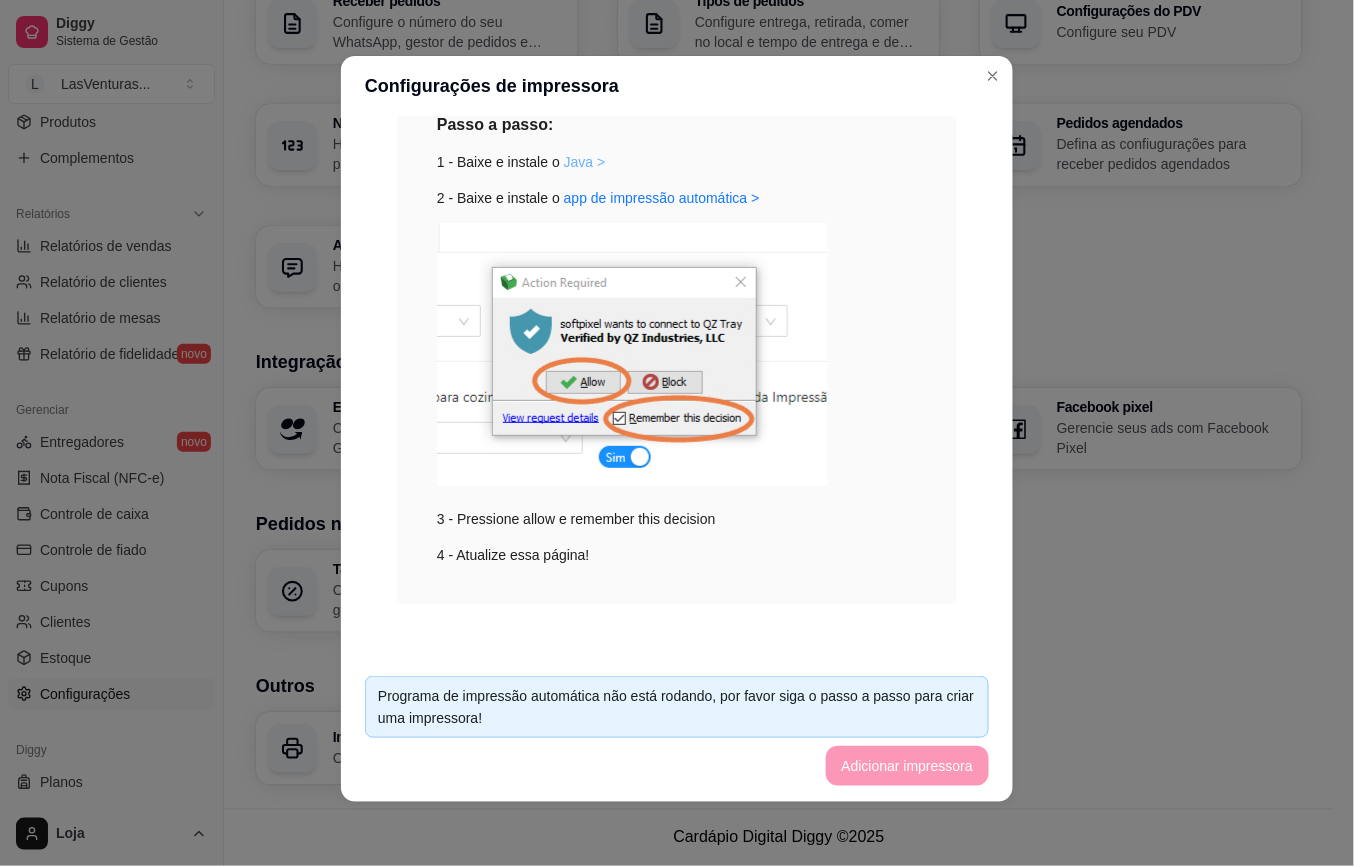 click on "Java >" at bounding box center (585, 162) 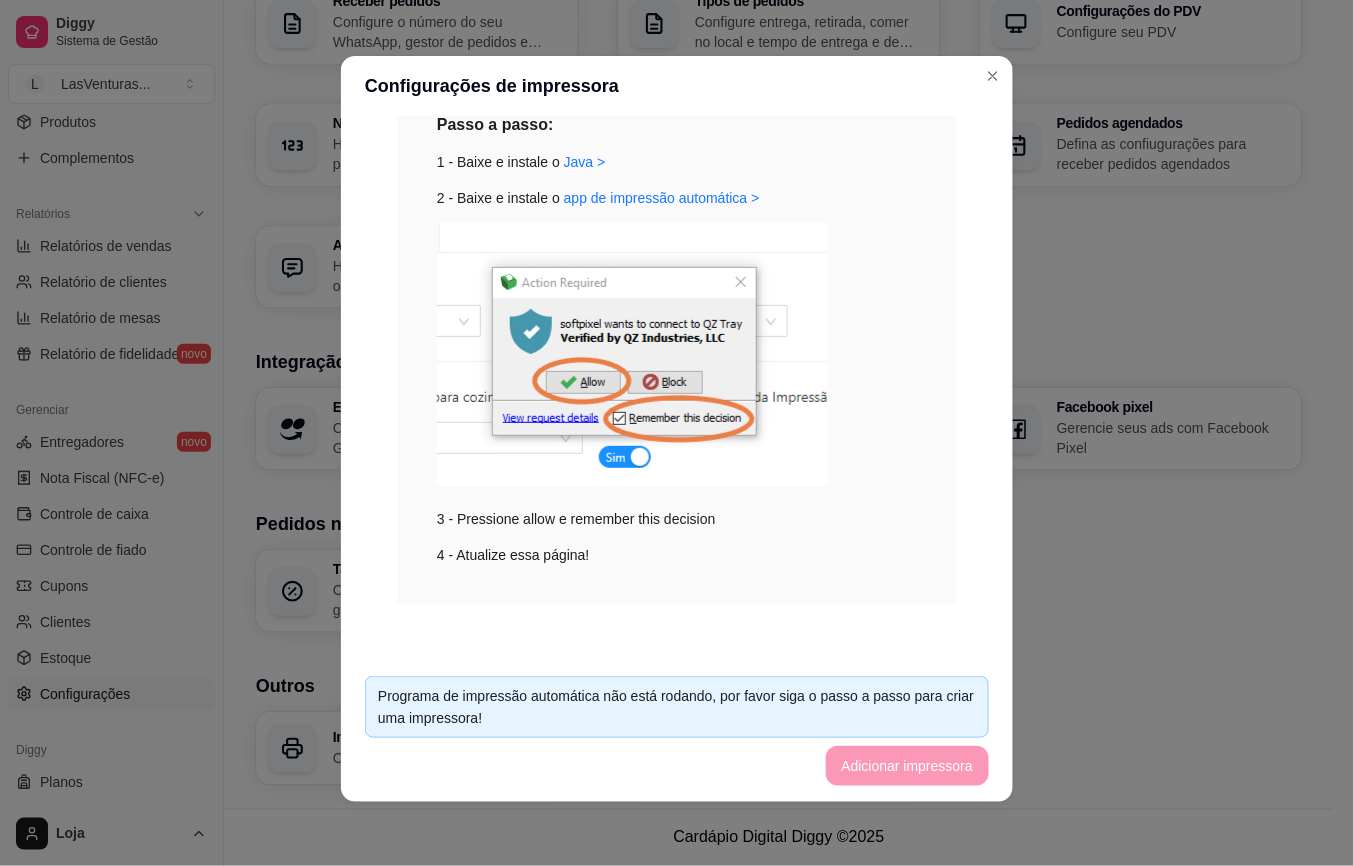 scroll, scrollTop: 534, scrollLeft: 0, axis: vertical 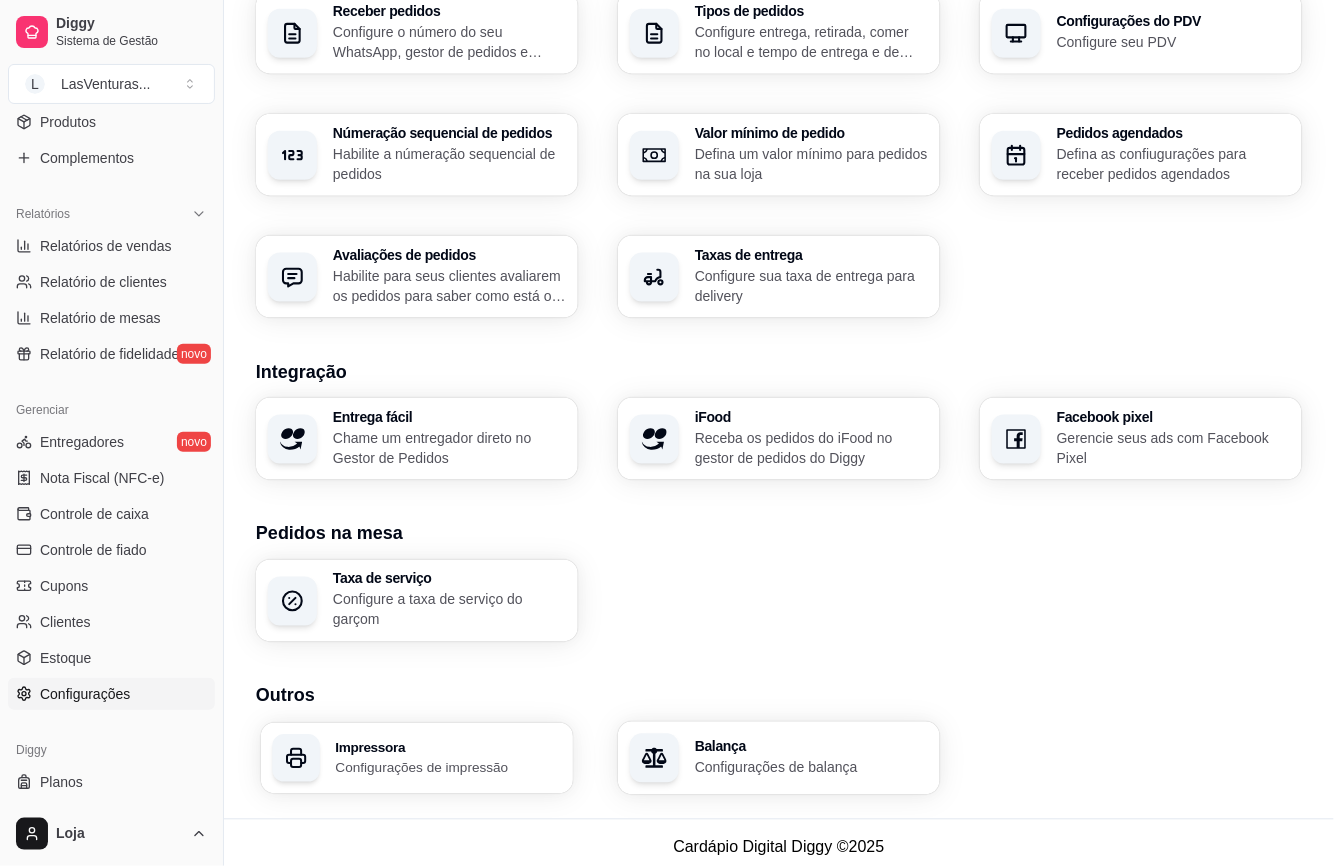 click on "Configurações de impressão" at bounding box center [449, 767] 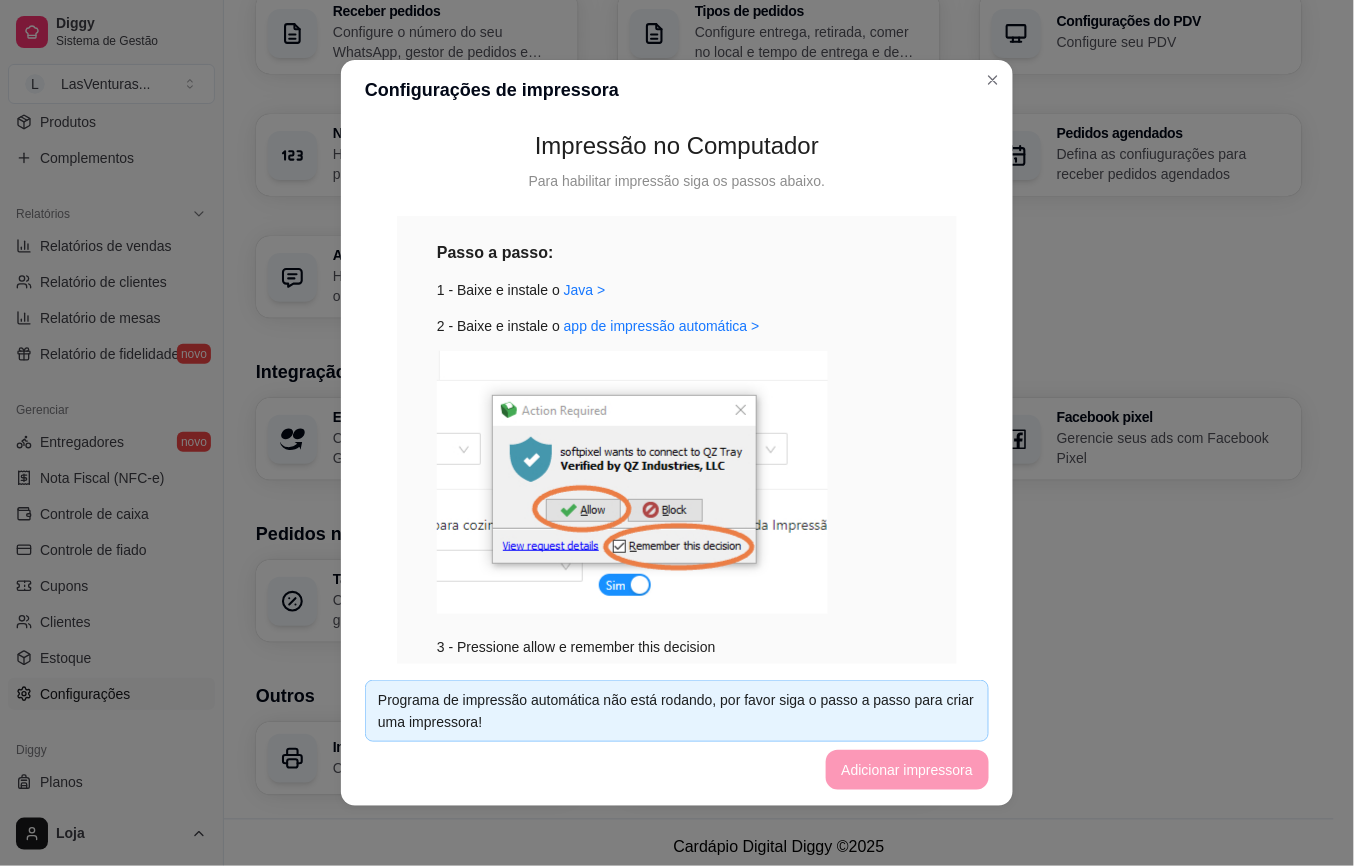 scroll, scrollTop: 266, scrollLeft: 0, axis: vertical 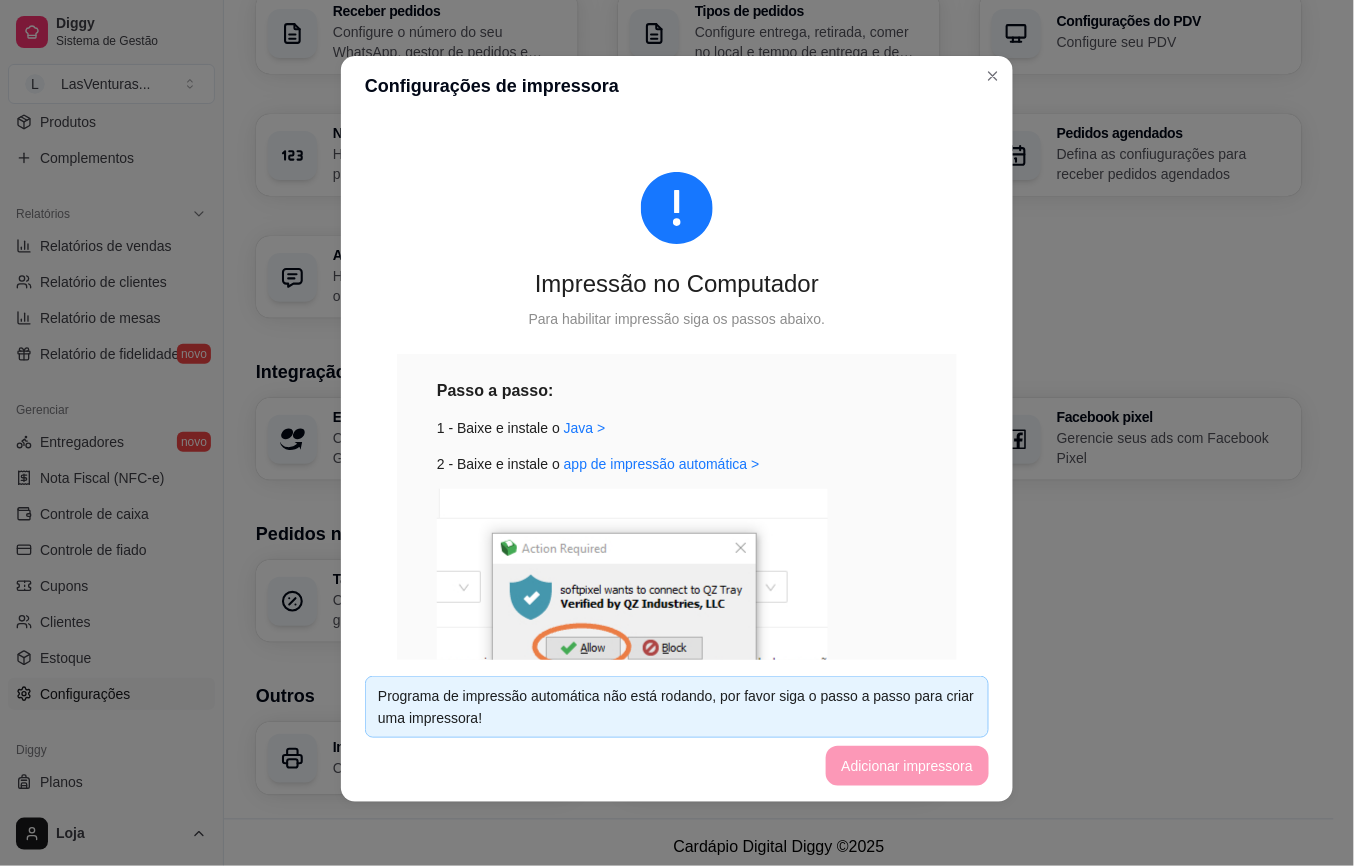 click on "Impressão no Computador" at bounding box center [677, 284] 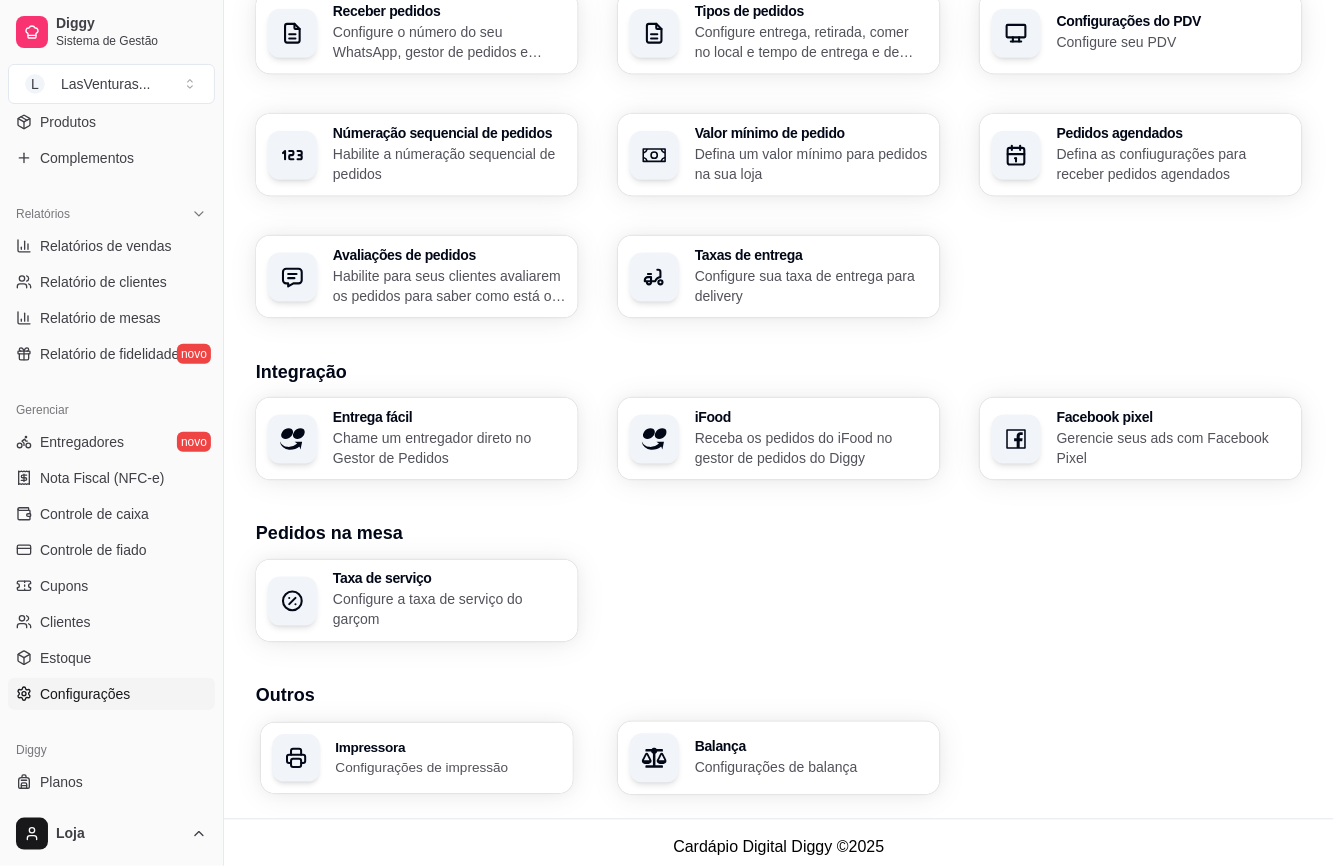 click on "Configurações de impressão" at bounding box center (449, 767) 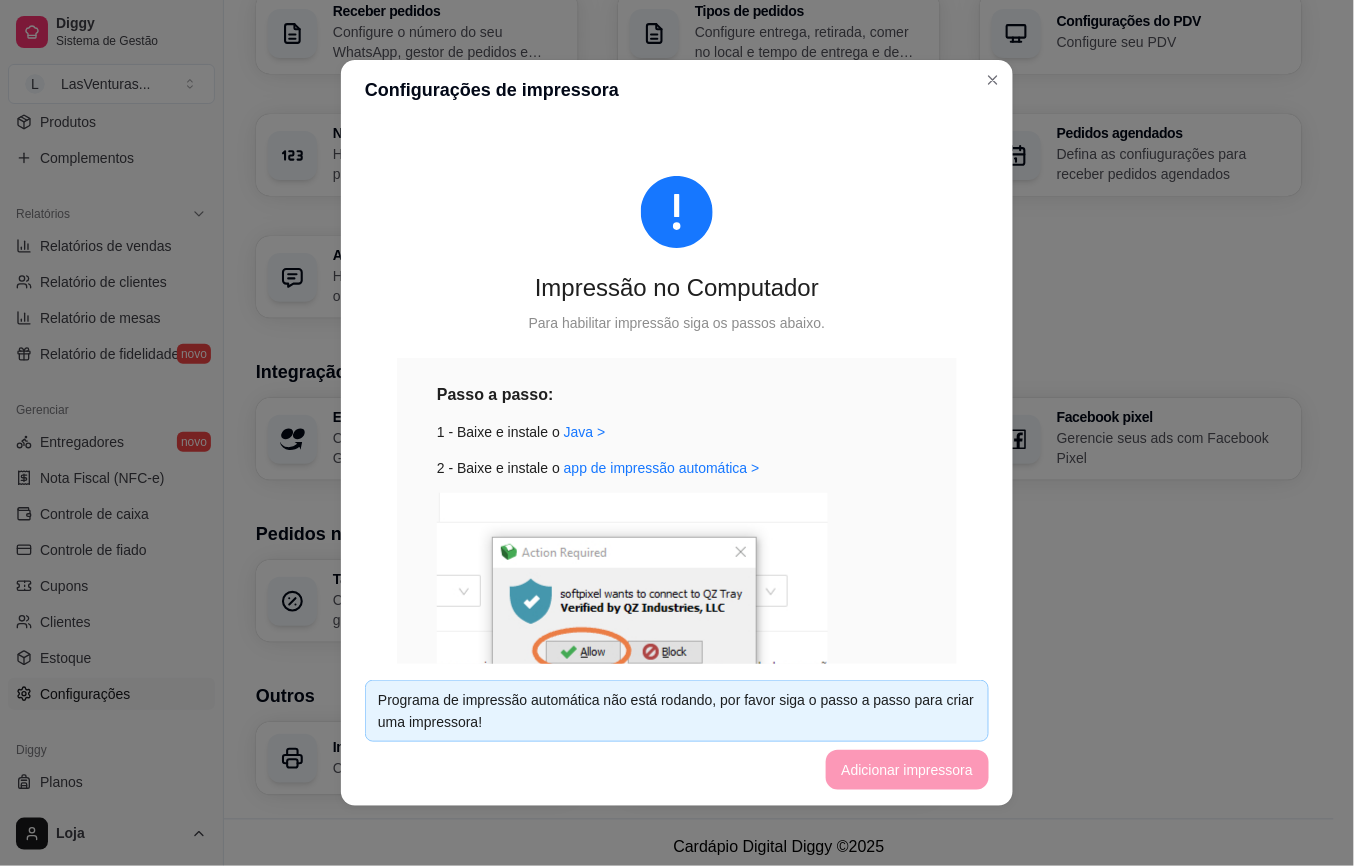 click at bounding box center [632, 624] 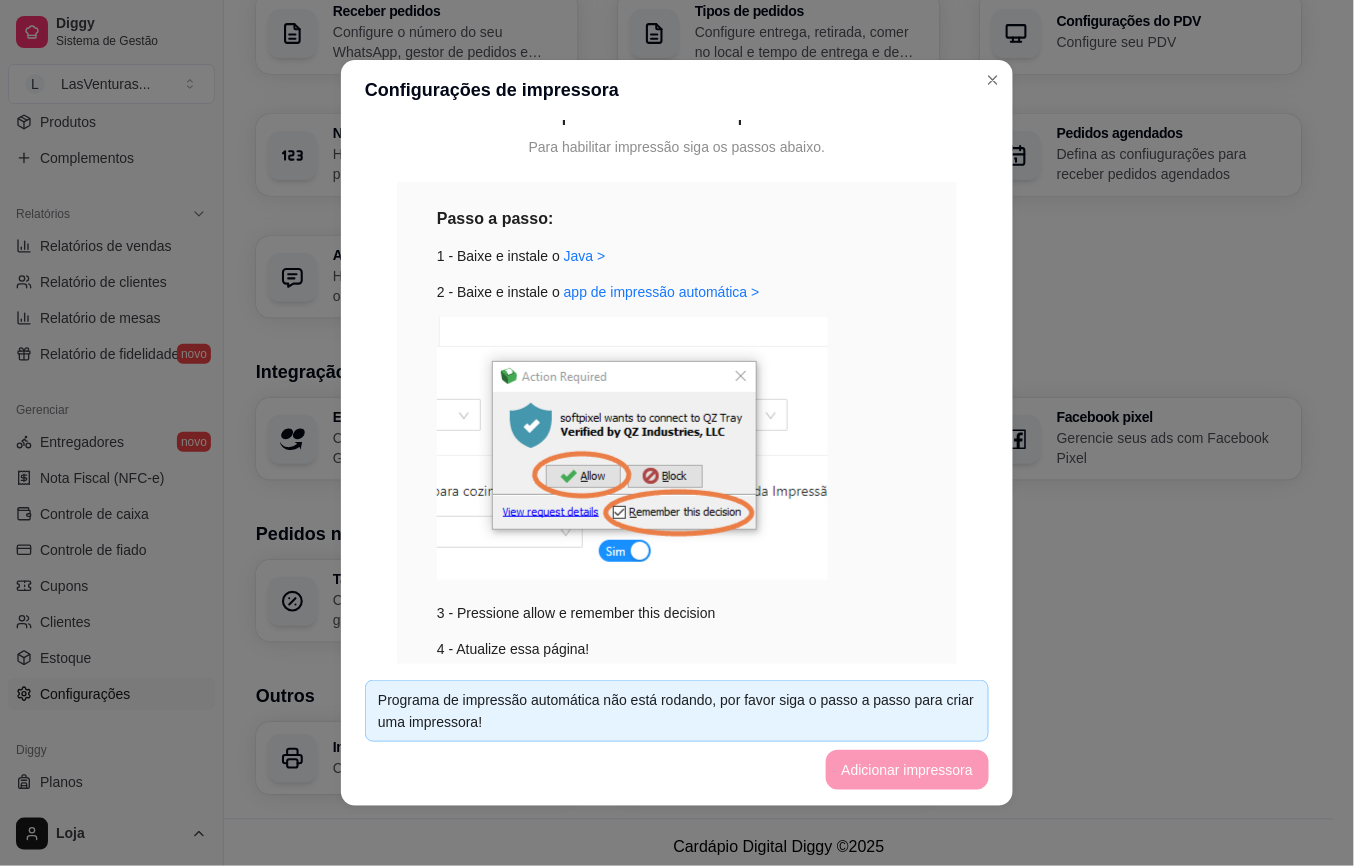 scroll, scrollTop: 266, scrollLeft: 0, axis: vertical 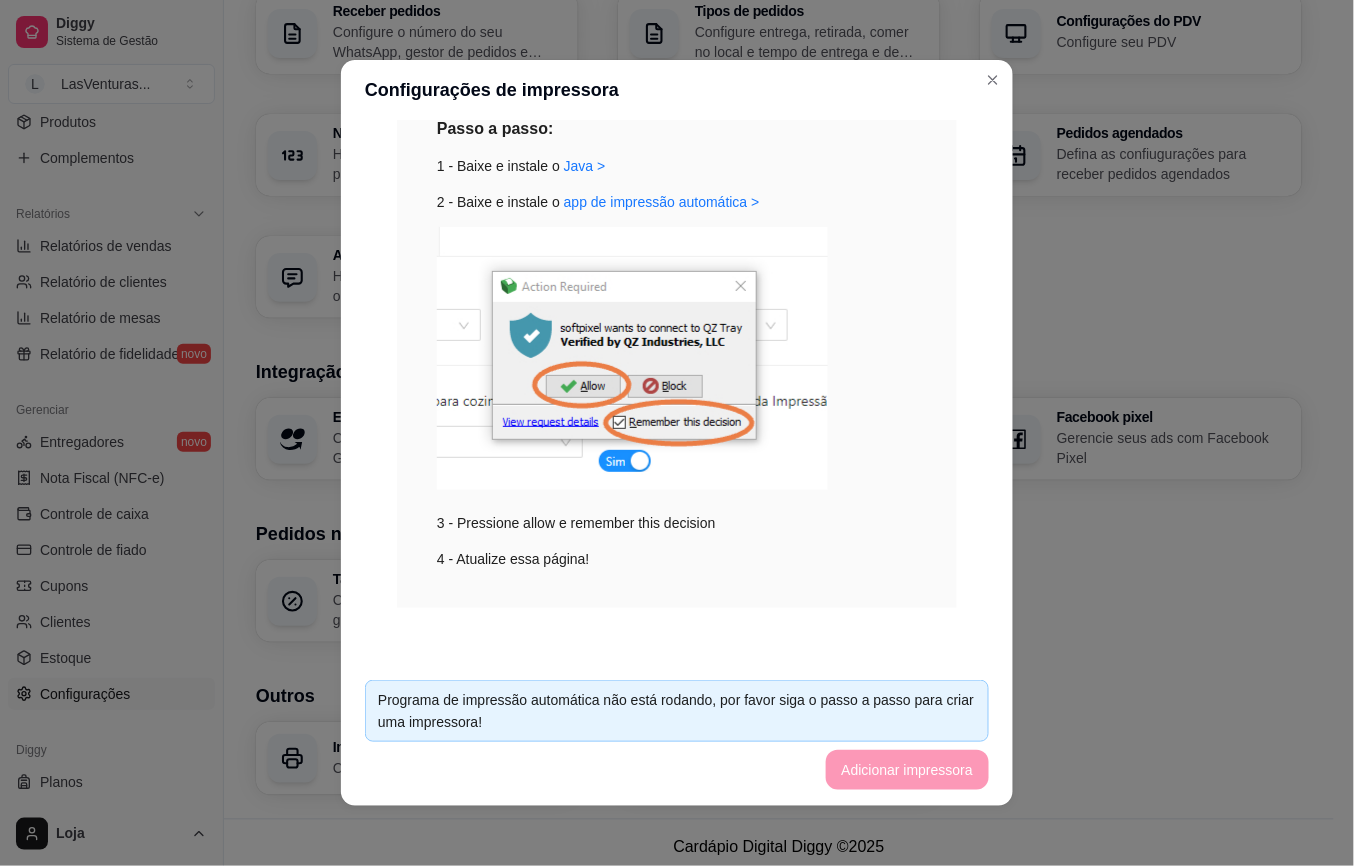 click on "Programa de impressão automática não está rodando, por favor siga o passo a passo para criar uma impressora!" at bounding box center (677, 711) 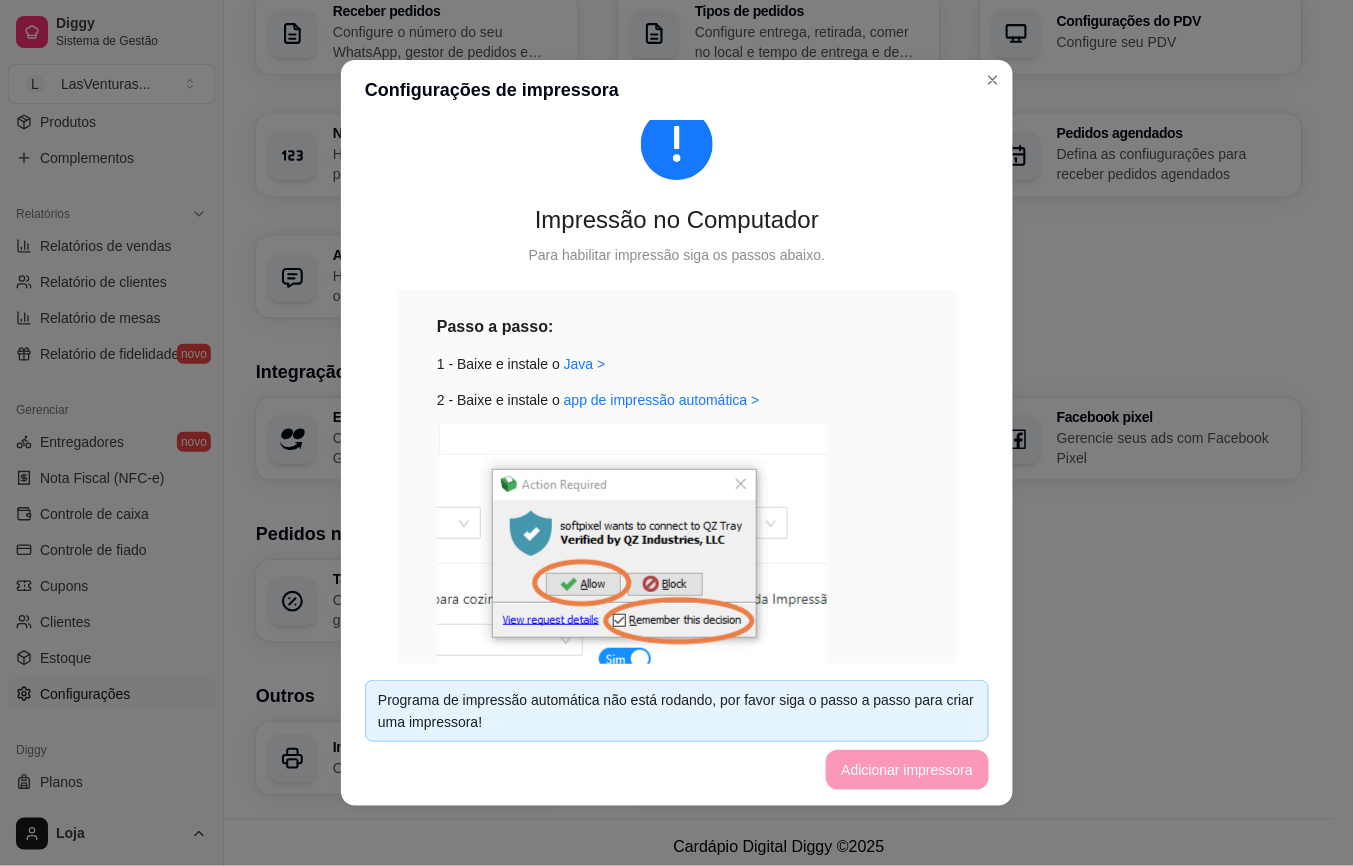 scroll, scrollTop: 0, scrollLeft: 0, axis: both 